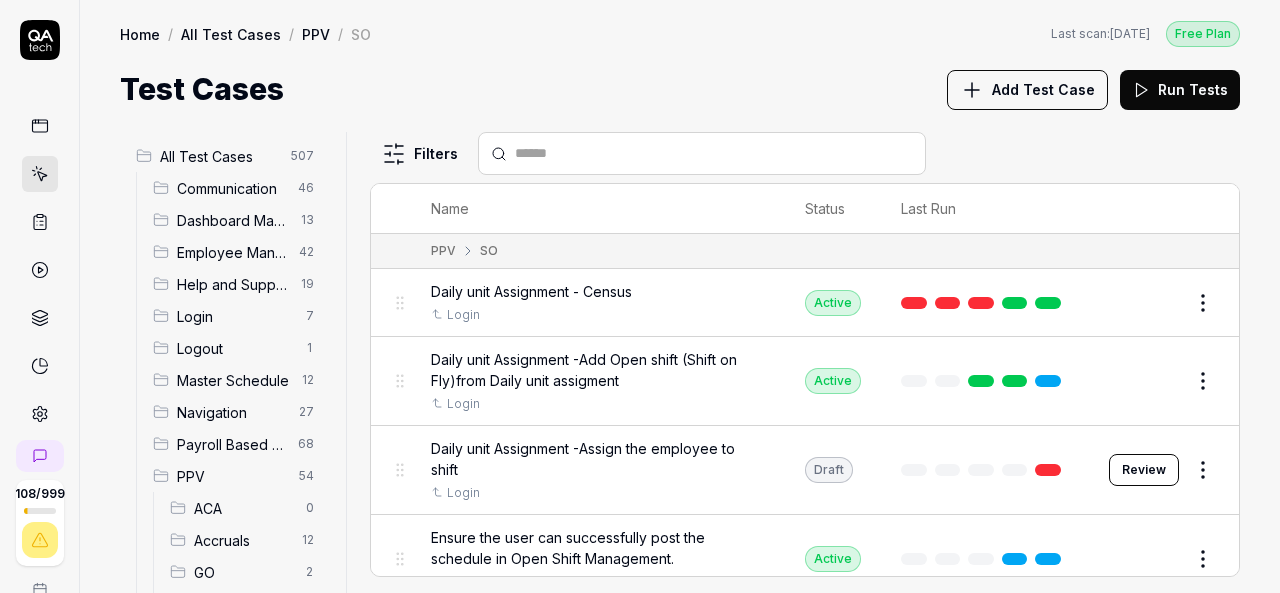 scroll, scrollTop: 0, scrollLeft: 0, axis: both 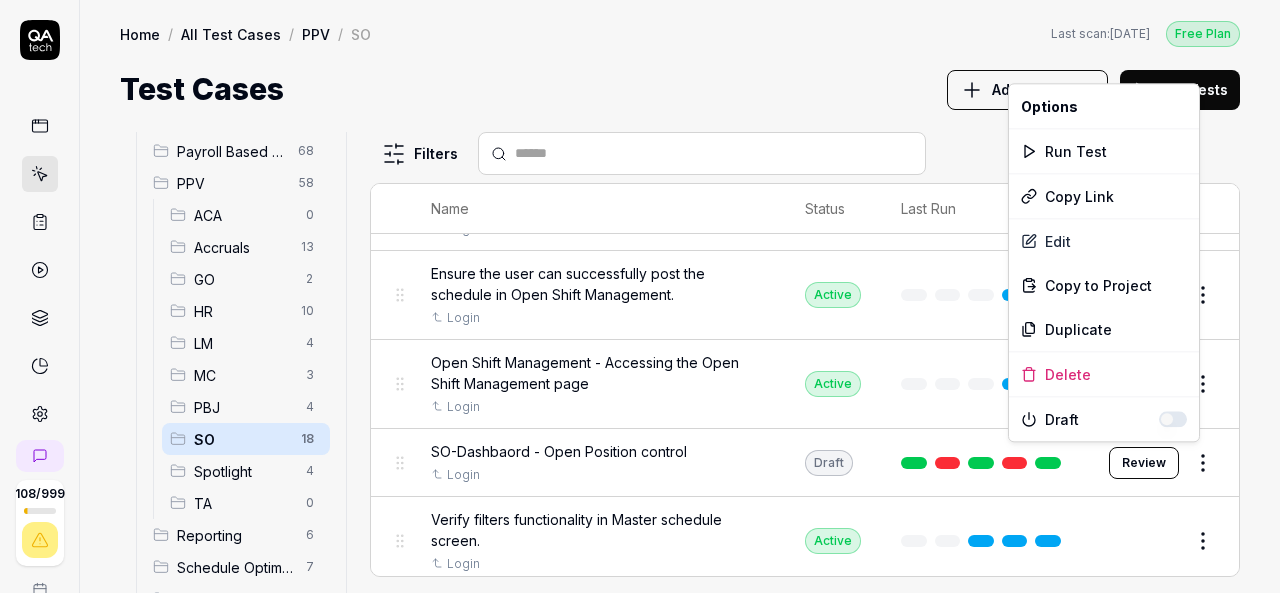 click on "108  /  999 k S Home / All Test Cases / PPV / SO Free Plan Home / All Test Cases / PPV / SO Last scan:  Jun 5 2025 Free Plan Test Cases Add Test Case Run Tests All Test Cases 511 Communication 46 Dashboard Management 13 Employee Management 42 Help and Support 19 Login 7 Logout 1 Master Schedule 12 Navigation 27 Payroll Based Journal 68 PPV 58 ACA 0 Accruals 13 GO 2 HR 10 LM 4 MC 3 PBJ 4 SO 18 Spotlight 4 TA 0 Reporting 6 Schedule Optimizer 7 Screen Loads 7 TestPPV 0 Time & Attendance 192 User Profile 1 Filters Name Status Last Run PPV SO Daily unit Assignment - Census Login Active Edit Daily unit Assignment -Add Open shift (Shift on Fly)from Daily unit assigment Login Active Edit Daily unit Assignment -Assign the employee to shift Login Draft Review Ensure the user can successfully post the schedule in Open Shift Management. Login Active Edit Open Shift Management - Accessing the Open Shift Management page Login Active Edit SO-Dashbaord - Open Position control Login Draft Review Login Active Edit Login Active" at bounding box center [640, 296] 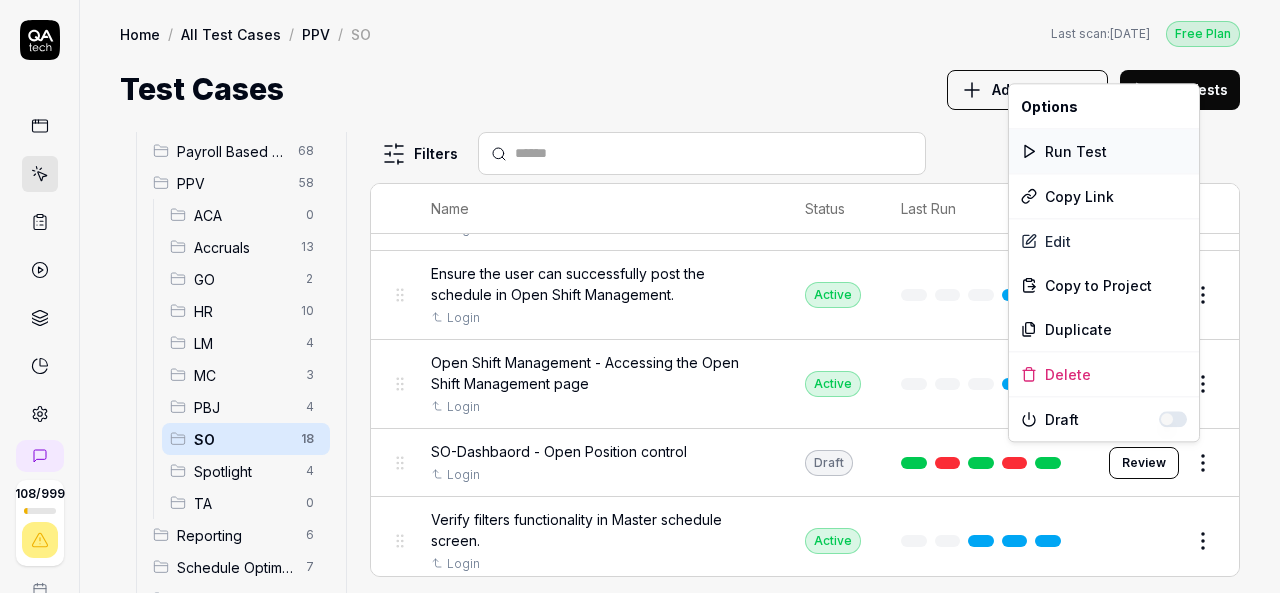 click on "Run Test" at bounding box center [1104, 151] 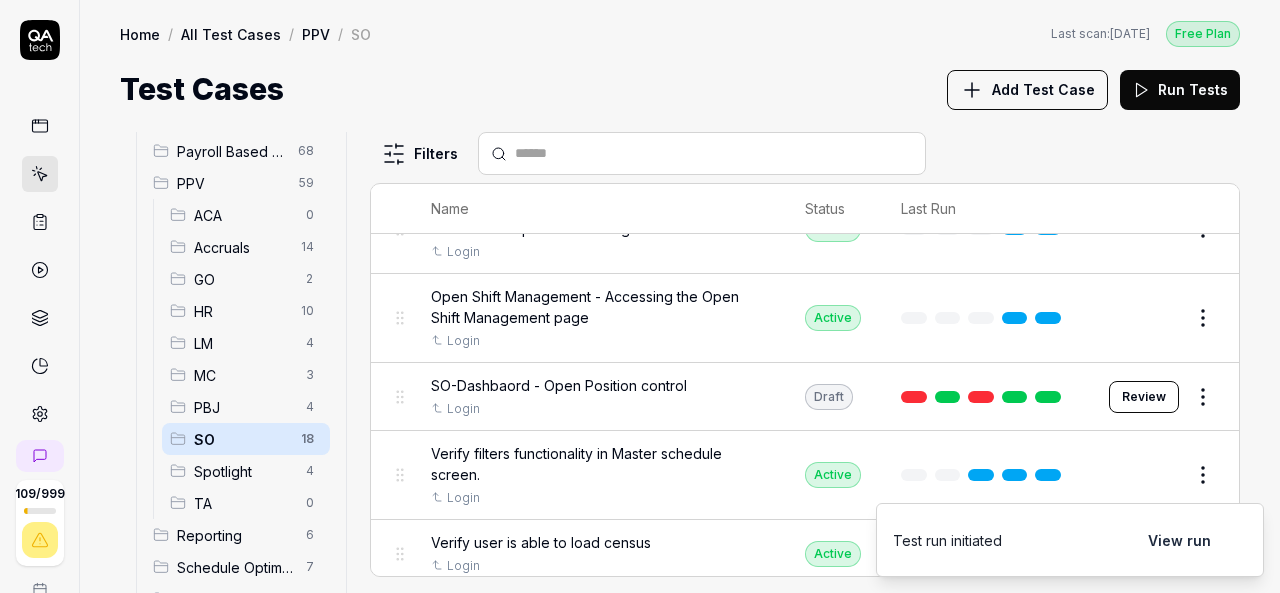 scroll, scrollTop: 332, scrollLeft: 0, axis: vertical 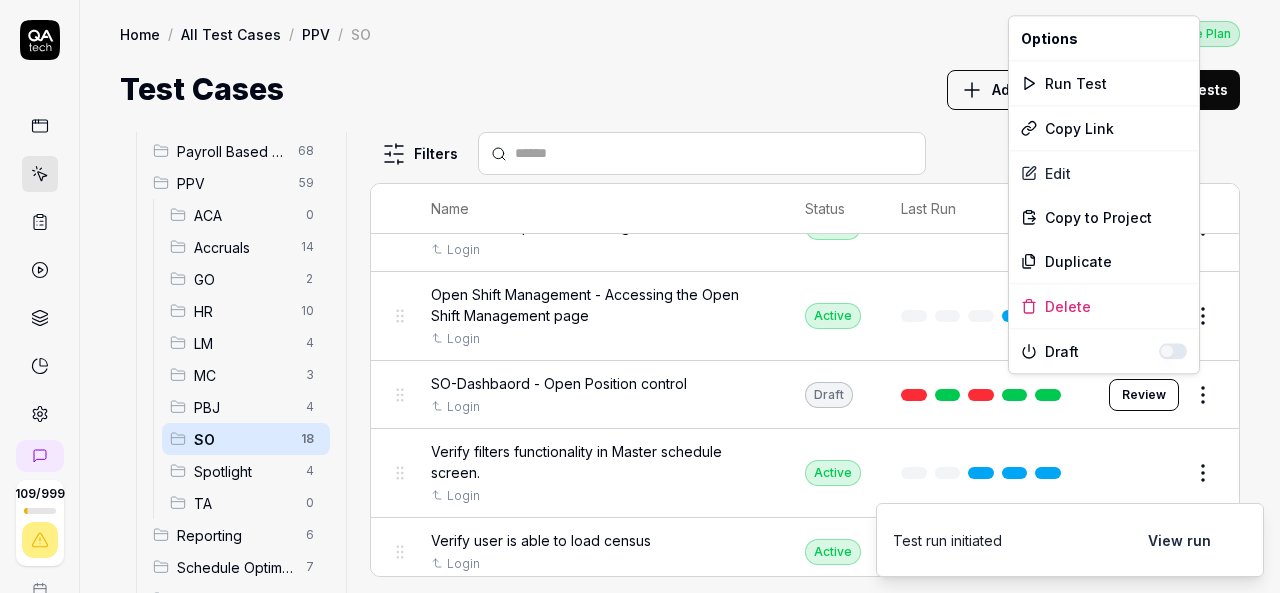 click on "109  /  999 k S Home / All Test Cases / PPV / SO Free Plan Home / All Test Cases / PPV / SO Last scan:  Jun 5 2025 Free Plan Test Cases Add Test Case Run Tests All Test Cases 512 Communication 46 Dashboard Management 13 Employee Management 42 Help and Support 19 Login 7 Logout 1 Master Schedule 12 Navigation 27 Payroll Based Journal 68 PPV 59 ACA 0 Accruals 14 GO 2 HR 10 LM 4 MC 3 PBJ 4 SO 18 Spotlight 4 TA 0 Reporting 6 Schedule Optimizer 7 Screen Loads 7 TestPPV 0 Time & Attendance 192 User Profile 1 Filters Name Status Last Run PPV SO Daily unit Assignment - Census Login Active Edit Daily unit Assignment -Add Open shift (Shift on Fly)from Daily unit assigment Login Active Edit Daily unit Assignment -Assign the employee to shift Login Draft Review Ensure the user can successfully post the schedule in Open Shift Management. Login Active Edit Open Shift Management - Accessing the Open Shift Management page Login Active Edit SO-Dashbaord - Open Position control Login Draft Review Login Active Edit Login Active" at bounding box center (640, 296) 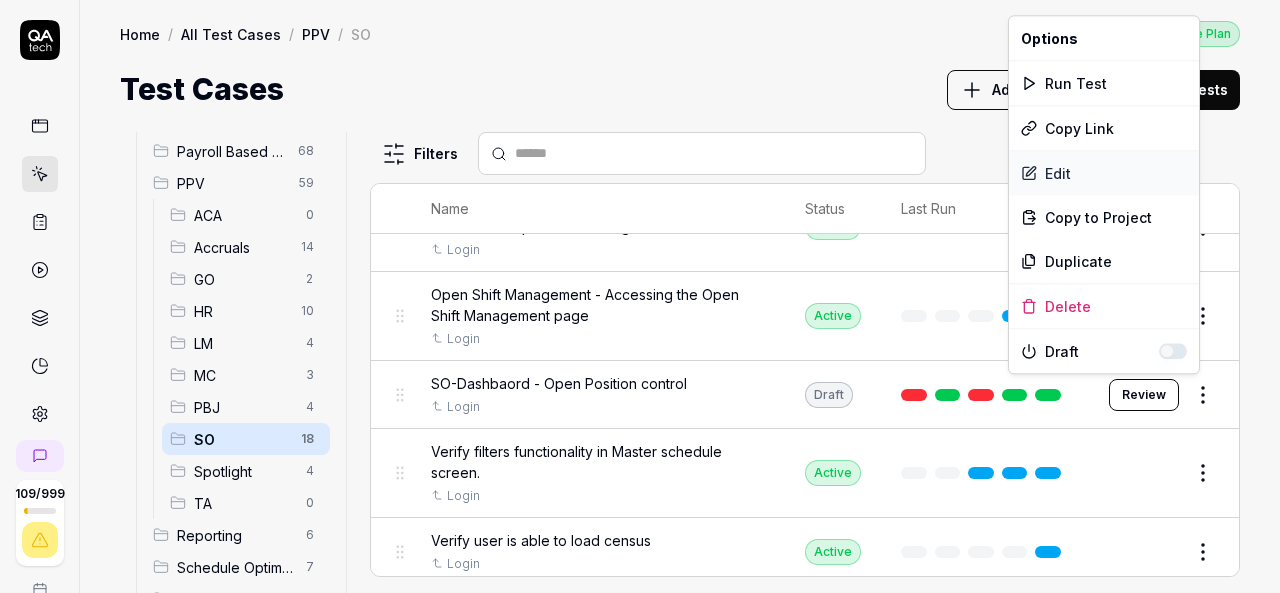 click on "Edit" at bounding box center (1104, 173) 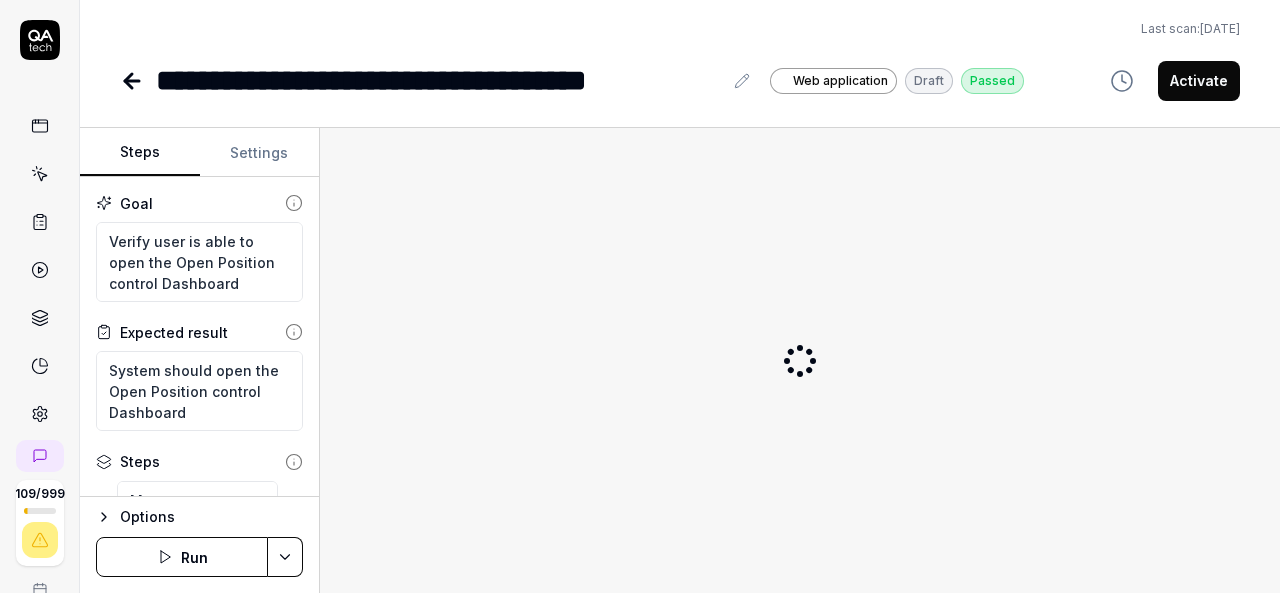 click at bounding box center [800, 360] 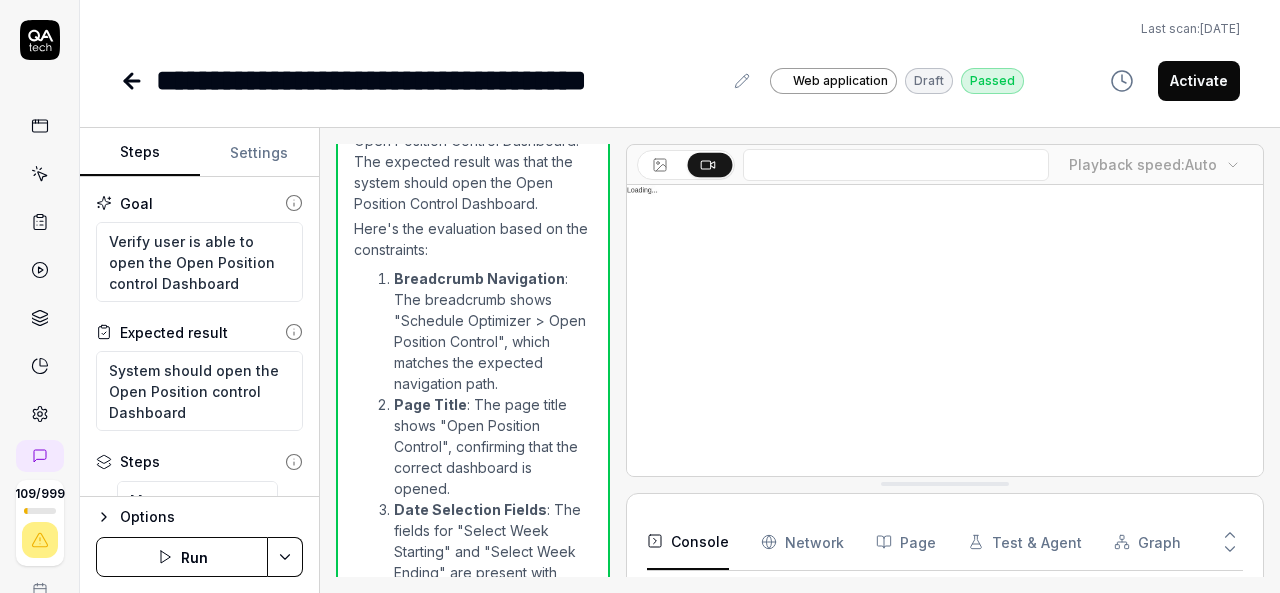 click on "Activate" at bounding box center [1199, 81] 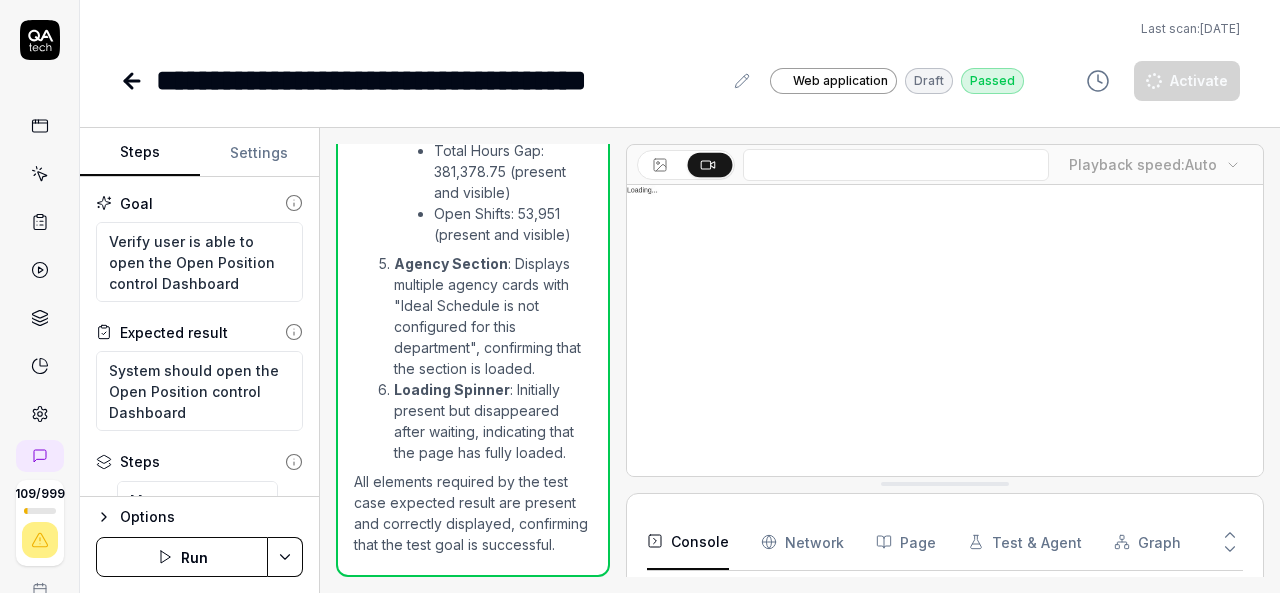 scroll, scrollTop: 1398, scrollLeft: 0, axis: vertical 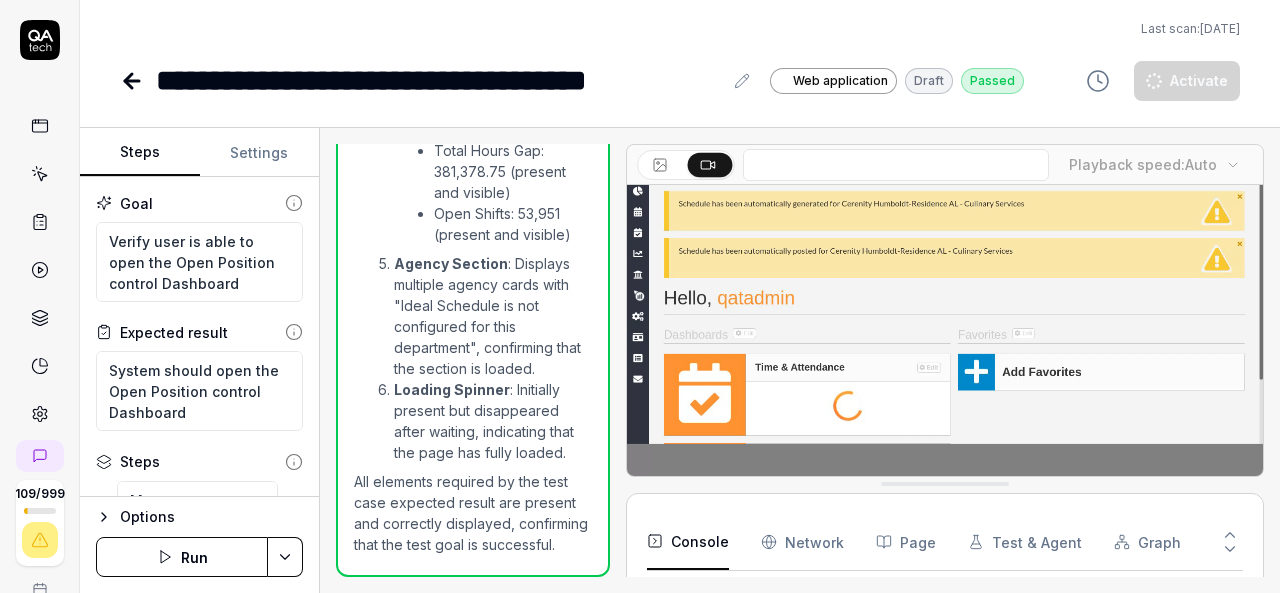 click at bounding box center (945, 288) 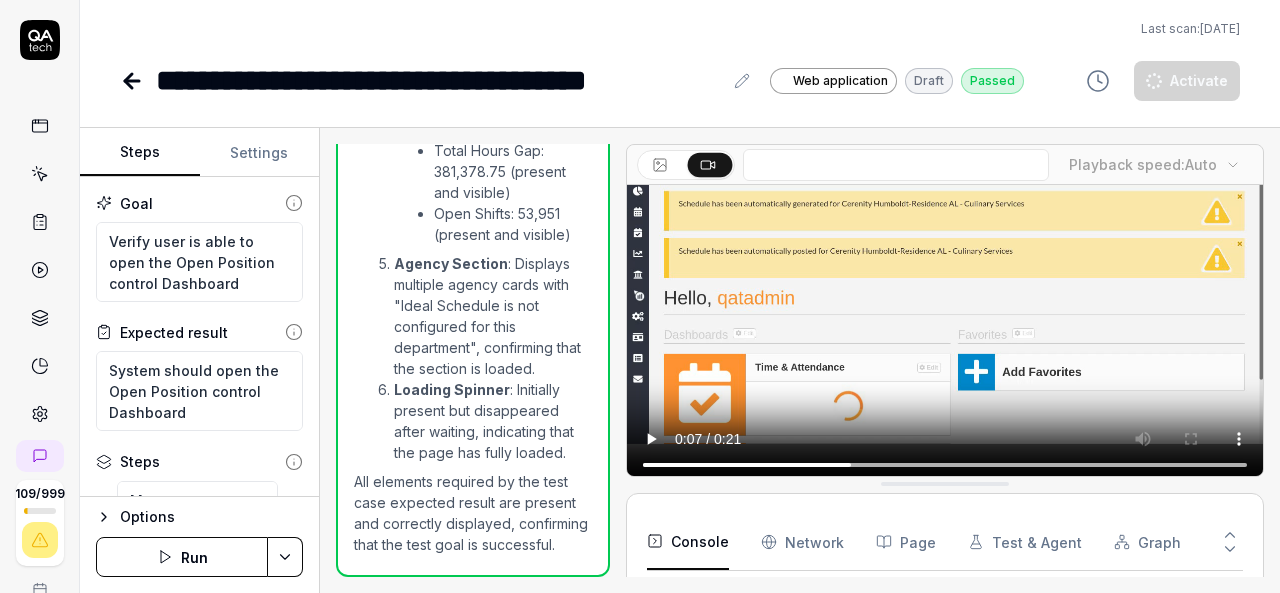 type on "*" 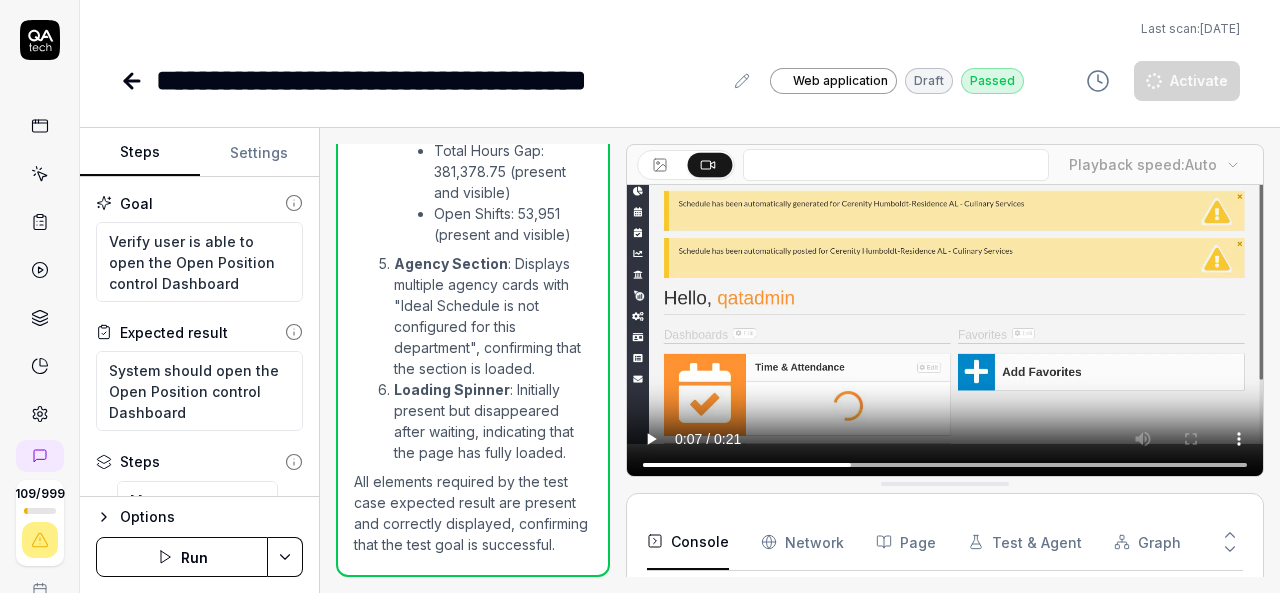type 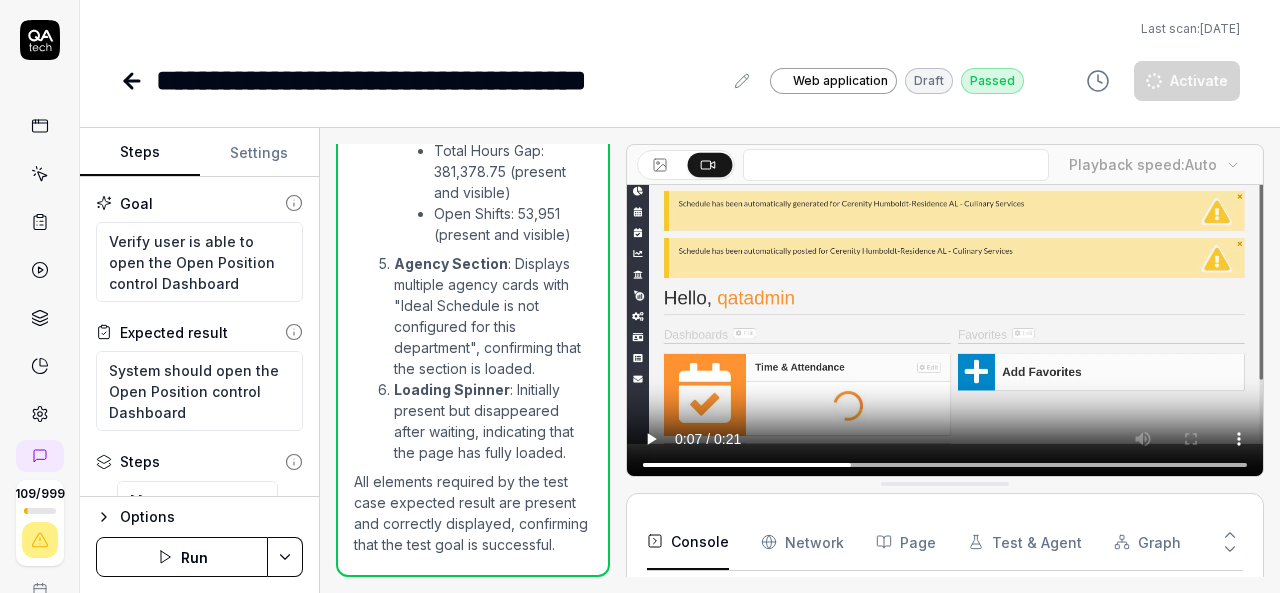 drag, startPoint x: 723, startPoint y: 74, endPoint x: 333, endPoint y: 70, distance: 390.0205 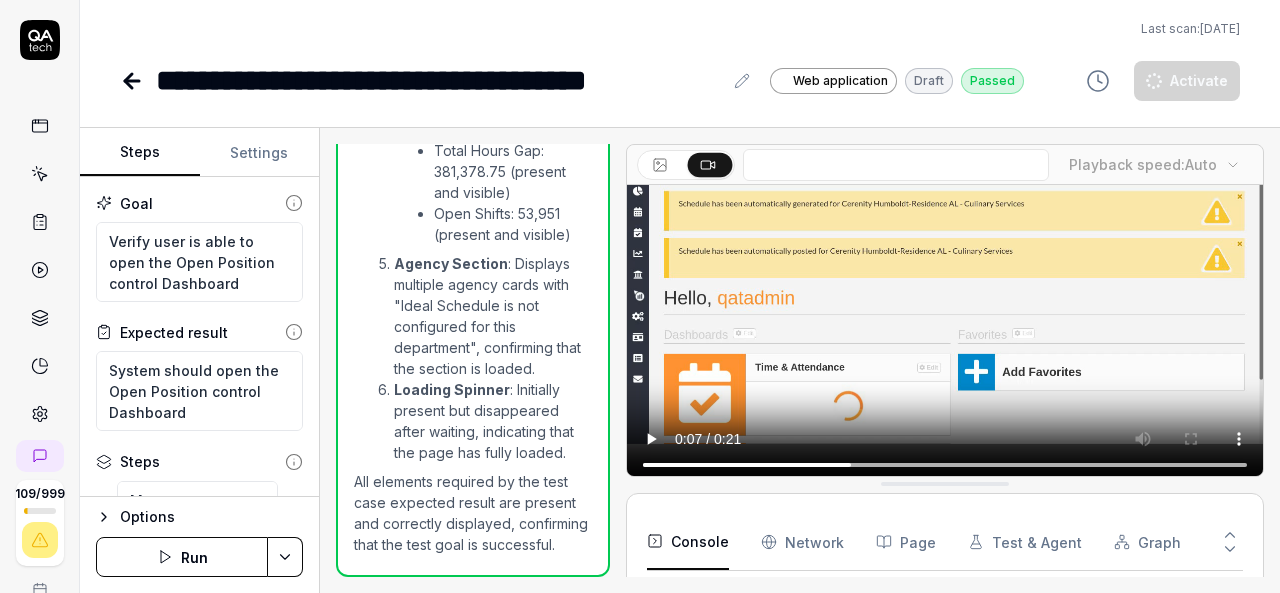 click on "**********" at bounding box center [455, 80] 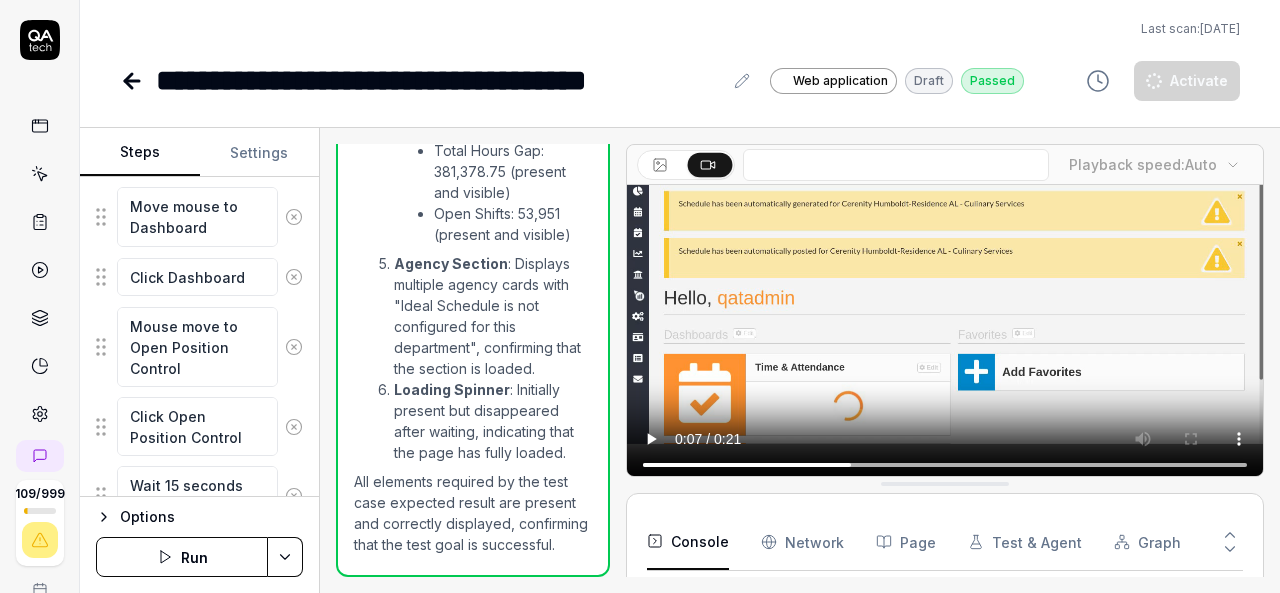 scroll, scrollTop: 1008, scrollLeft: 0, axis: vertical 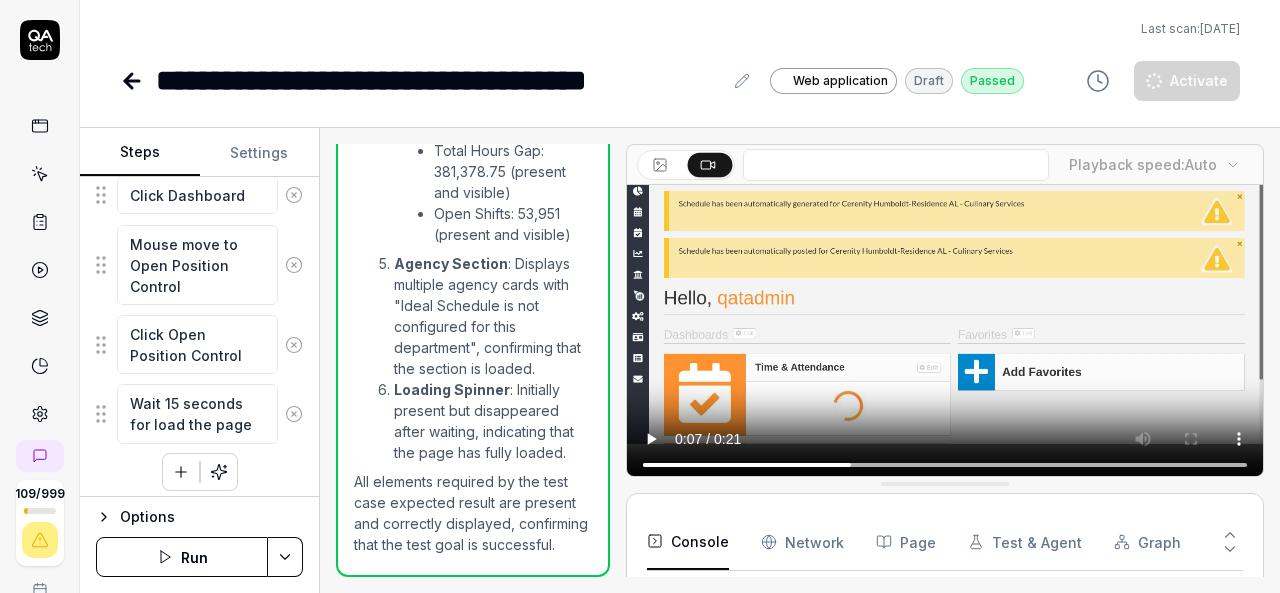click 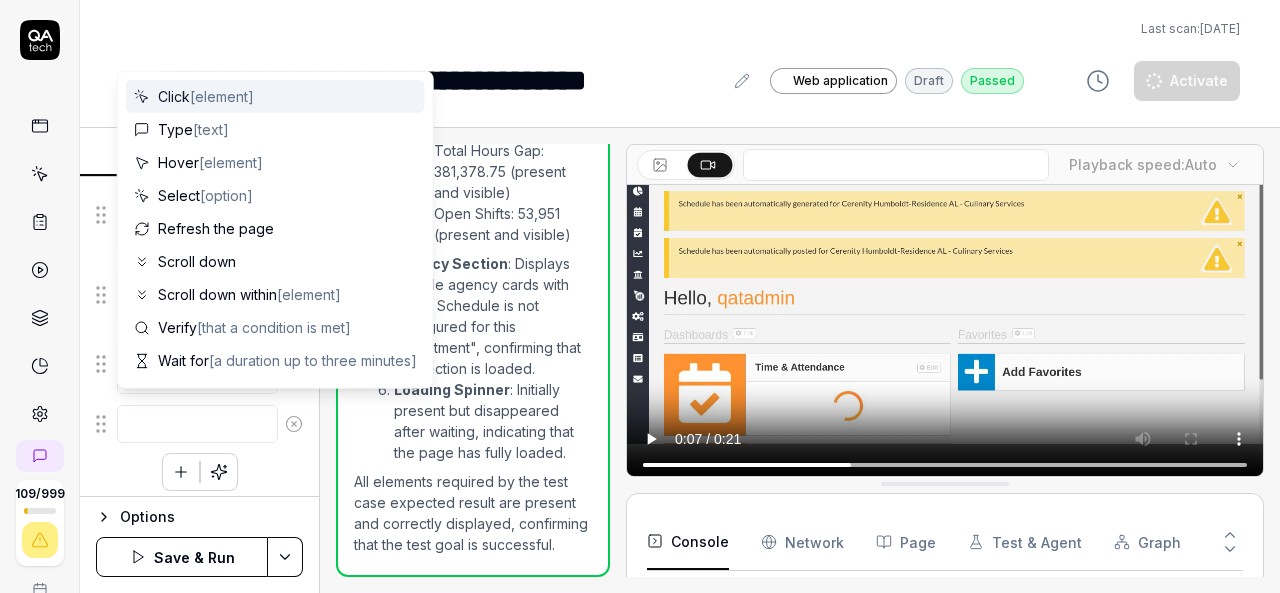 click at bounding box center (197, 424) 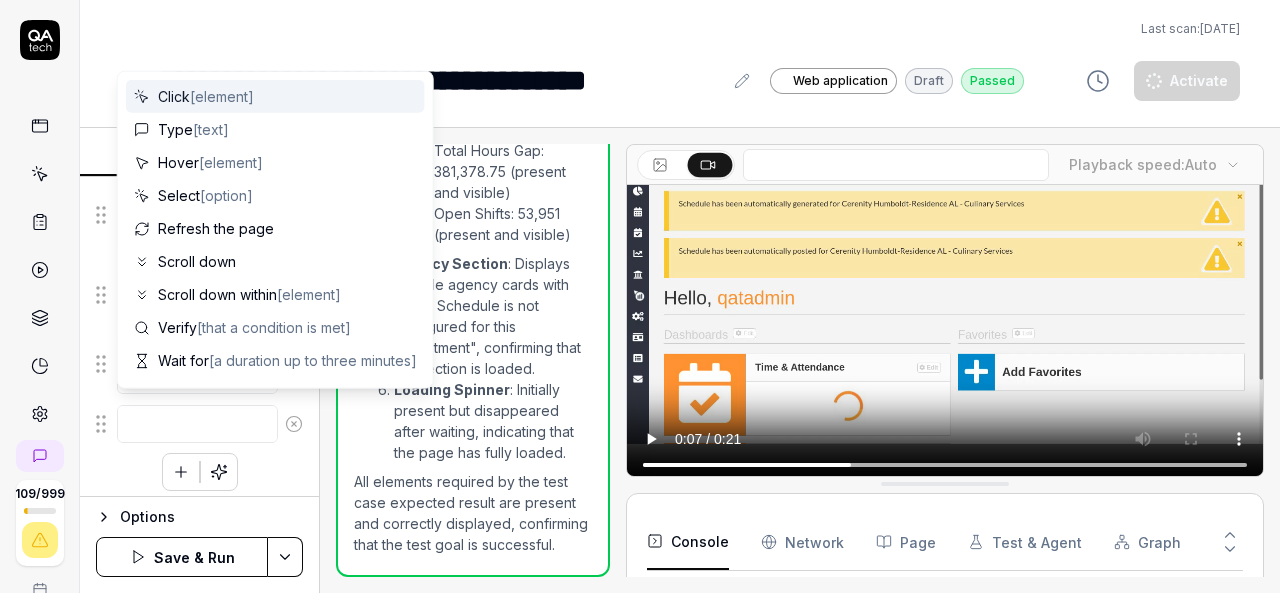 type on "*" 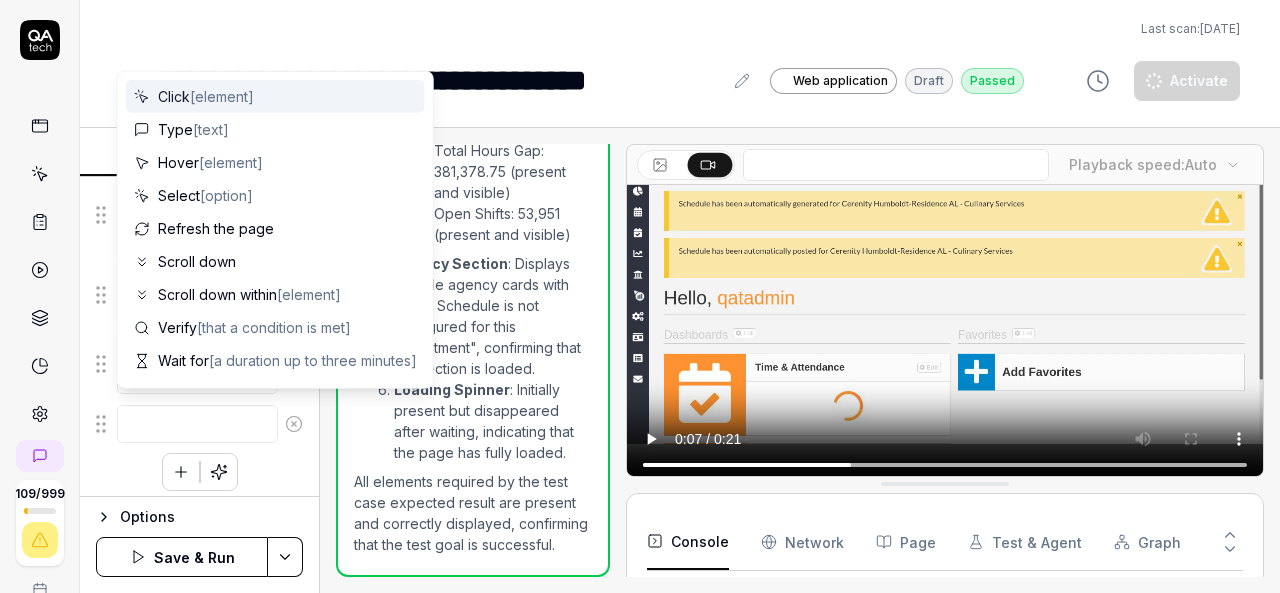 type on "M" 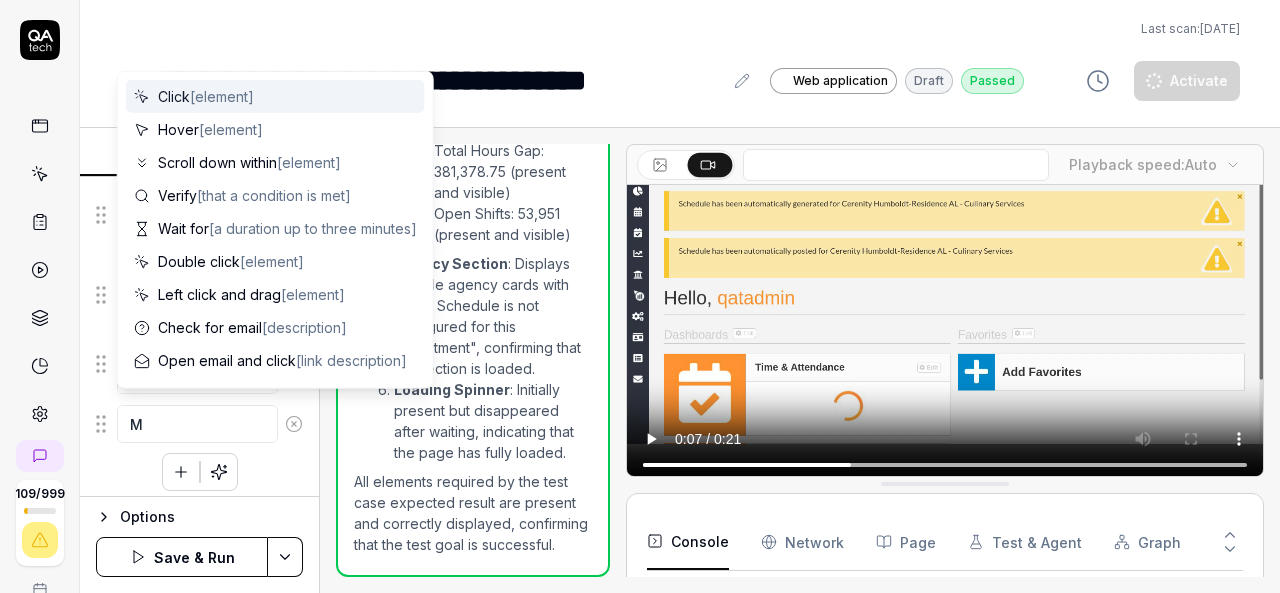 type on "*" 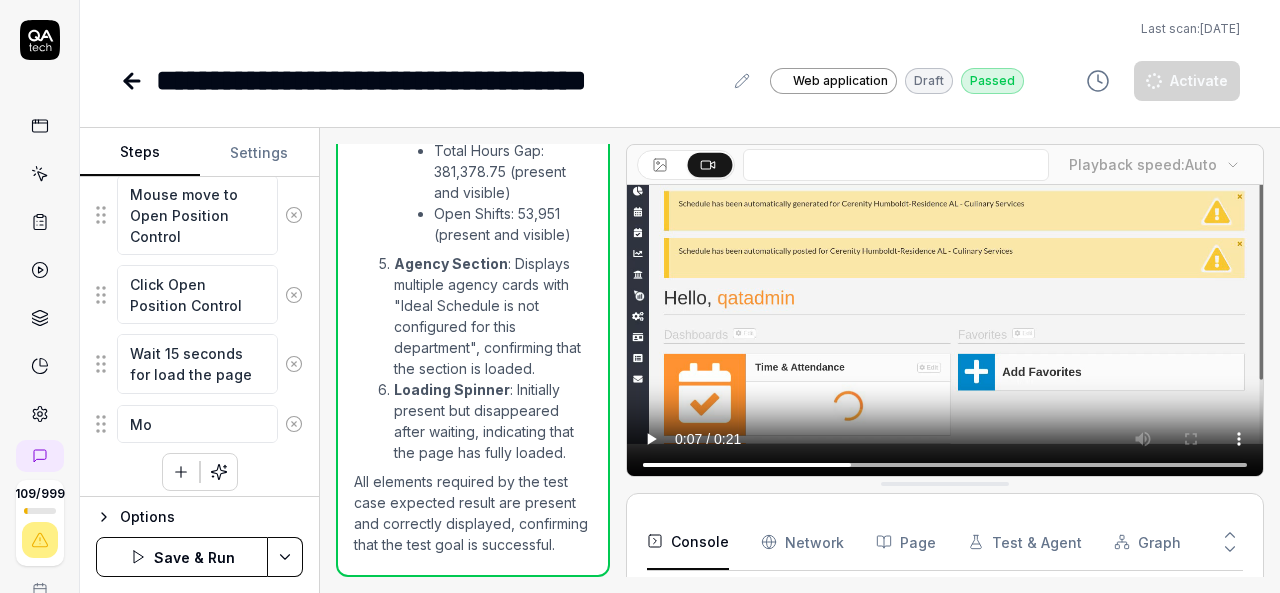 type on "*" 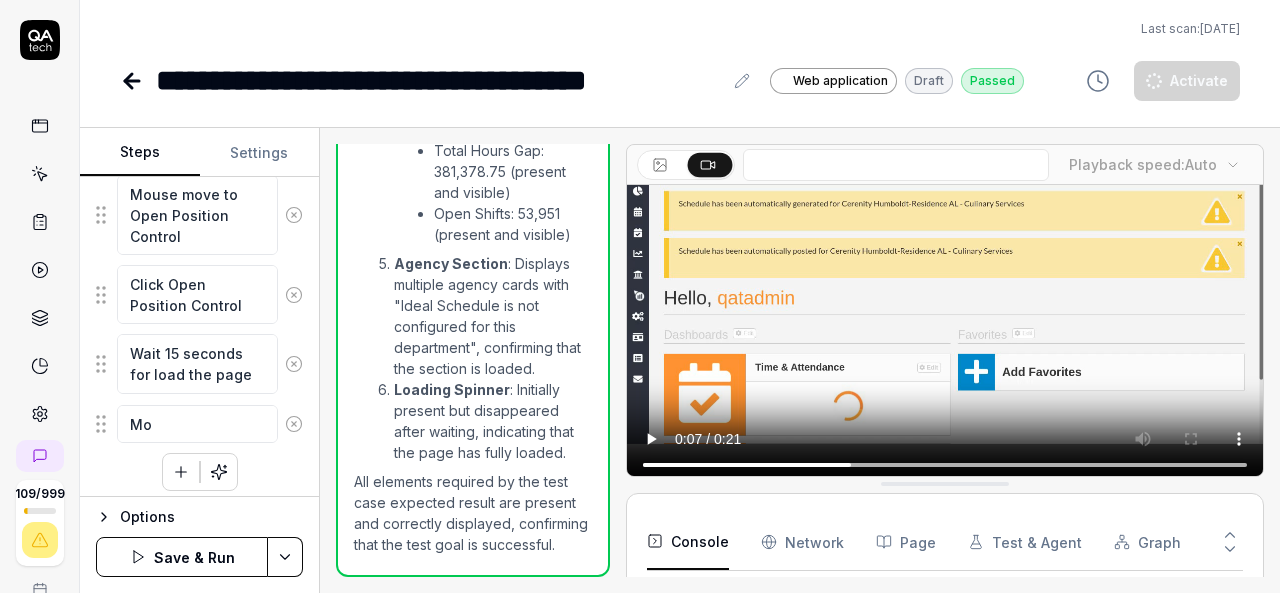 type on "Mou" 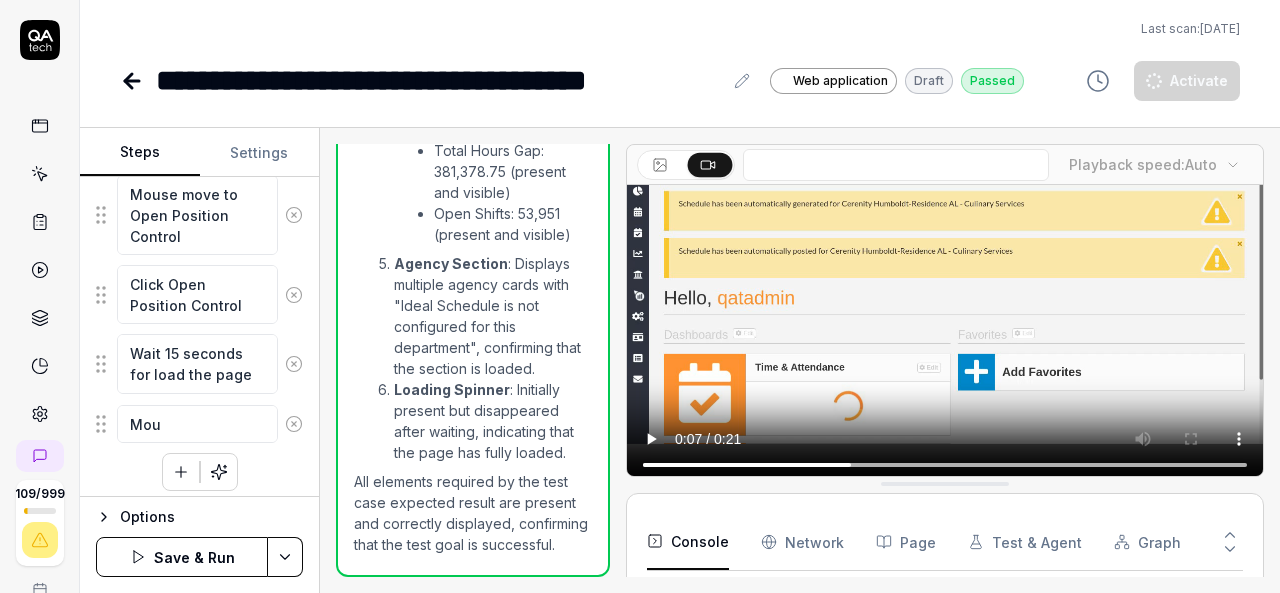 type on "*" 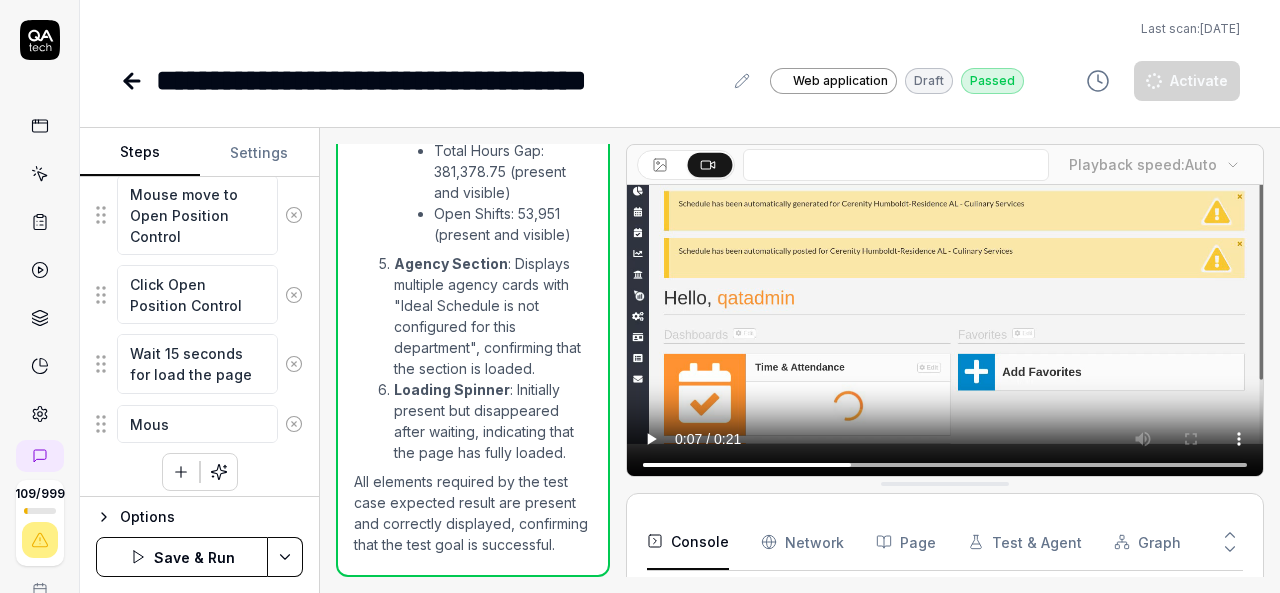 type on "*" 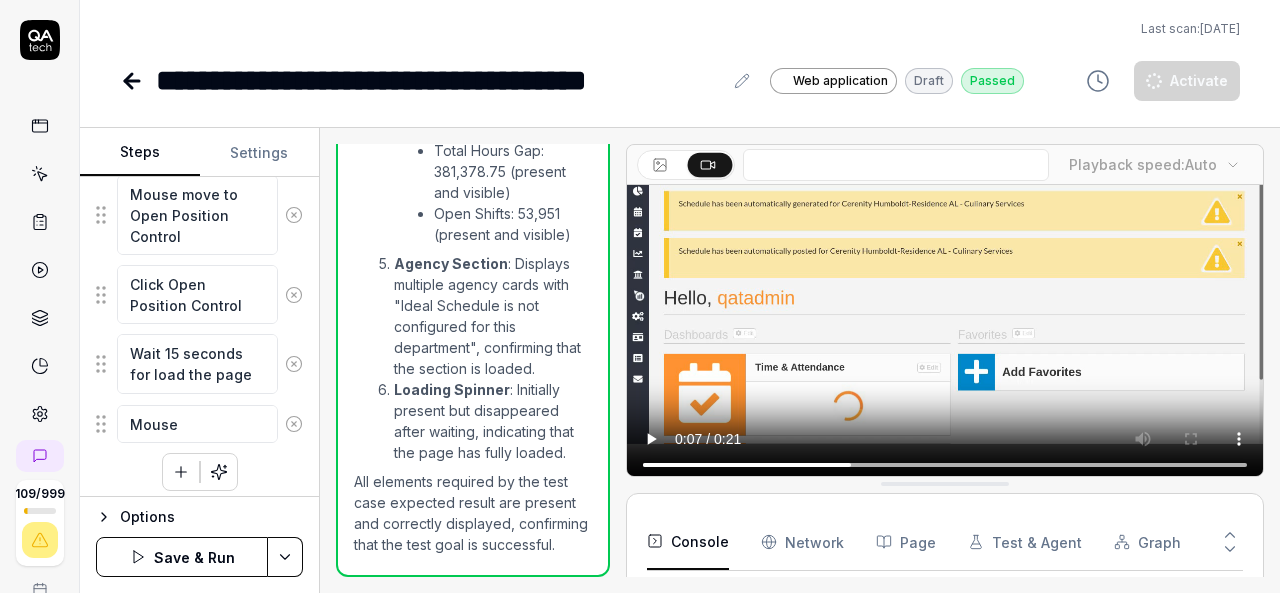 type on "*" 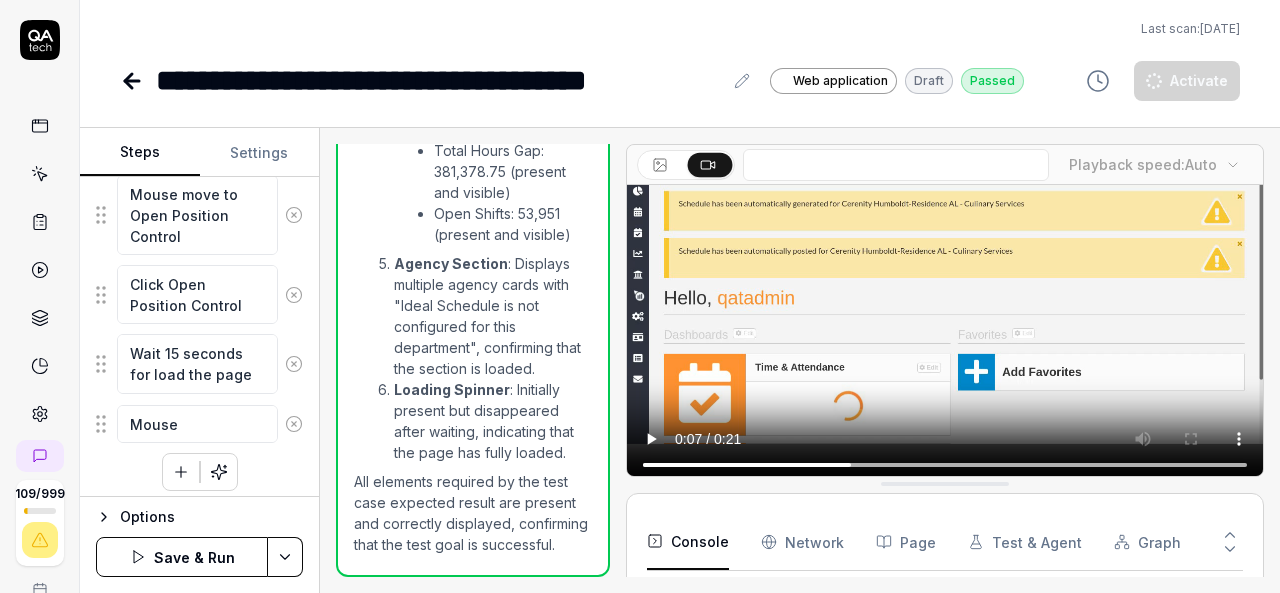 type on "Mouse" 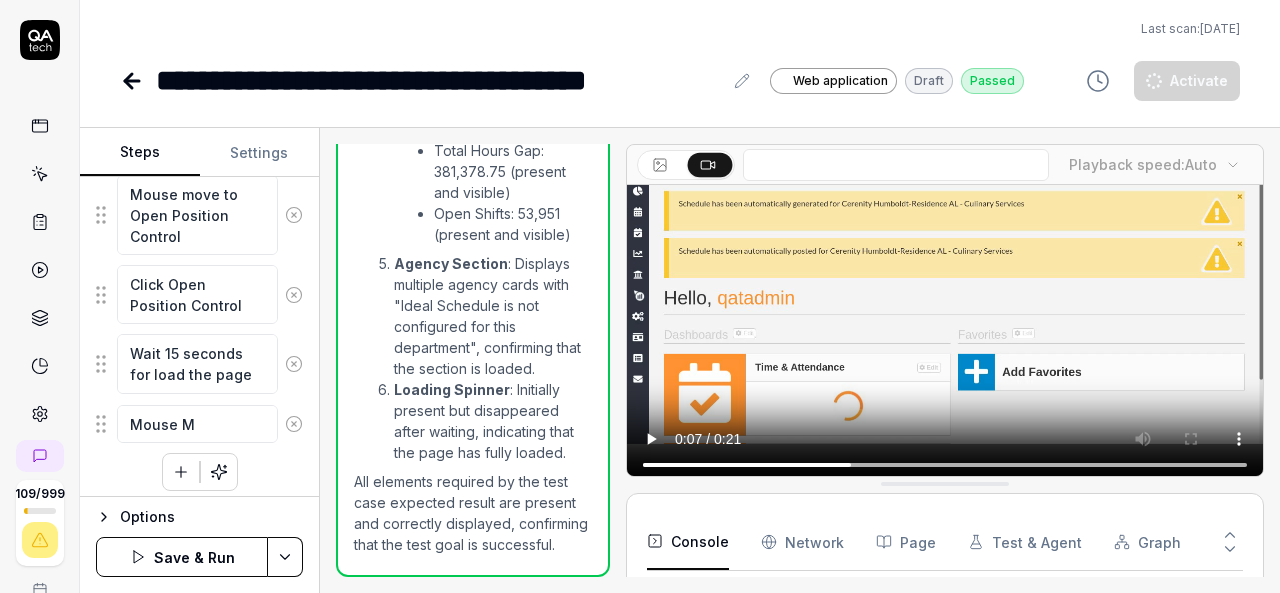 type on "*" 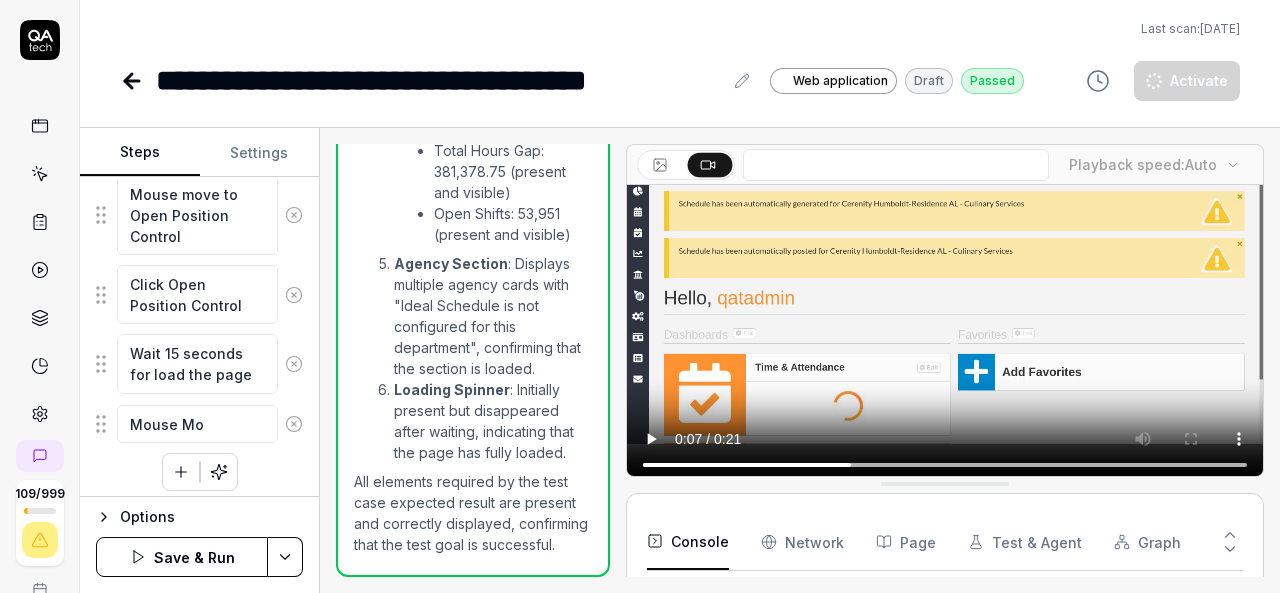type on "*" 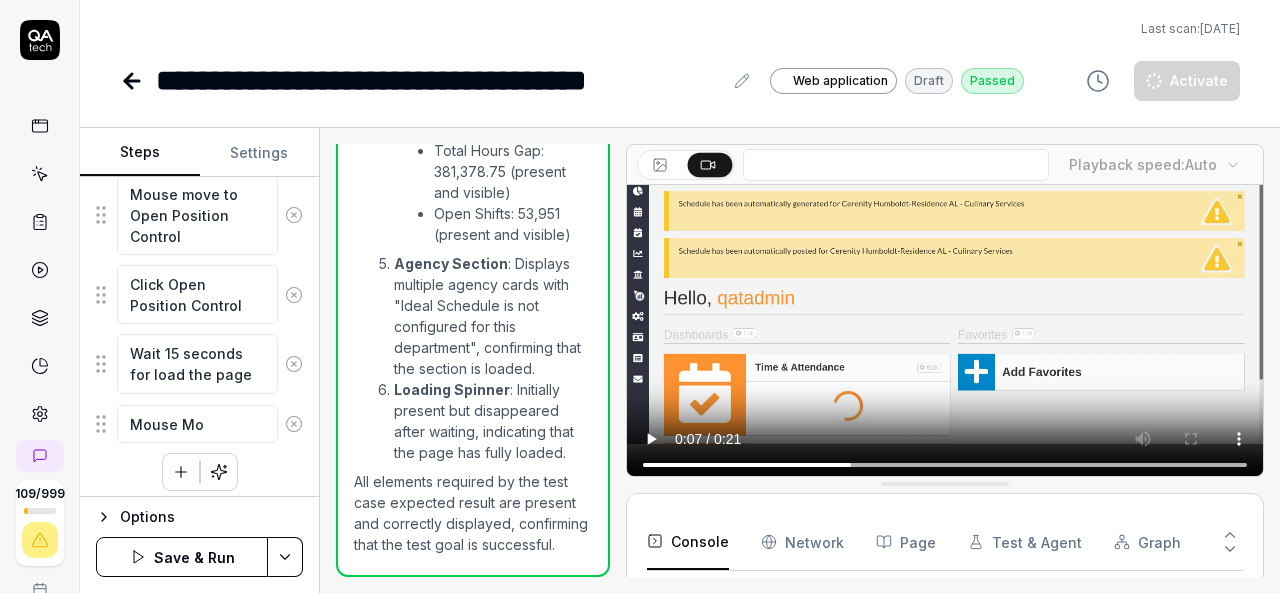 type on "Mouse Mov" 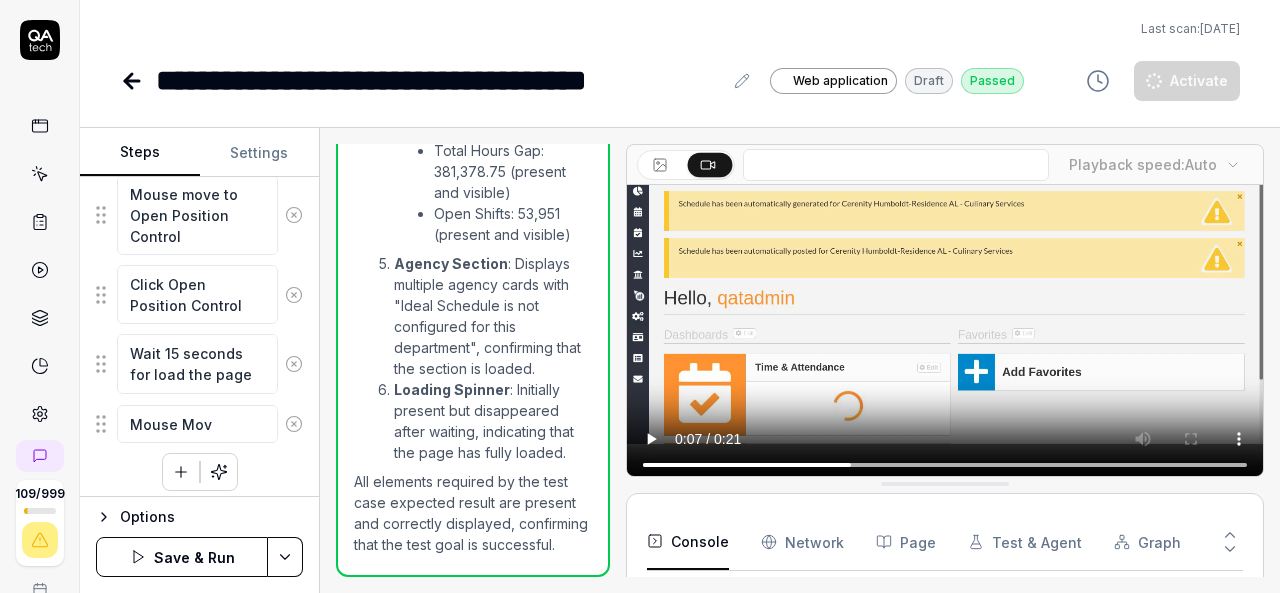 type on "*" 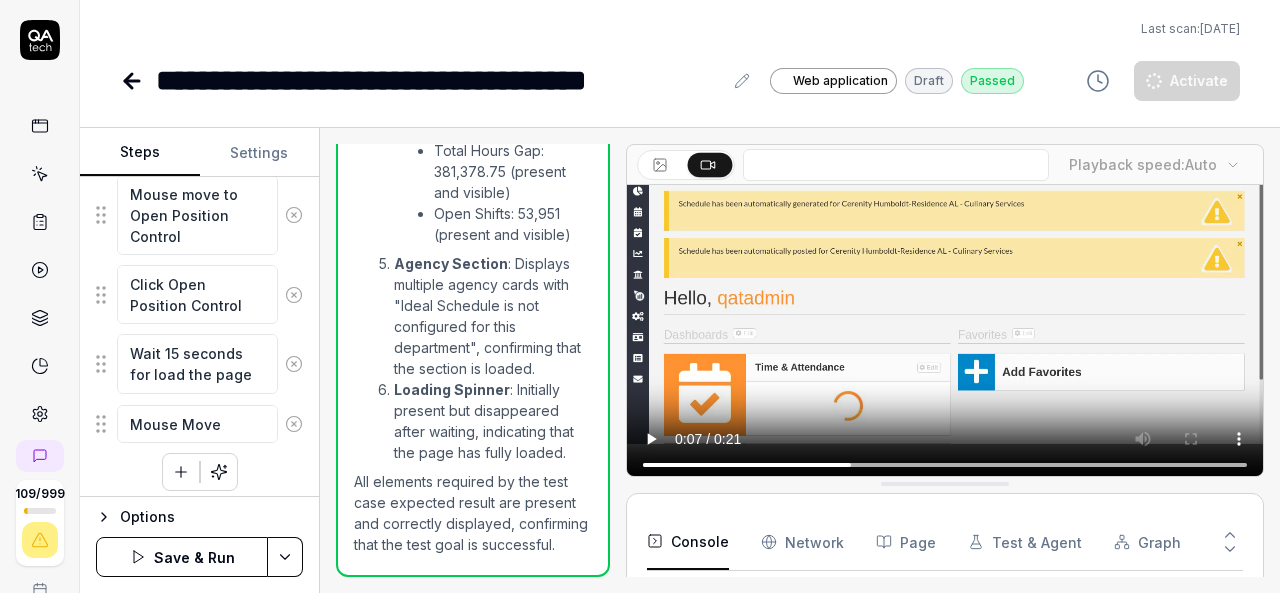 type on "*" 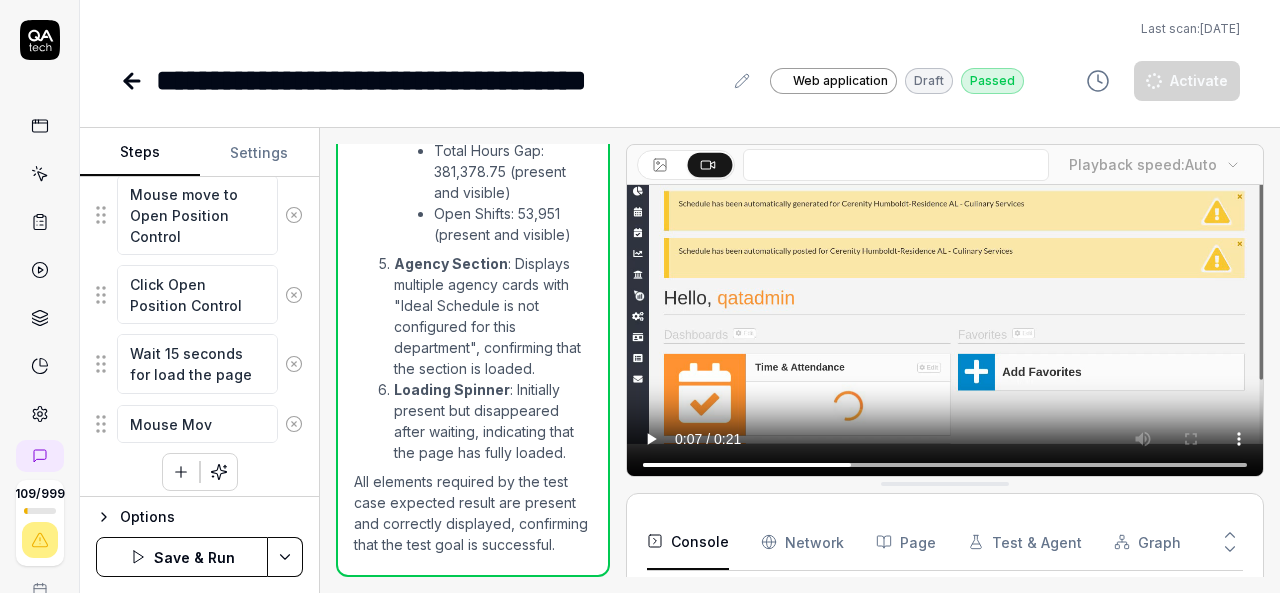 type on "*" 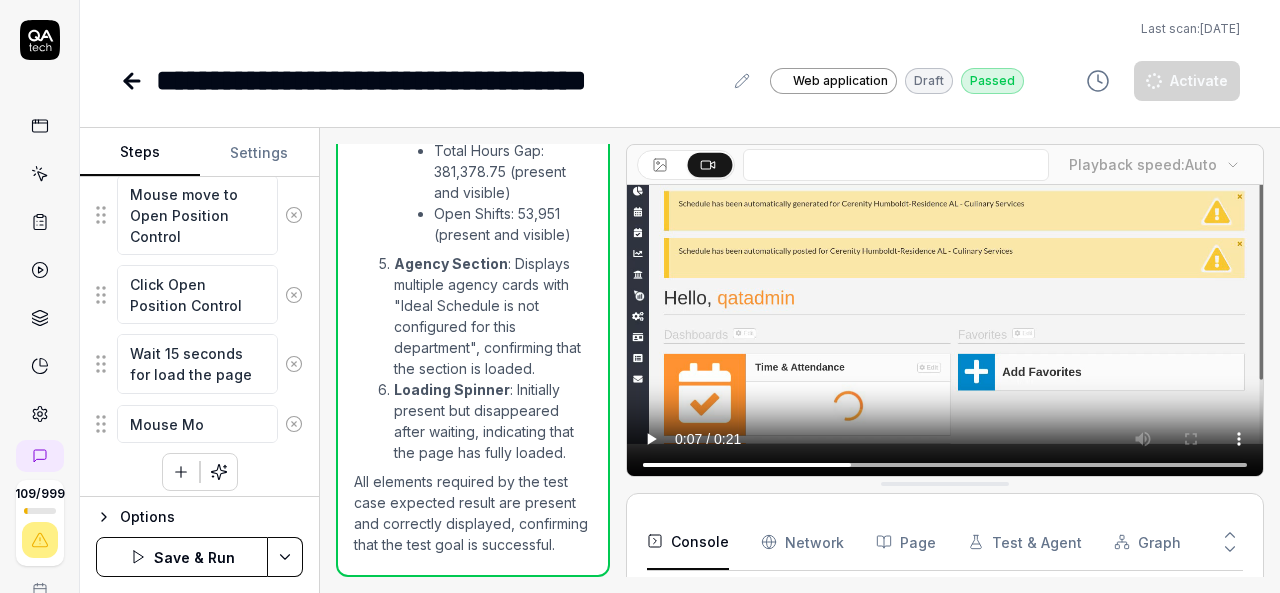 type on "*" 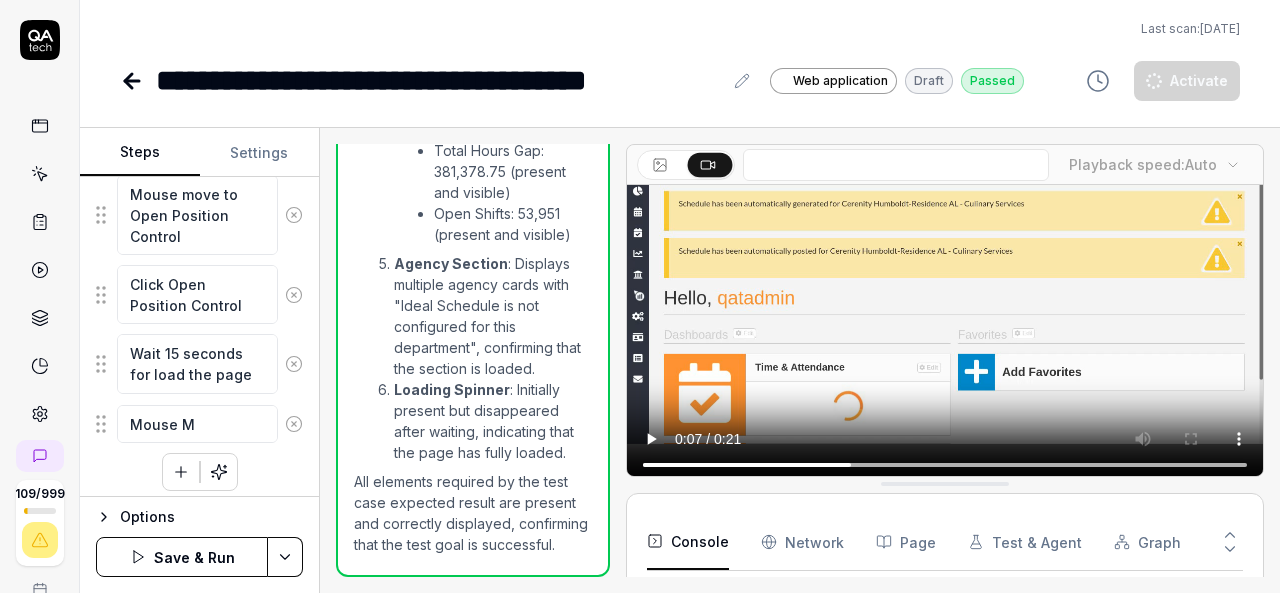 type on "*" 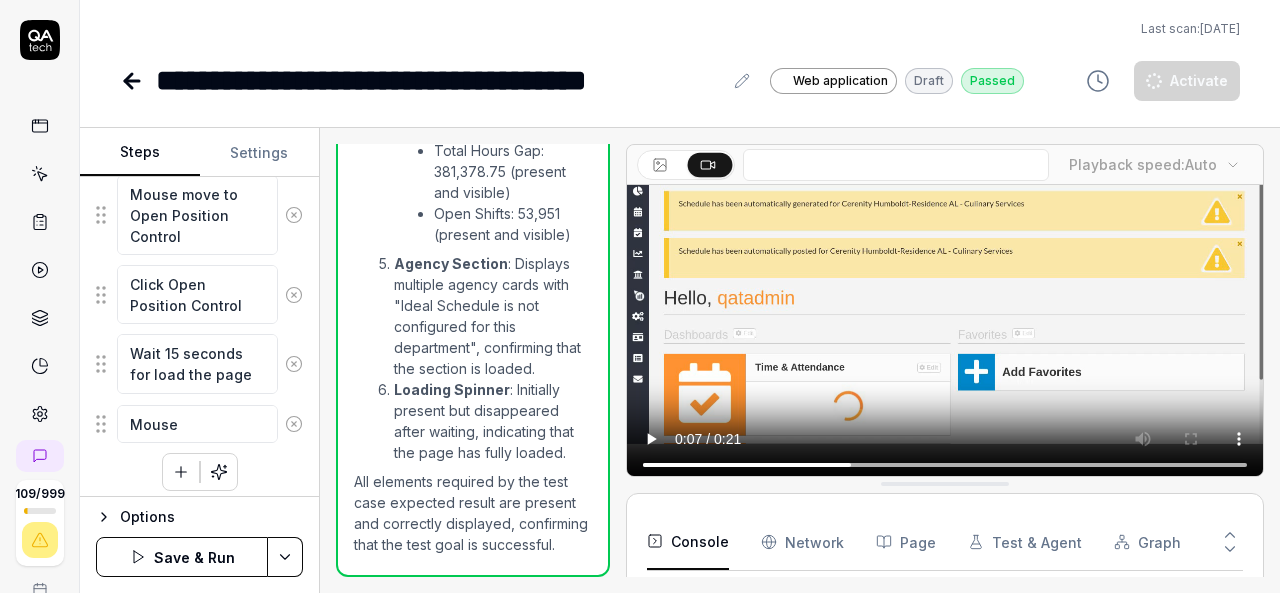 type on "*" 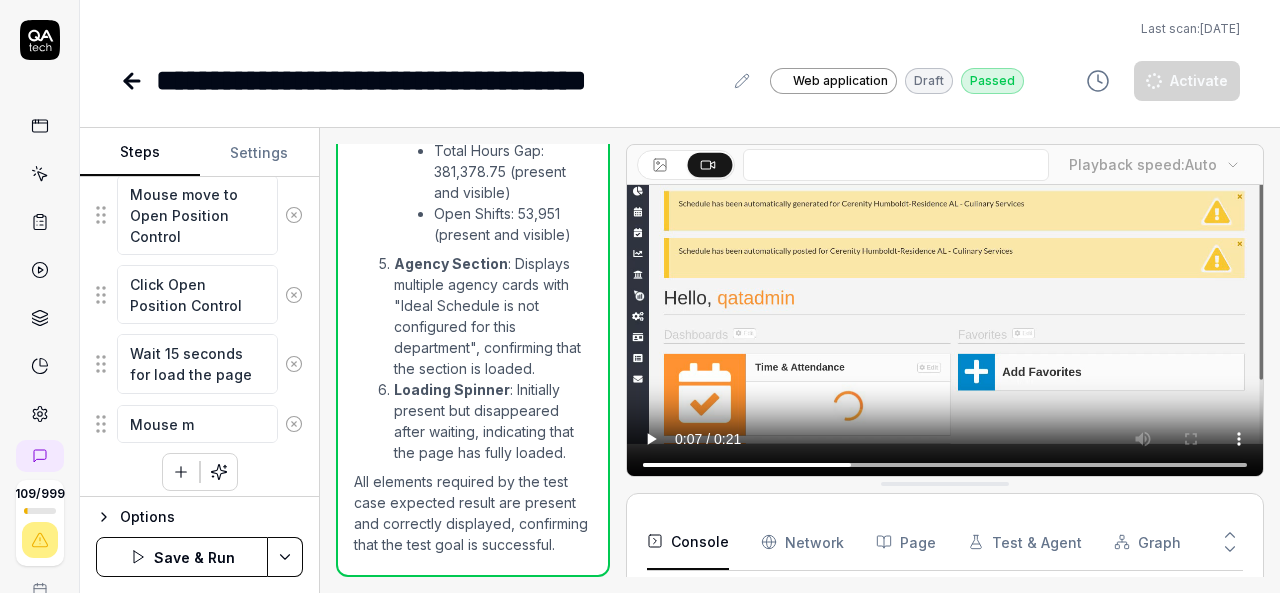 type on "*" 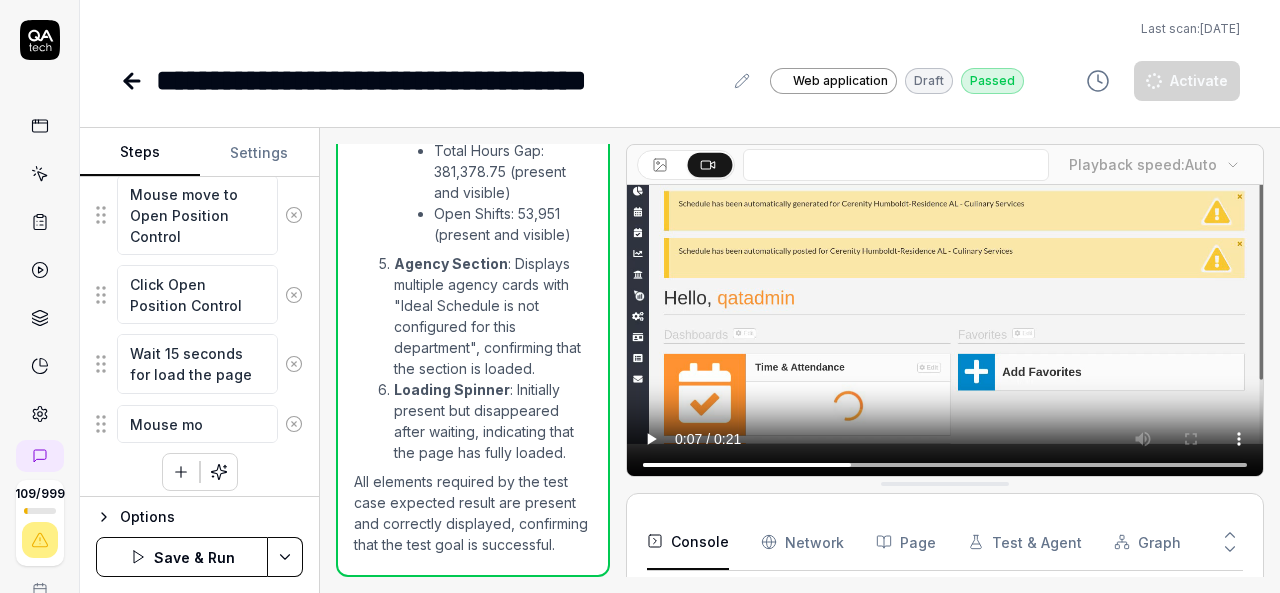 type on "*" 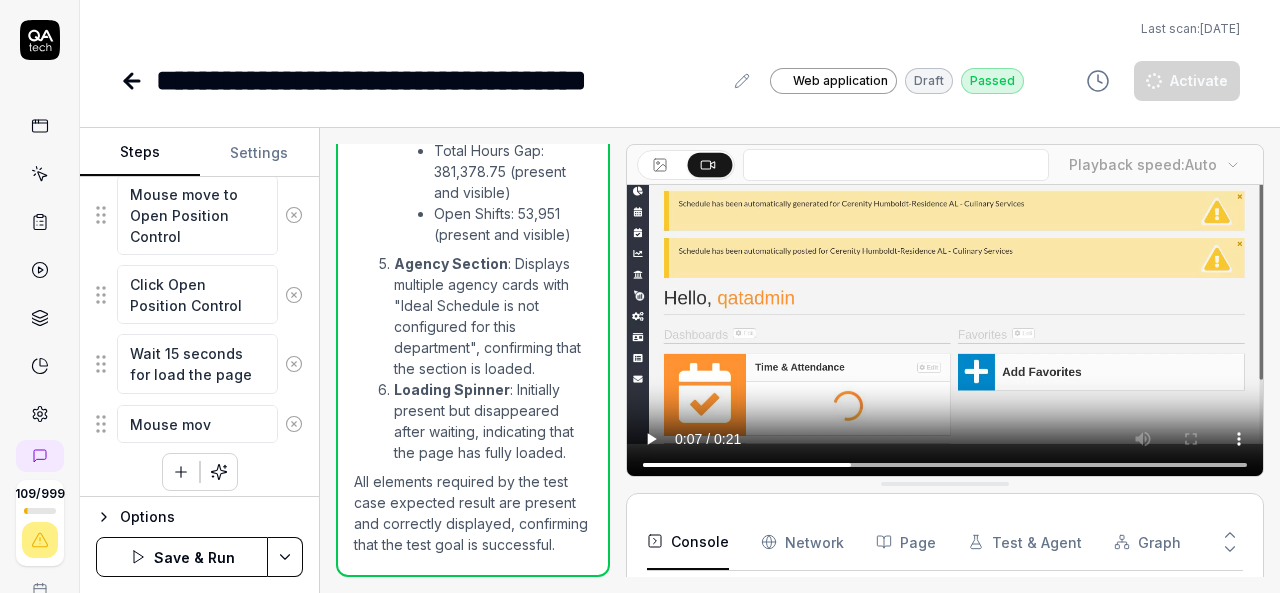type on "*" 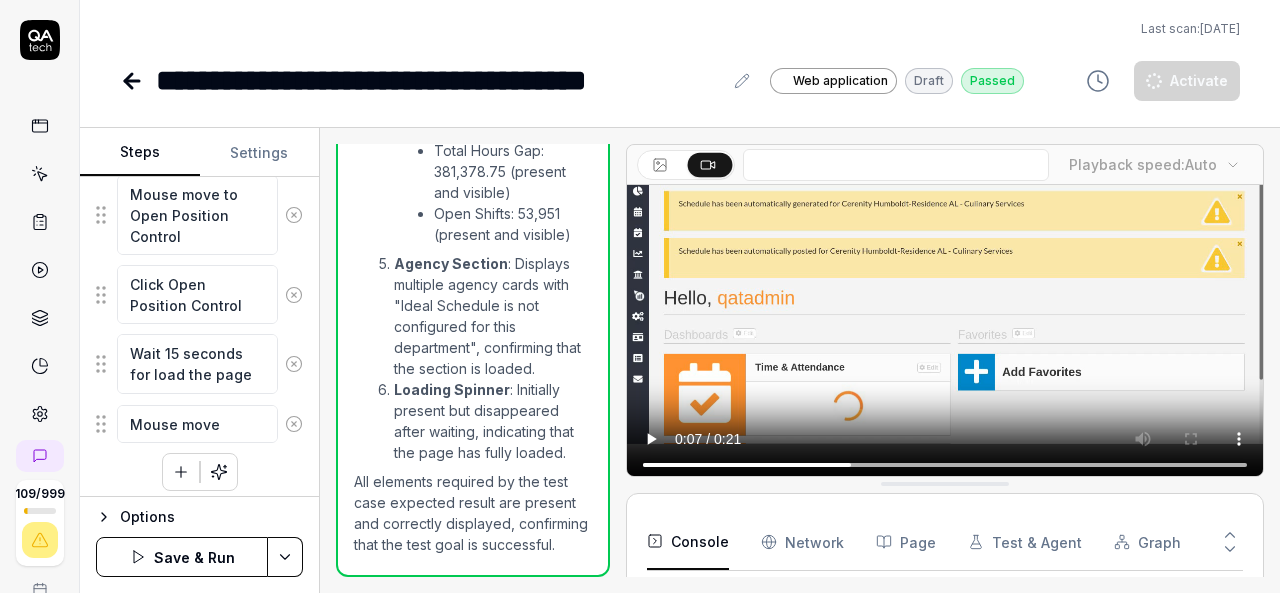type on "*" 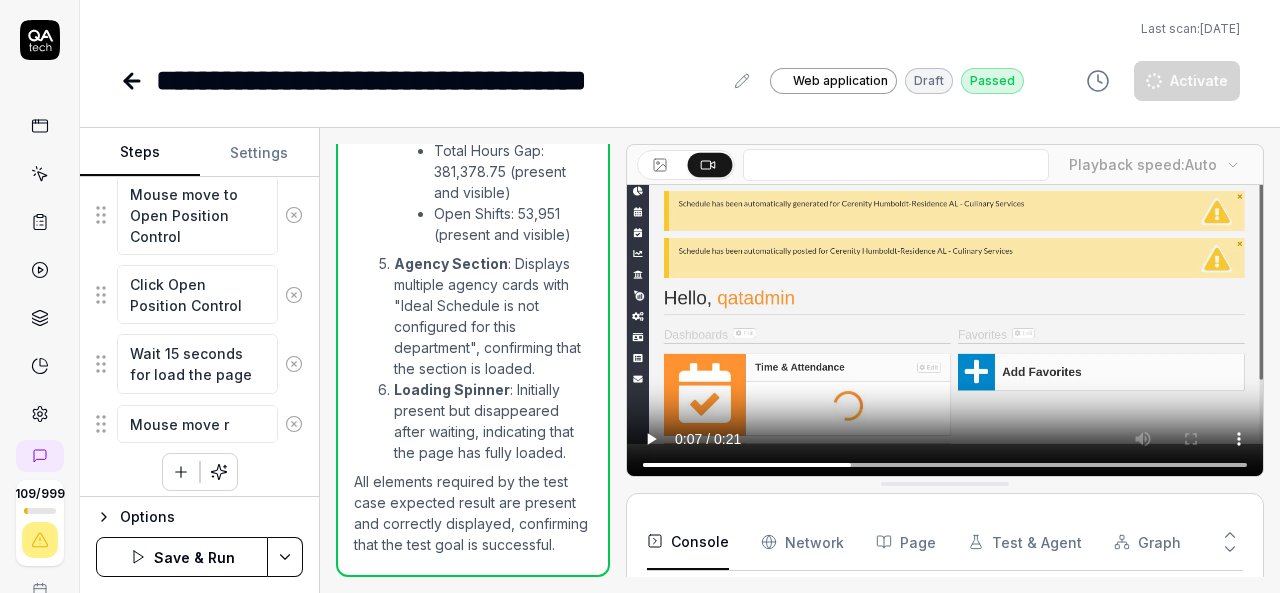 type on "*" 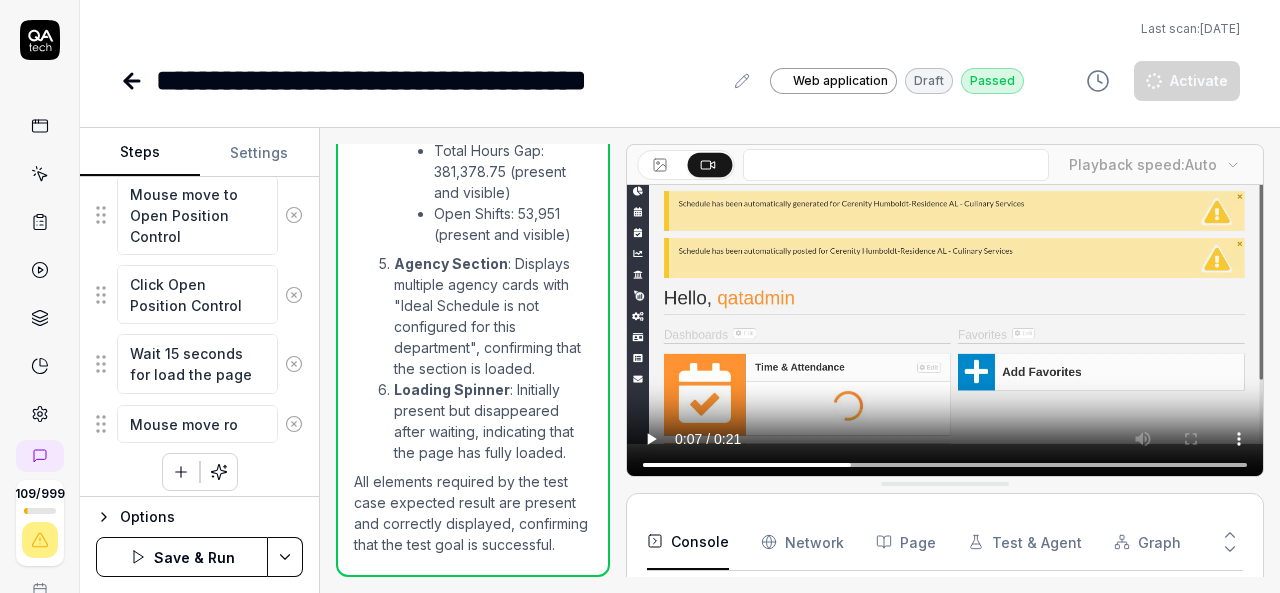 type on "*" 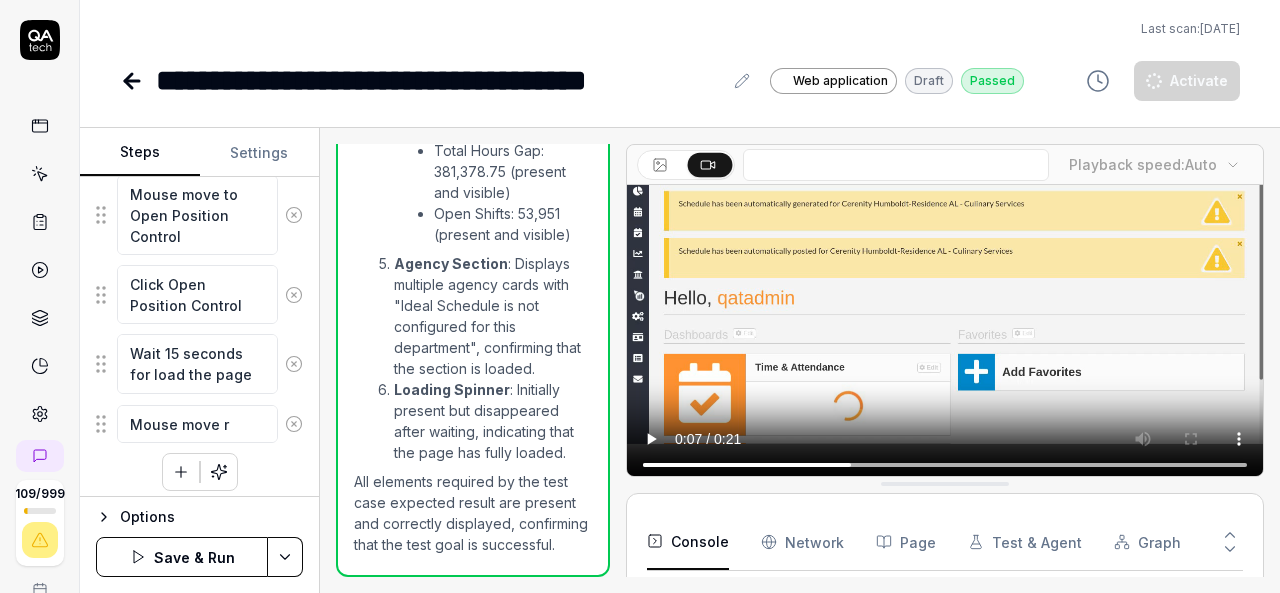 type on "*" 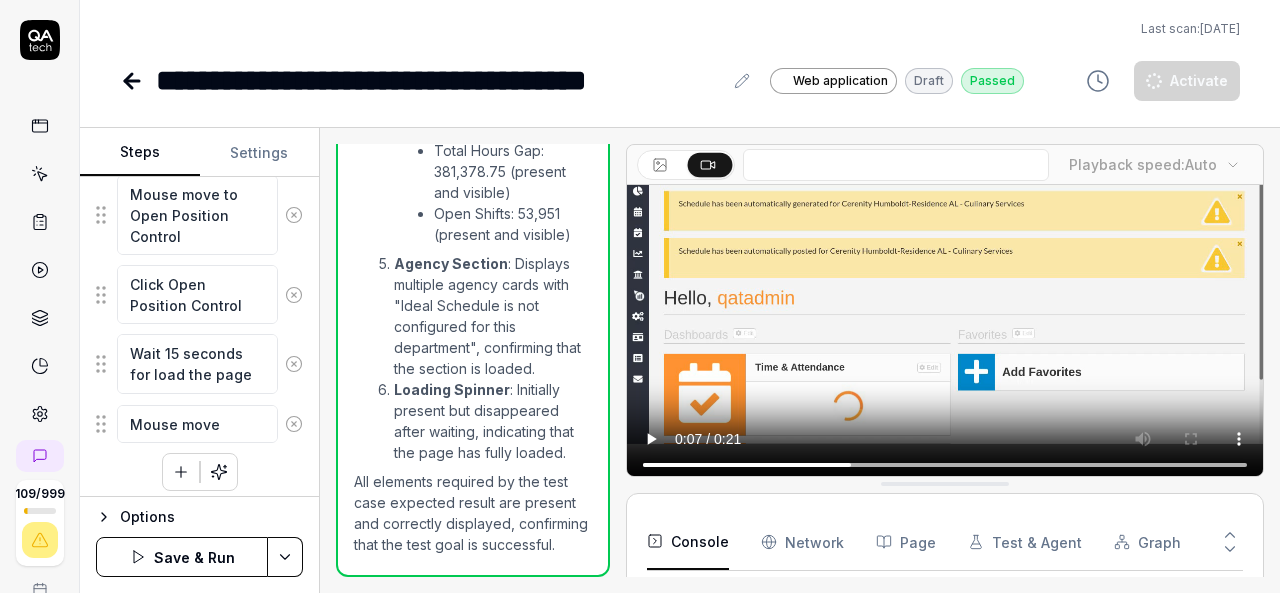 type on "*" 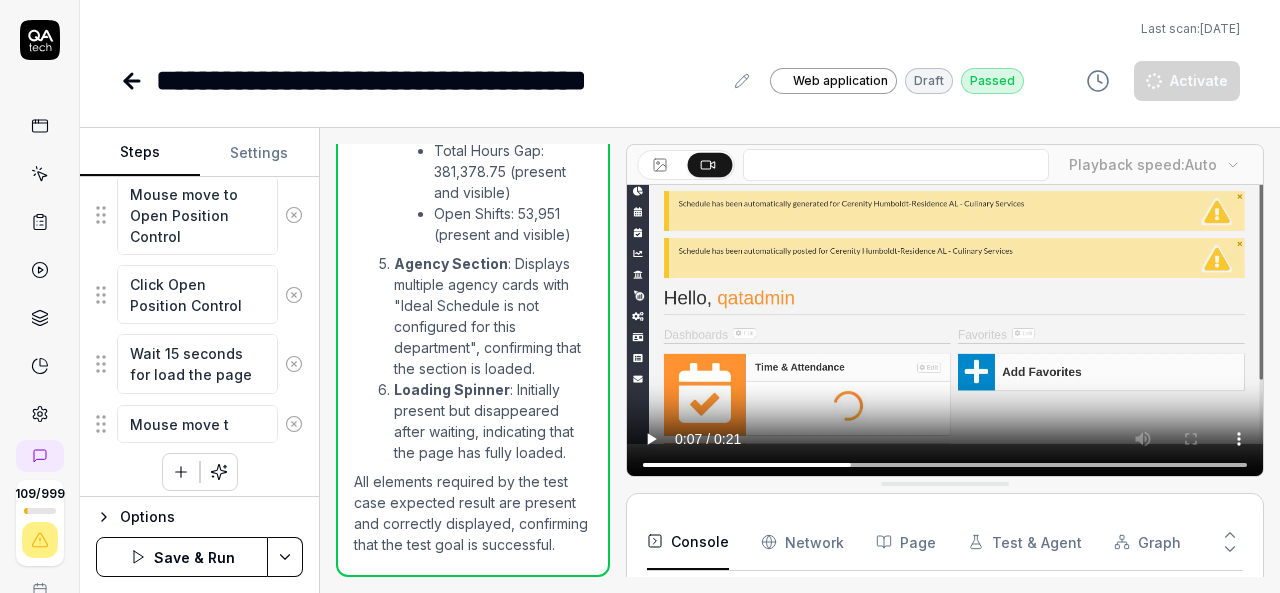 type on "*" 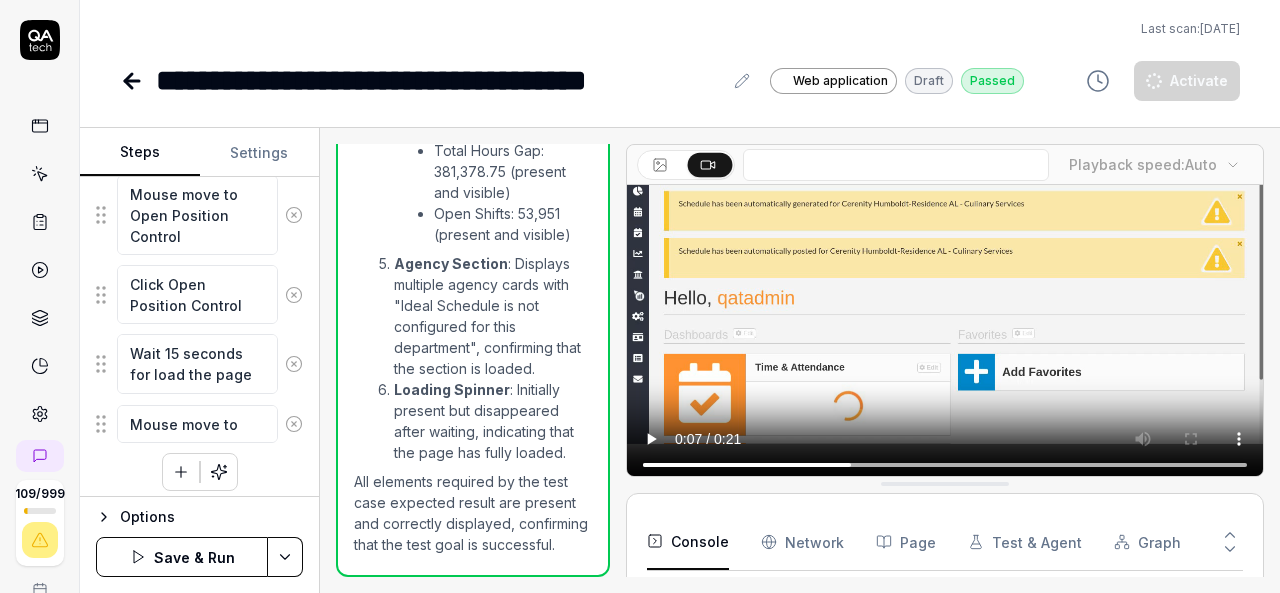 type on "*" 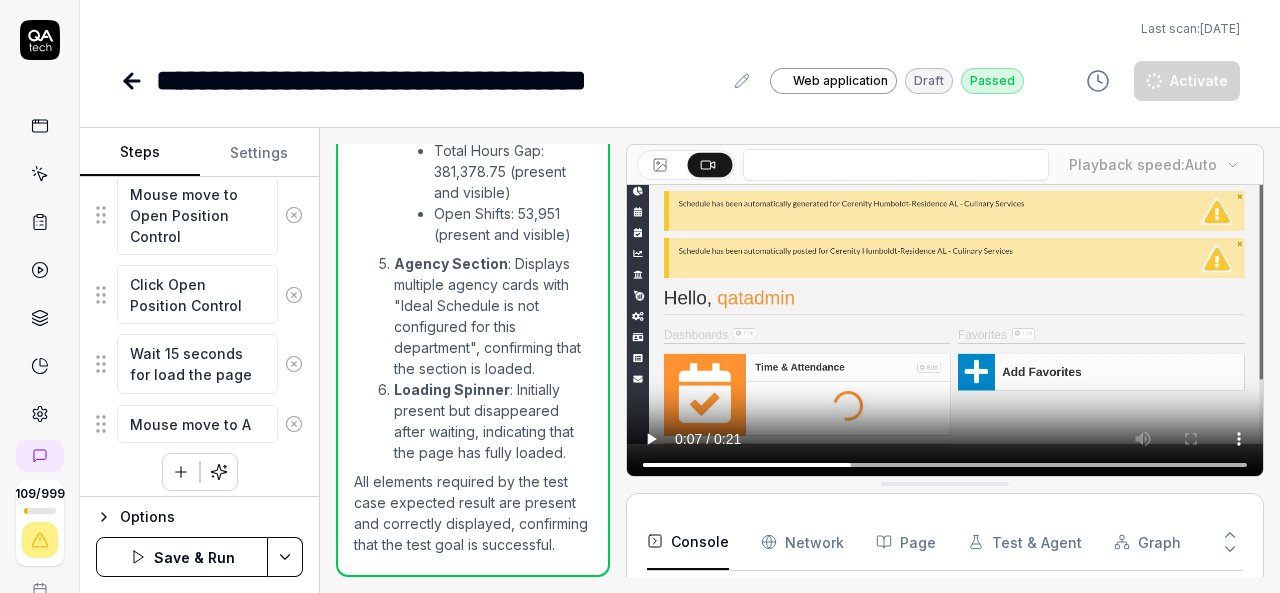 type on "*" 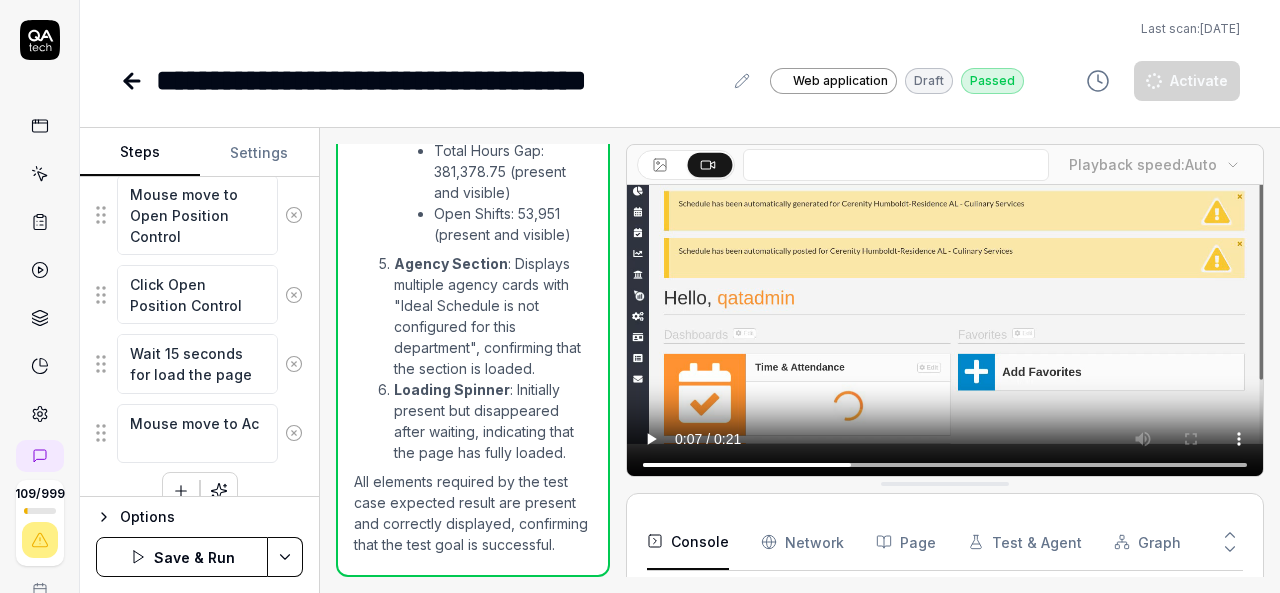 type on "*" 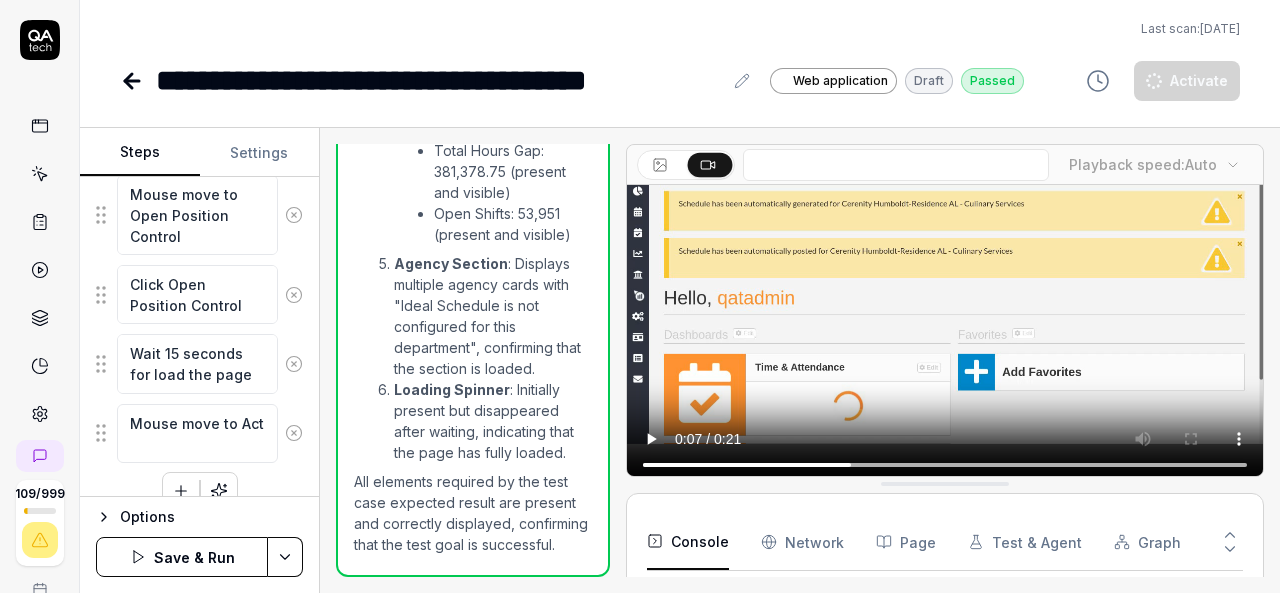 type on "*" 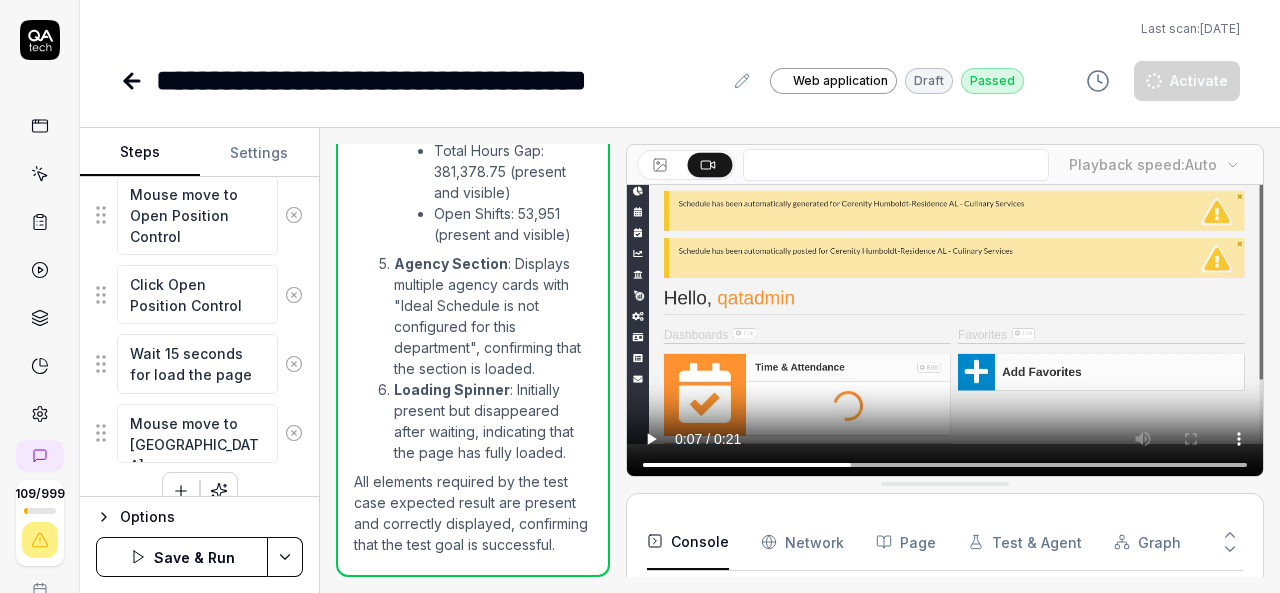type on "*" 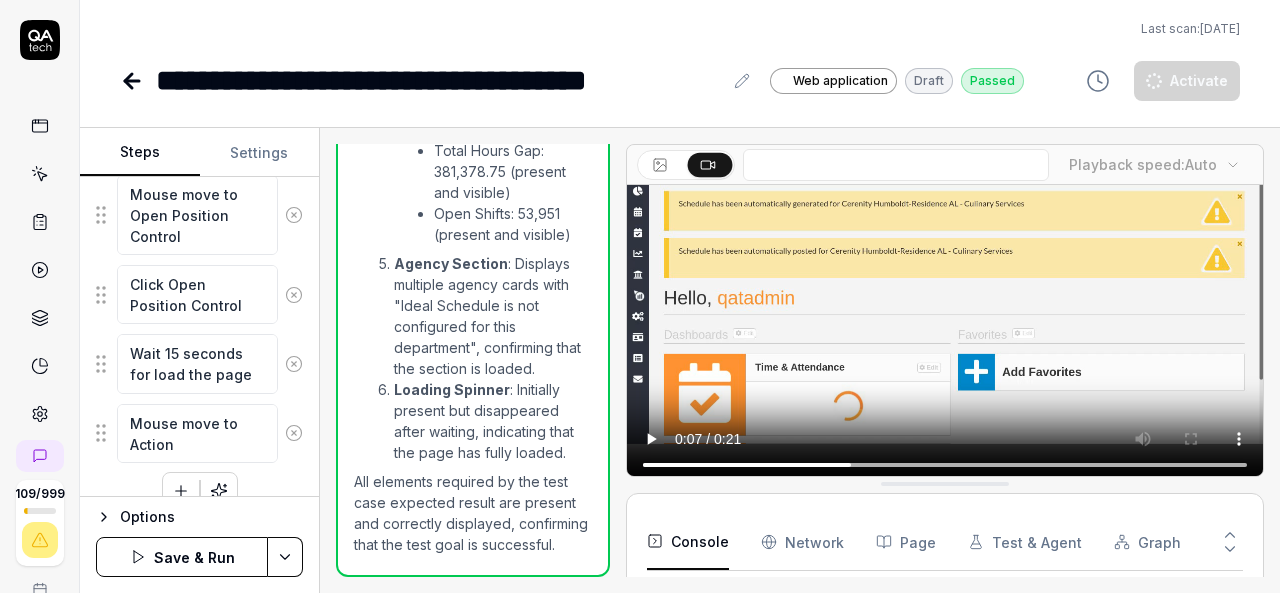 type on "*" 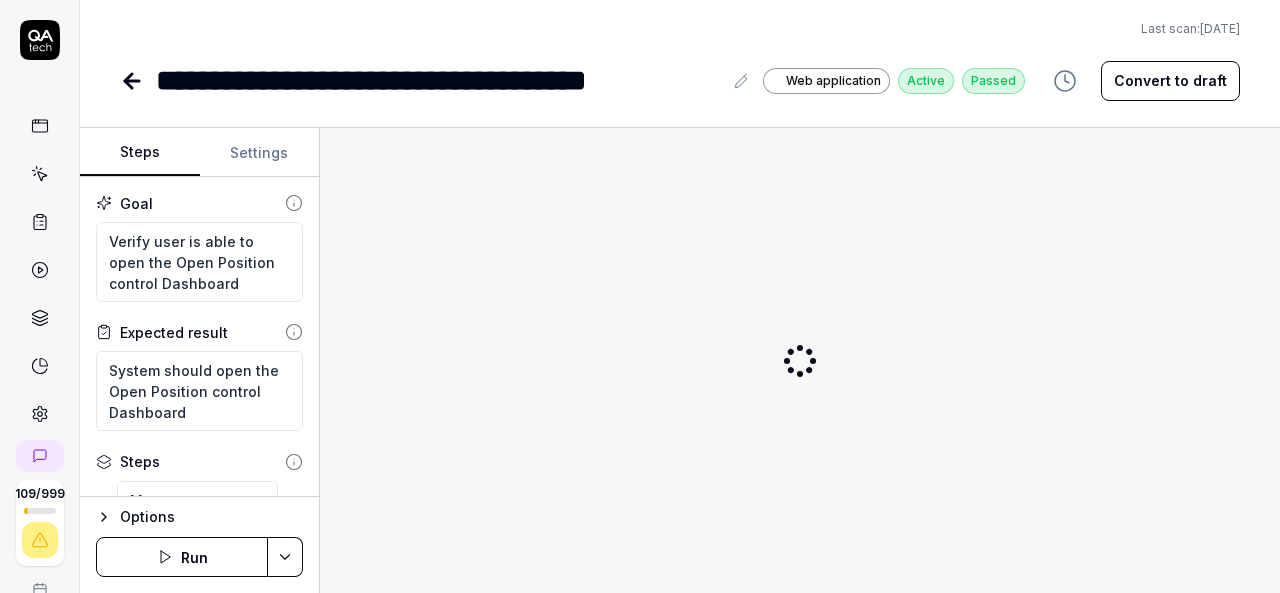 scroll, scrollTop: 0, scrollLeft: 0, axis: both 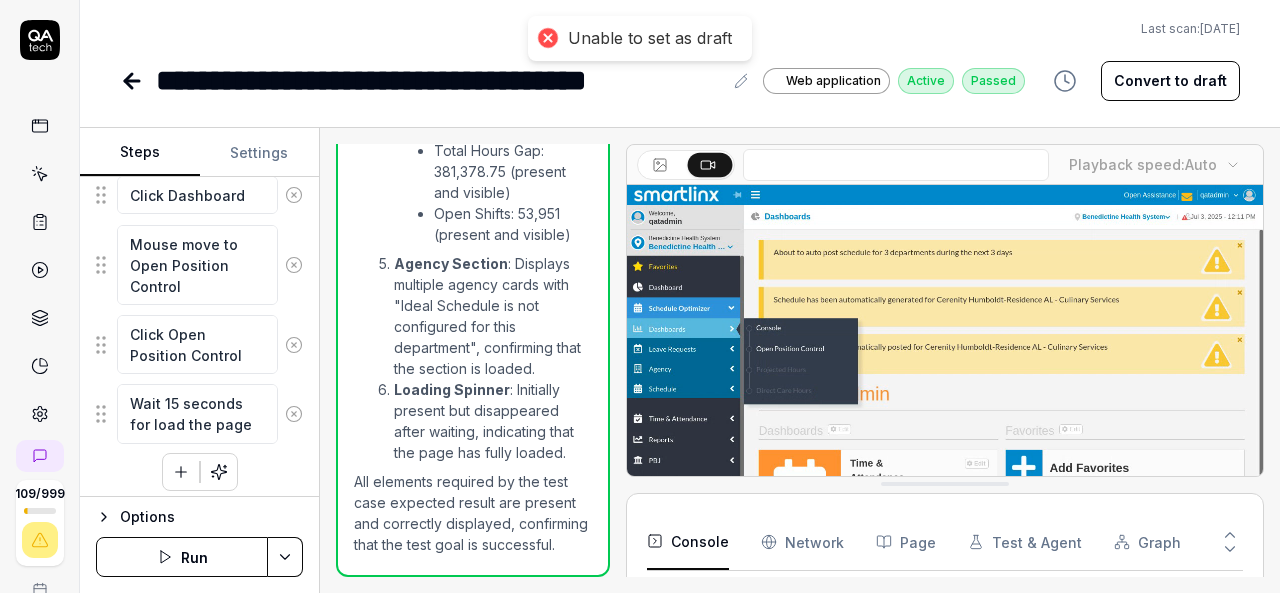 click 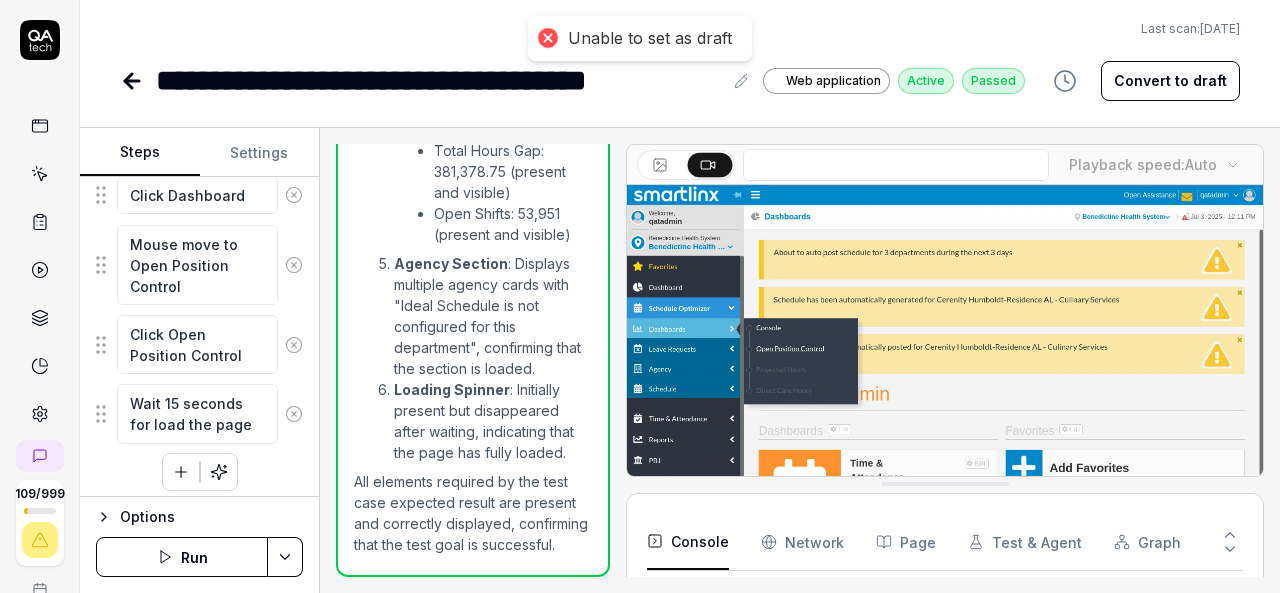 scroll, scrollTop: 1058, scrollLeft: 0, axis: vertical 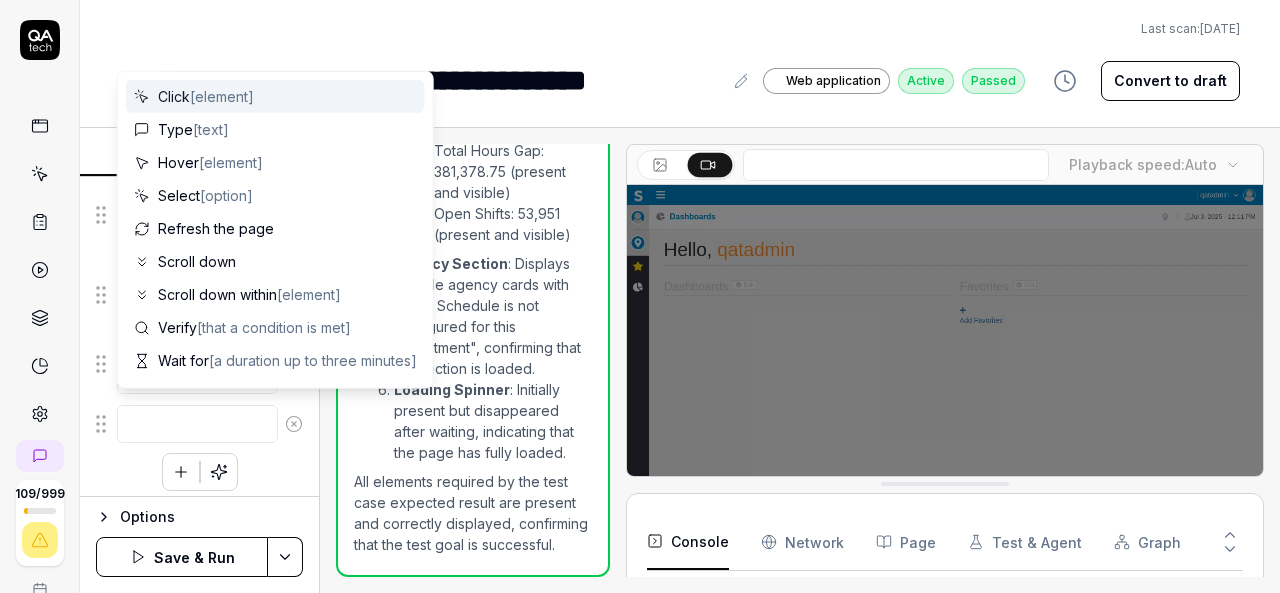 click at bounding box center (197, 424) 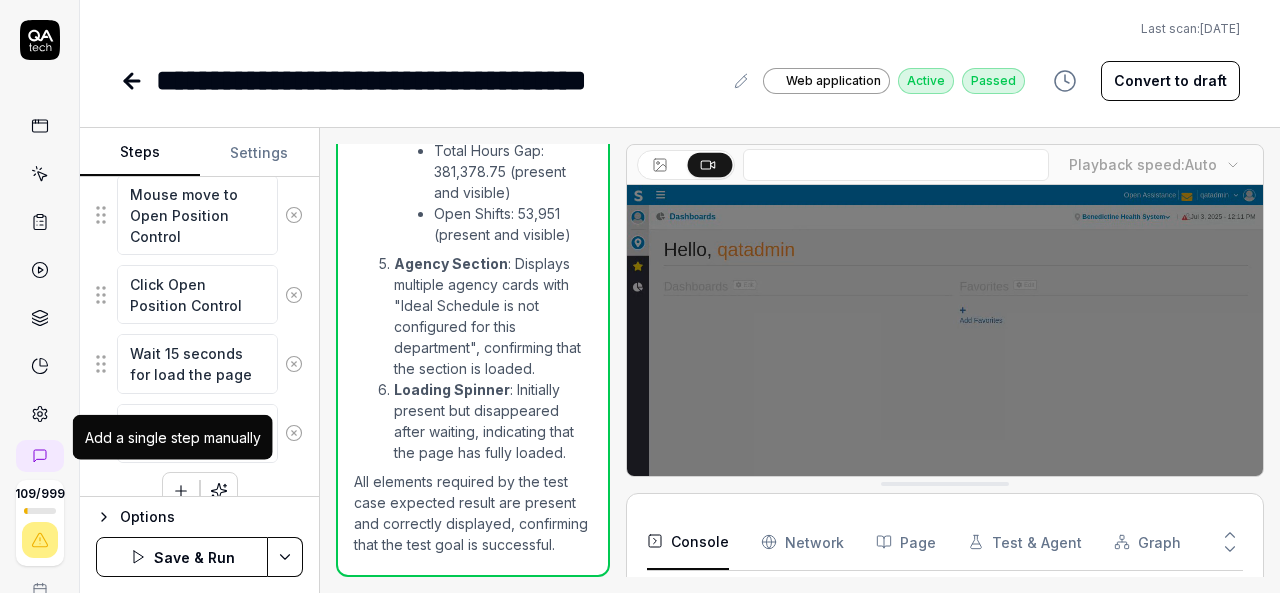 type on "Mouse move to Action" 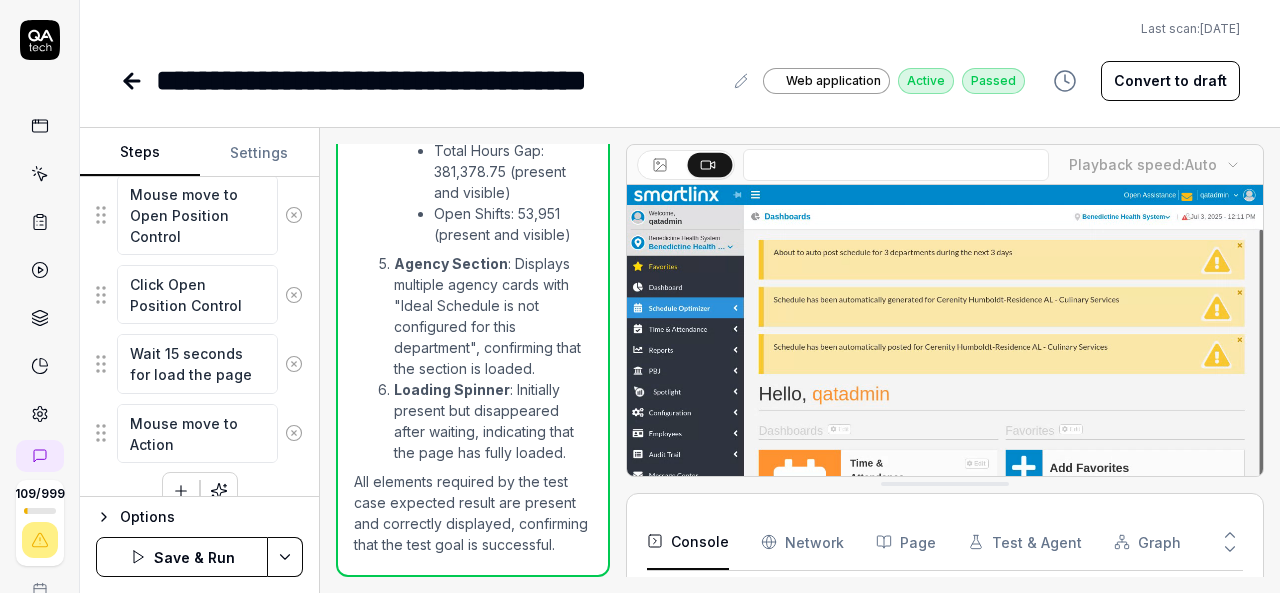 click at bounding box center [181, 491] 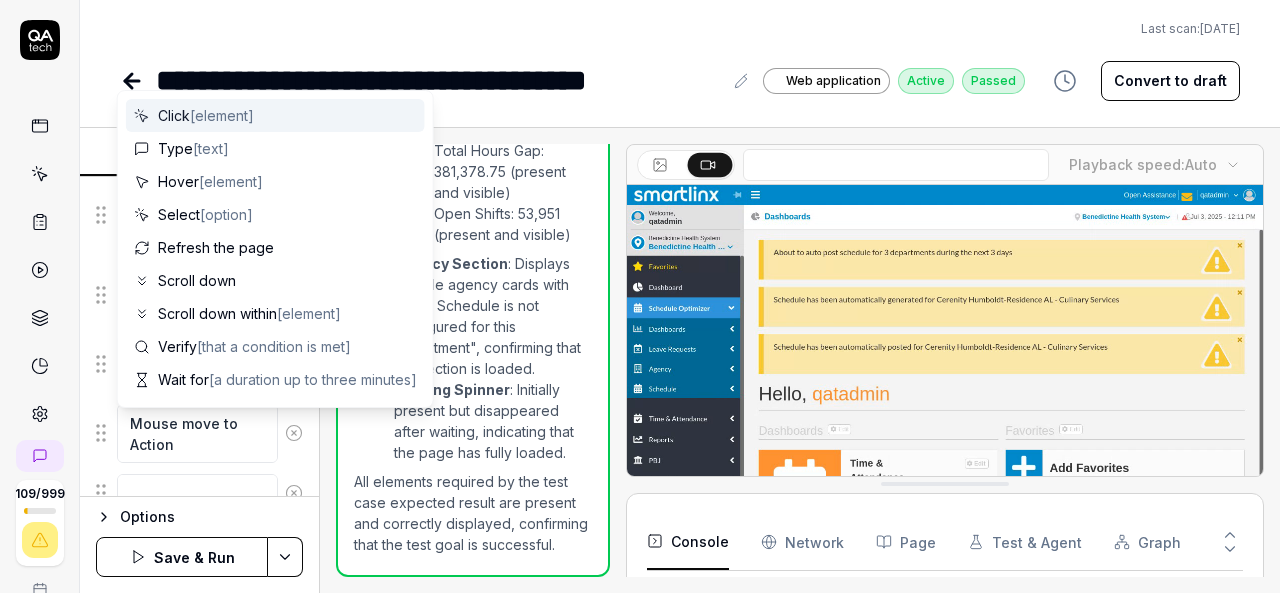 scroll, scrollTop: 1107, scrollLeft: 0, axis: vertical 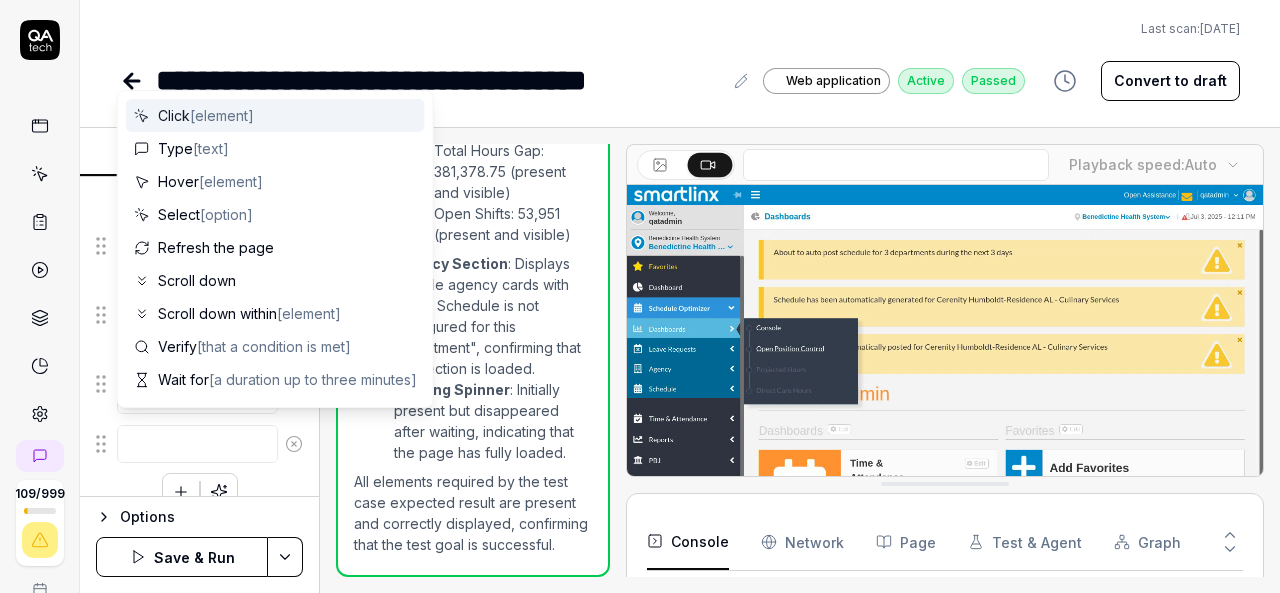 click at bounding box center [197, 444] 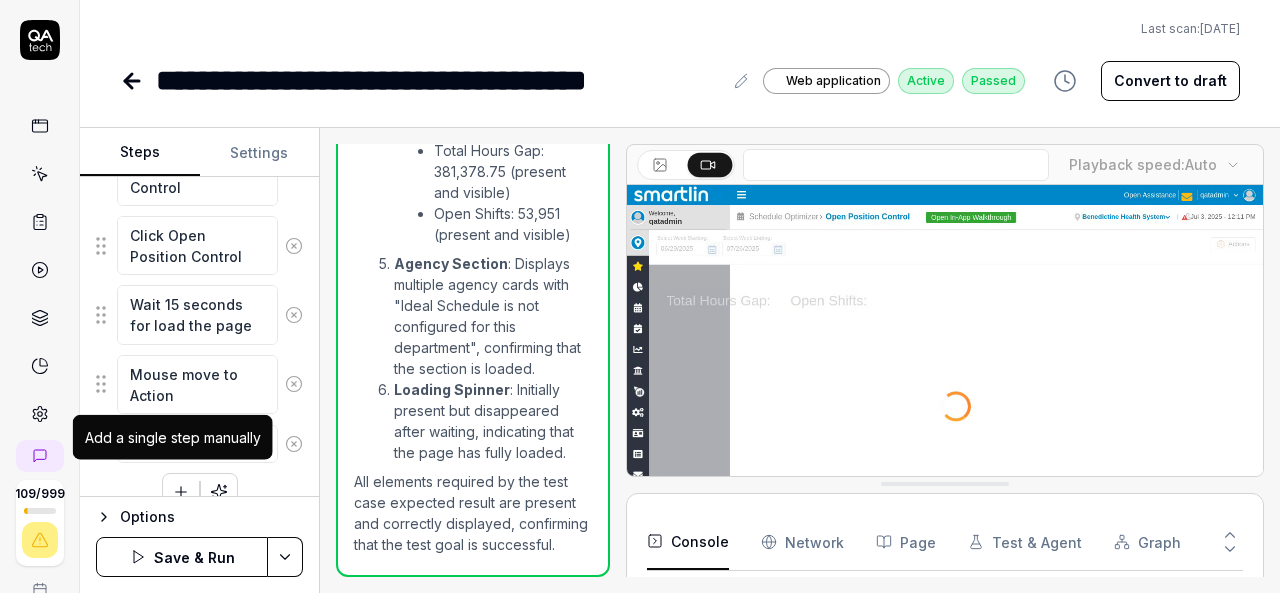 scroll, scrollTop: 1126, scrollLeft: 0, axis: vertical 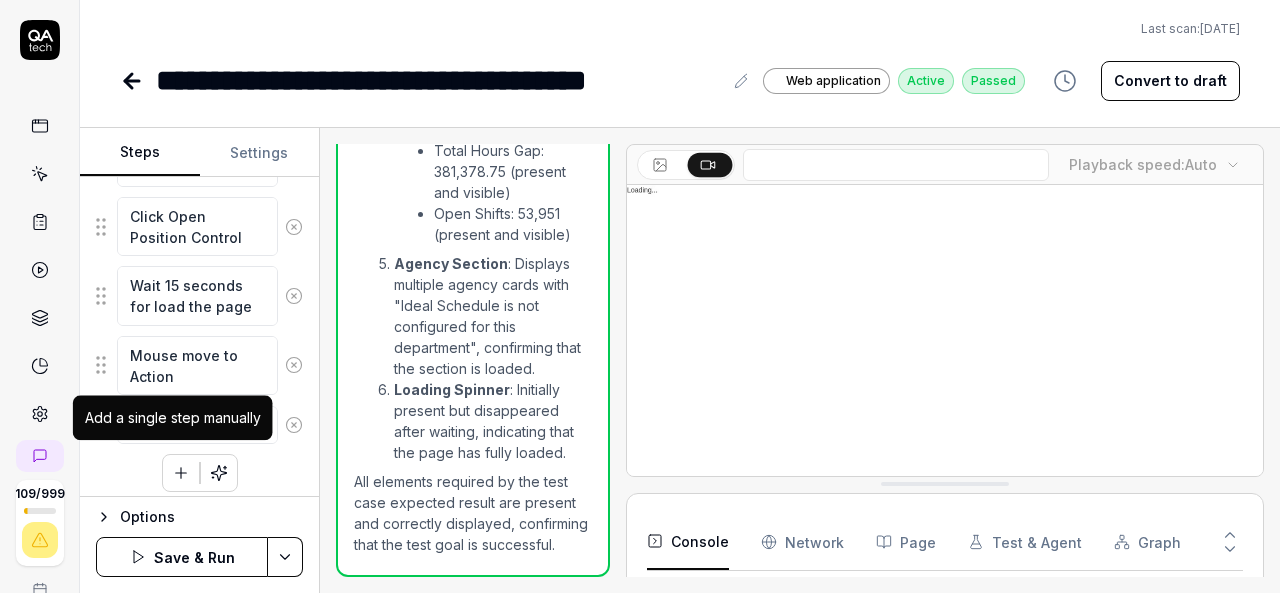 type on "Click on Action" 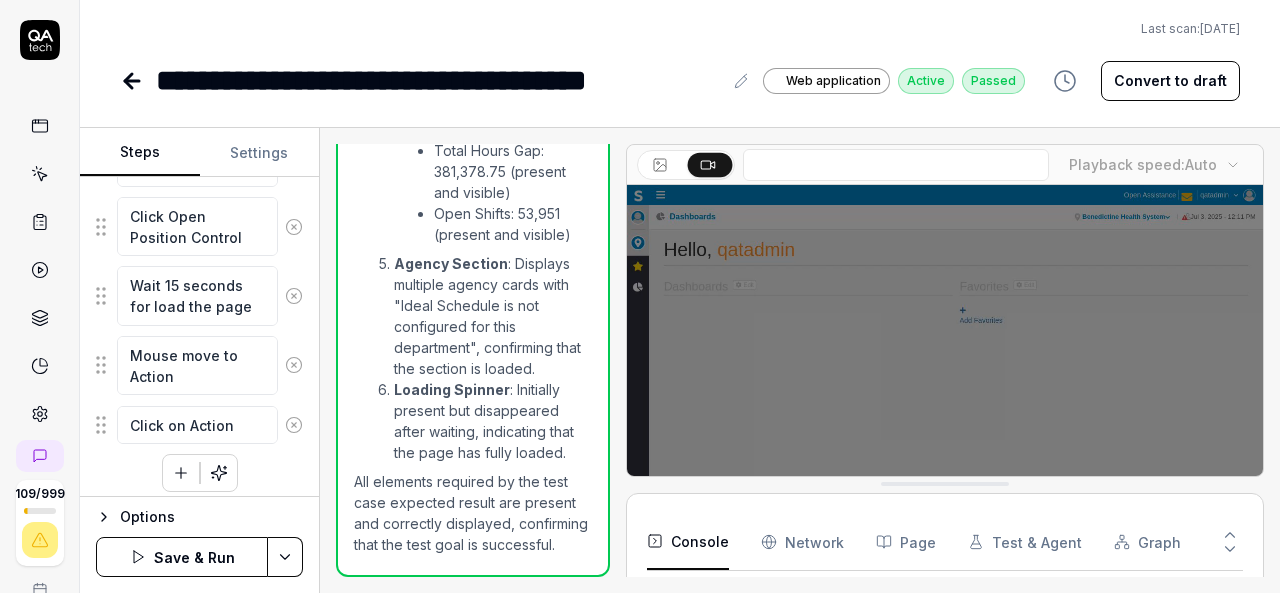 click 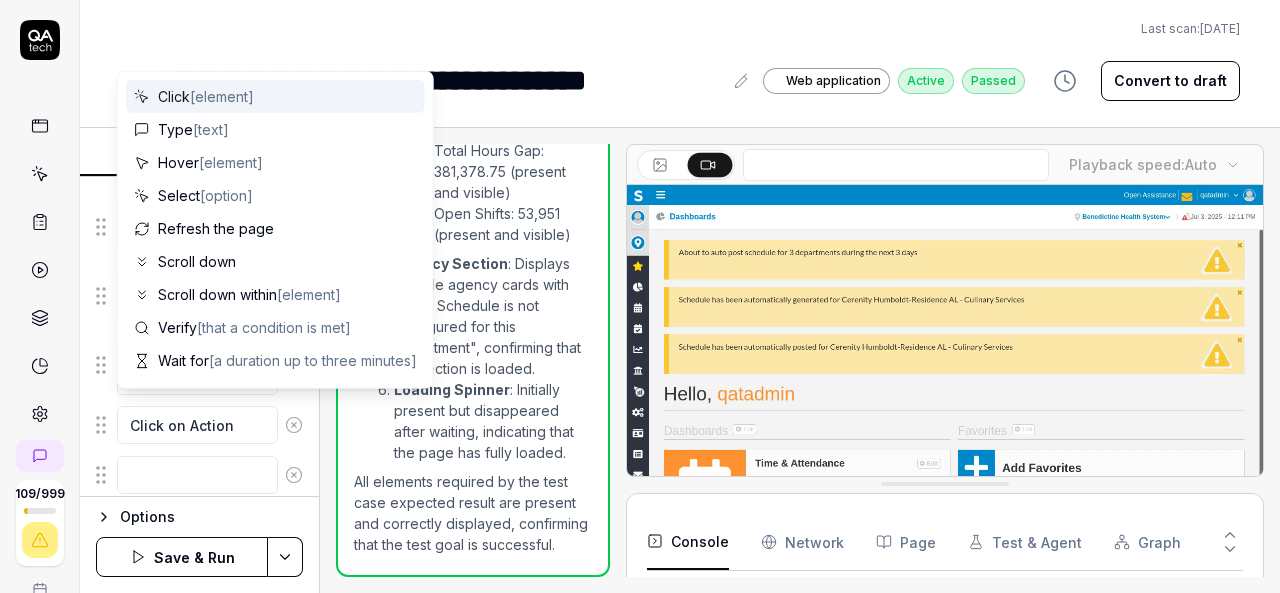 scroll, scrollTop: 1176, scrollLeft: 0, axis: vertical 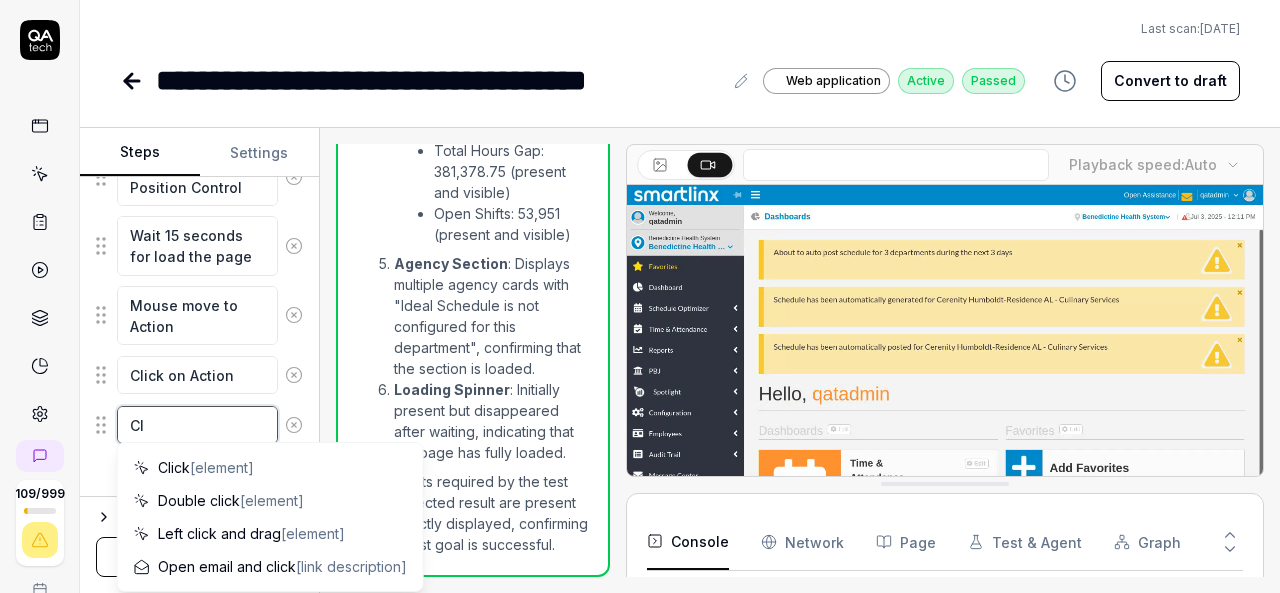 type on "C" 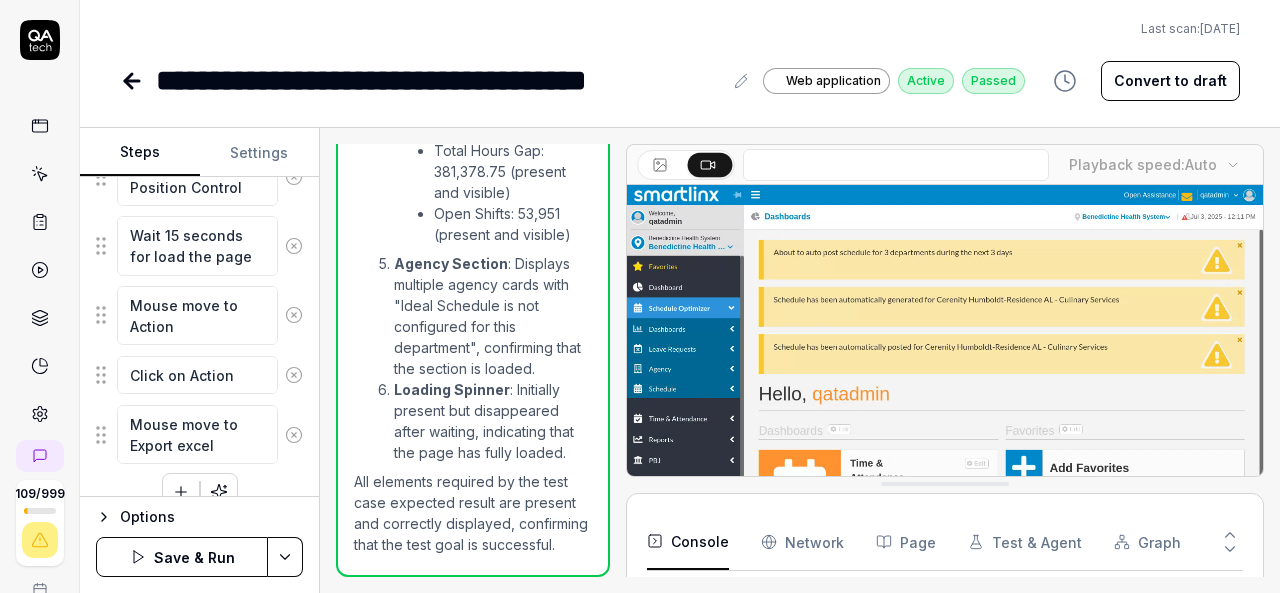 click 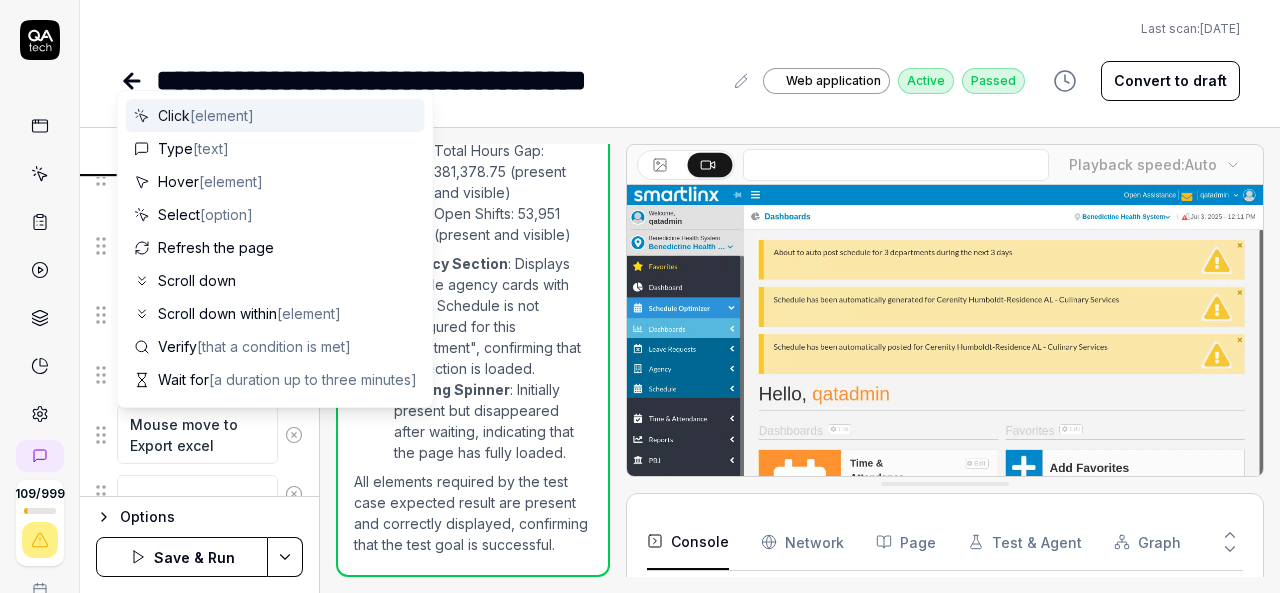 scroll, scrollTop: 1225, scrollLeft: 0, axis: vertical 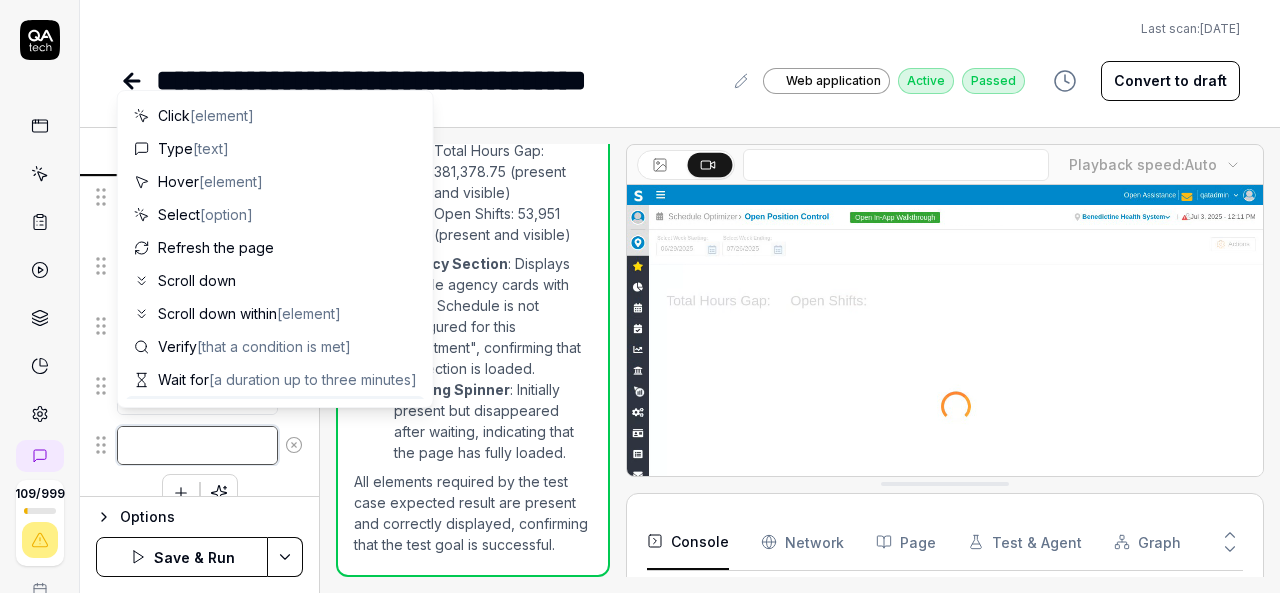 click at bounding box center [197, 445] 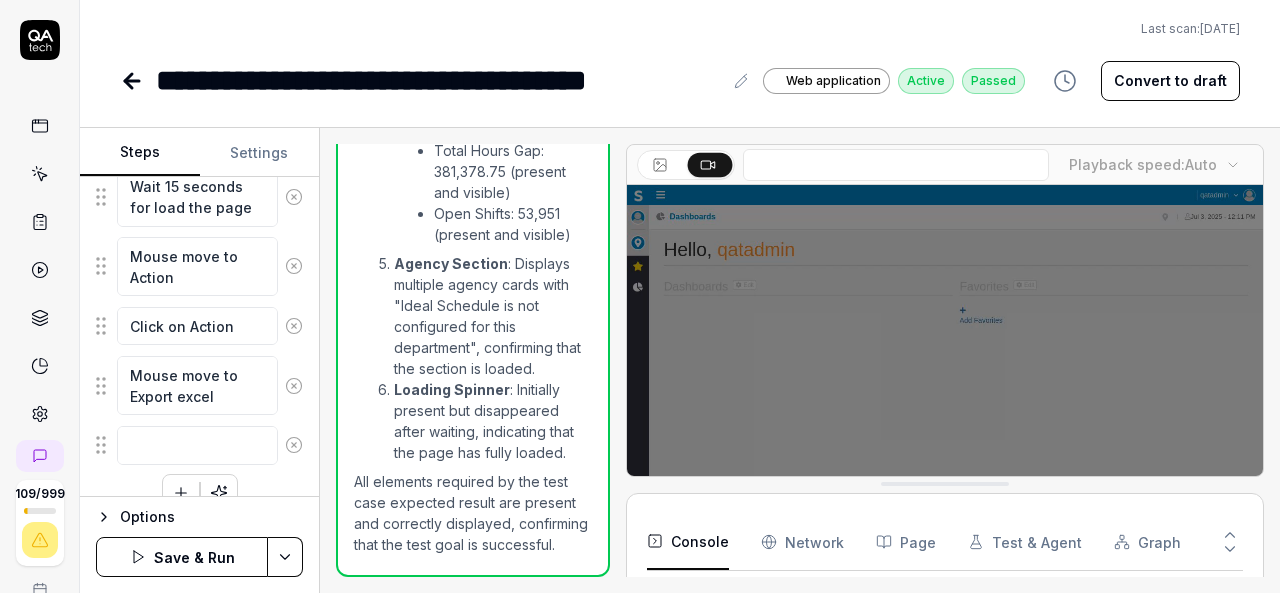 click on "**********" at bounding box center [680, 51] 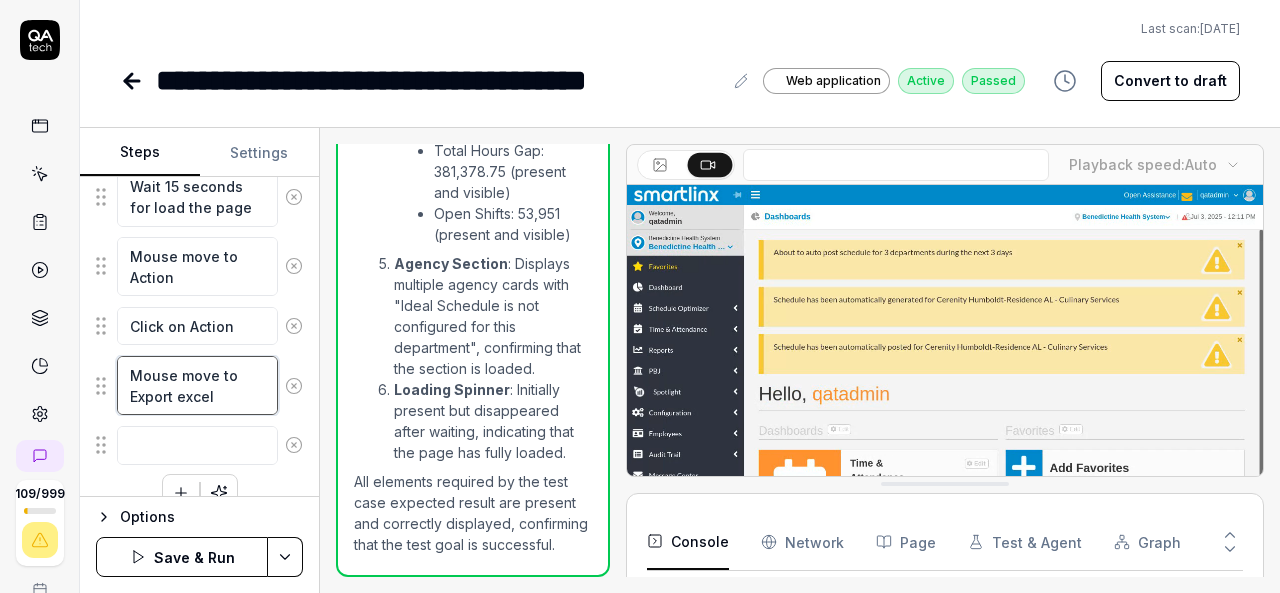 click on "Mouse move to Export excel" at bounding box center (197, 385) 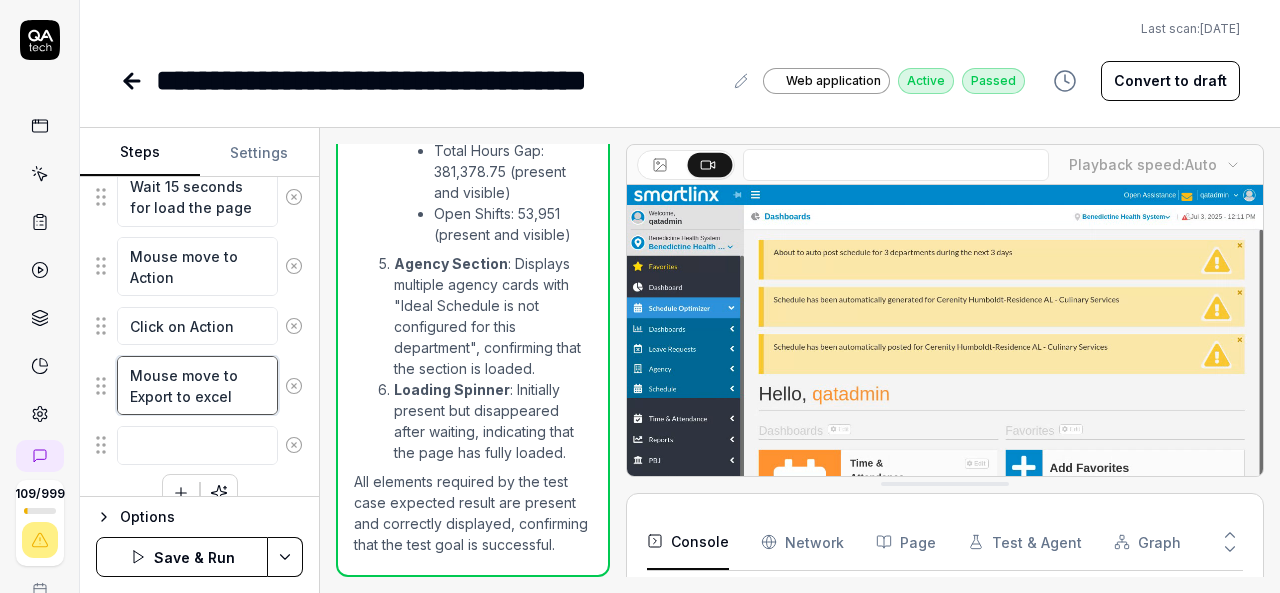 drag, startPoint x: 243, startPoint y: 385, endPoint x: 90, endPoint y: 396, distance: 153.39491 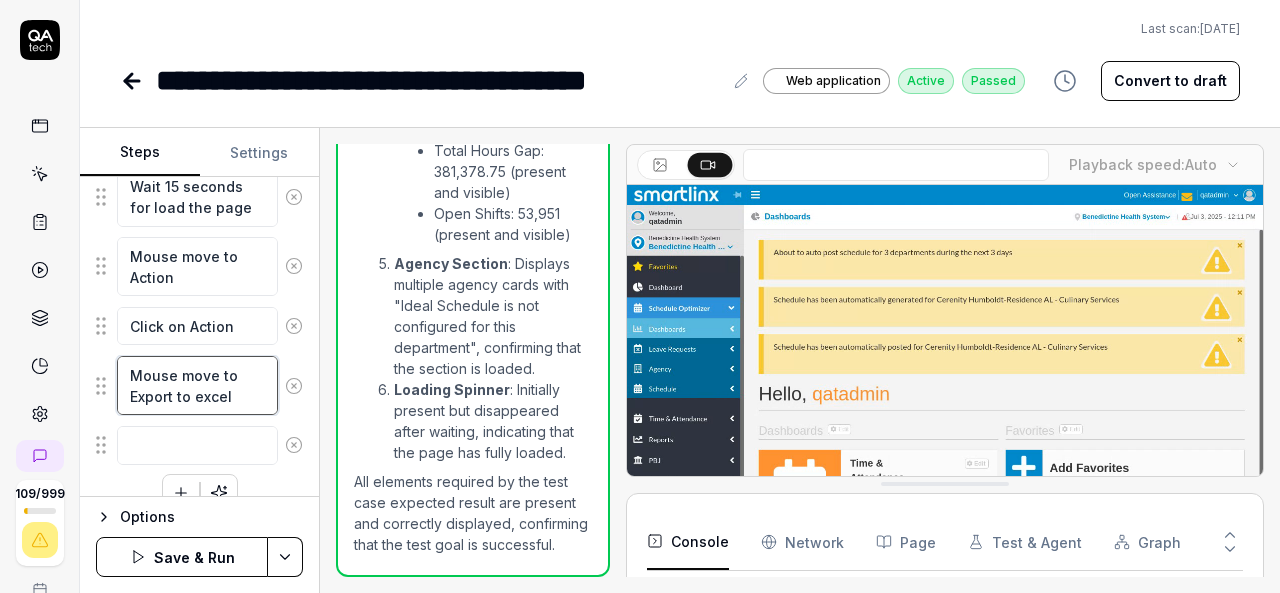 click on "Goal Verify user is able to open the Open Position control Dashboard Expected result System should open the Open Position control Dashboard Steps Move mouse to hamburger menu Move mouse to location Select the Top organization level at location if user is not at top organization Click the  hamburger-container slx-navigation-menu-ignore Move mouse to hamburger menu Move mouse to Schedule Optimizer Click on Schedule Optimizer Move mouse to Dashboard Click Dashboard Mouse move to Open Position Control Click Open Position Control Wait 15 seconds for load the page Mouse move to Action Click on Action Mouse move to Export to excel
To pick up a draggable item, press the space bar.
While dragging, use the arrow keys to move the item.
Press space again to drop the item in its new position, or press escape to cancel." at bounding box center [199, 337] 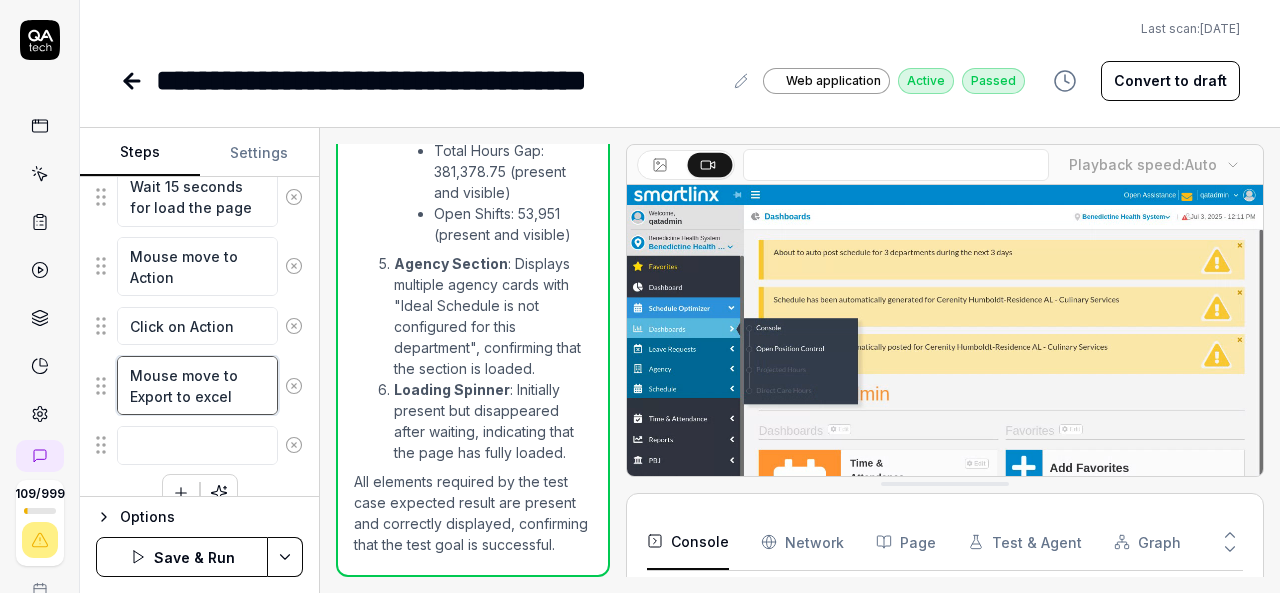 type on "Mouse move to Export to excel" 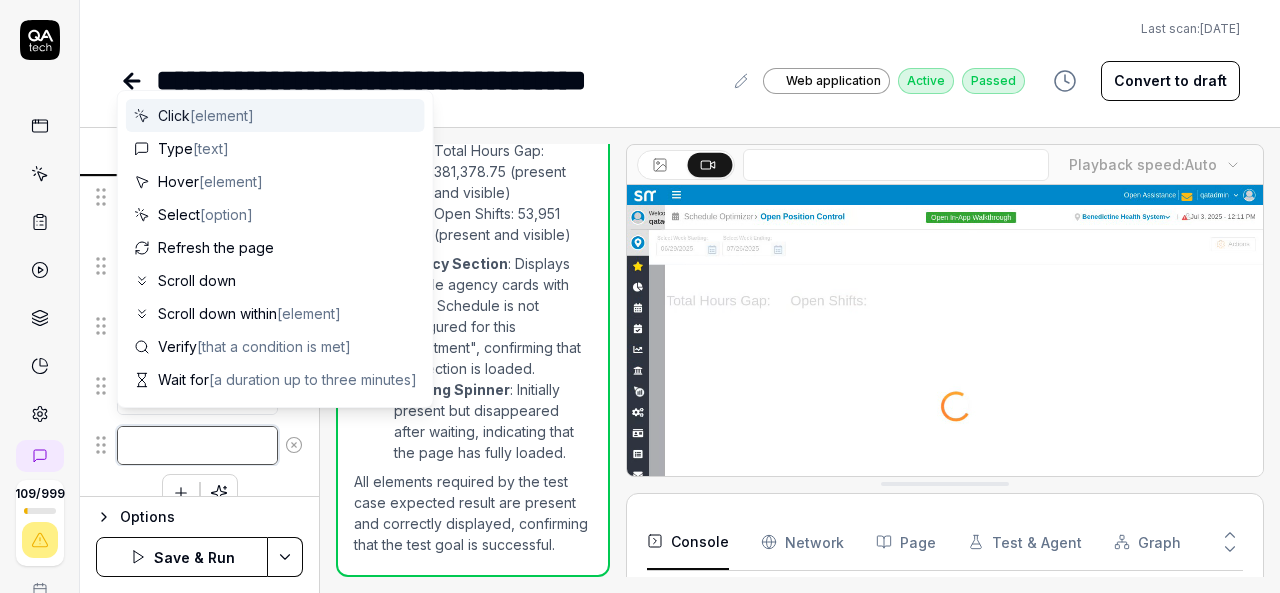 click at bounding box center (197, 445) 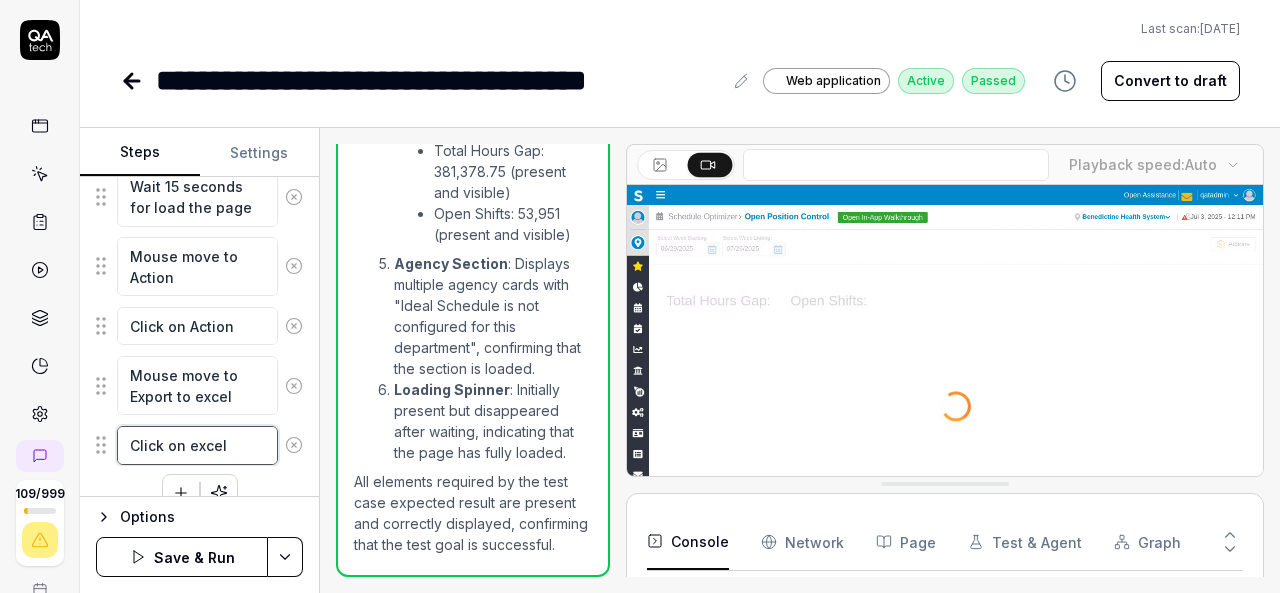 scroll, scrollTop: 1244, scrollLeft: 0, axis: vertical 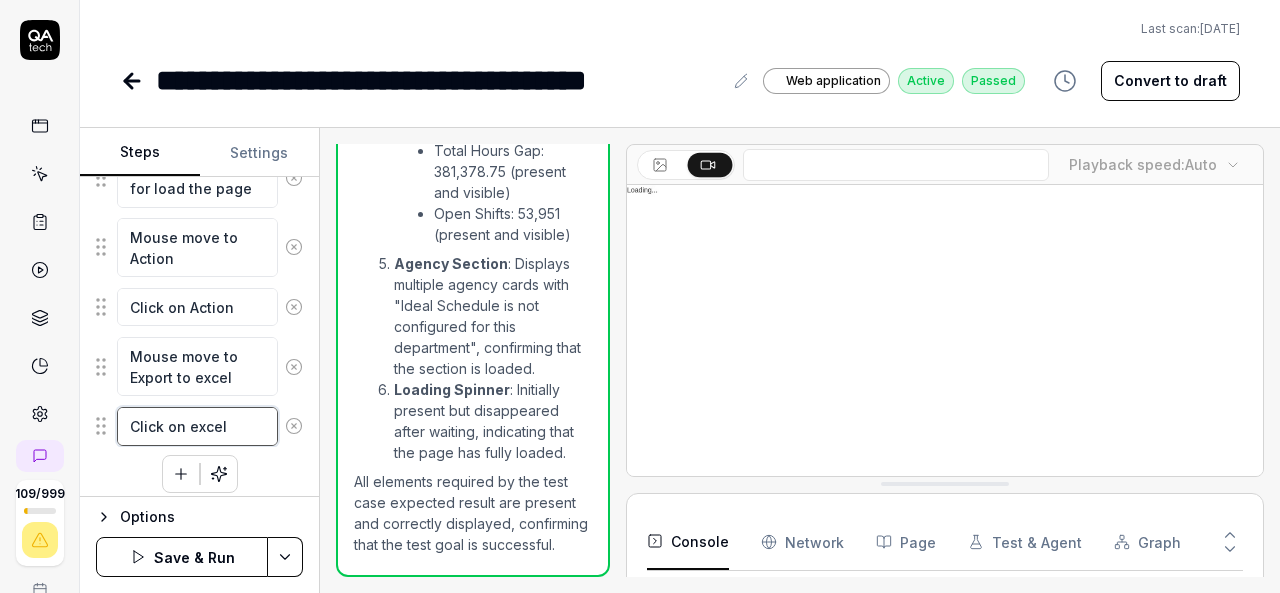 type on "Click on excel" 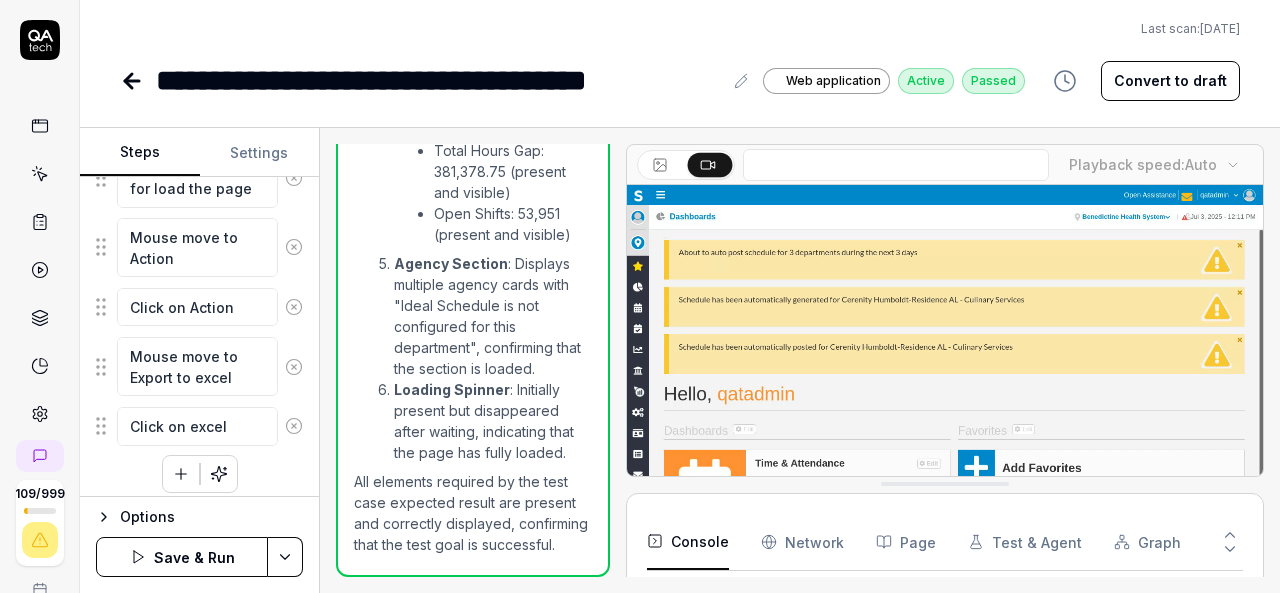 click on "Move mouse to hamburger menu Move mouse to location Select the Top organization level at location if user is not at top organization Click the  hamburger-container slx-navigation-menu-ignore Move mouse to hamburger menu Move mouse to Schedule Optimizer Click on Schedule Optimizer Move mouse to Dashboard Click Dashboard Mouse move to Open Position Control Click Open Position Control Wait 15 seconds for load the page Mouse move to Action Click on Action Mouse move to Export to excel Click on excel
To pick up a draggable item, press the space bar.
While dragging, use the arrow keys to move the item.
Press space again to drop the item in its new position, or press escape to cancel." at bounding box center [199, -136] 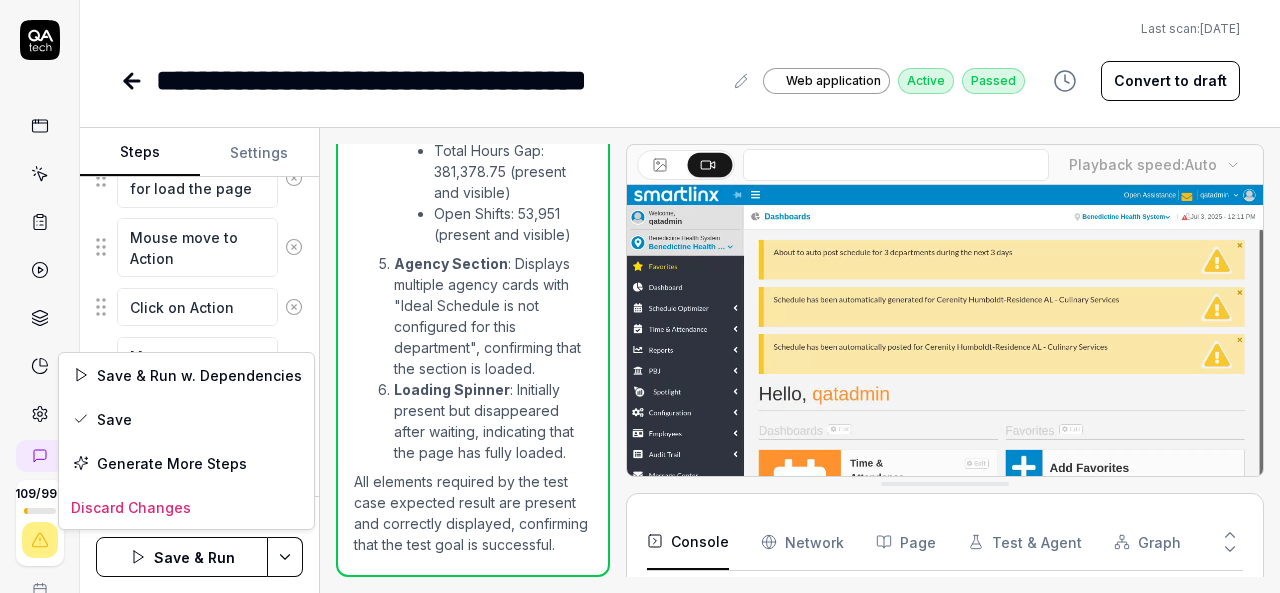 click on "**********" at bounding box center [640, 296] 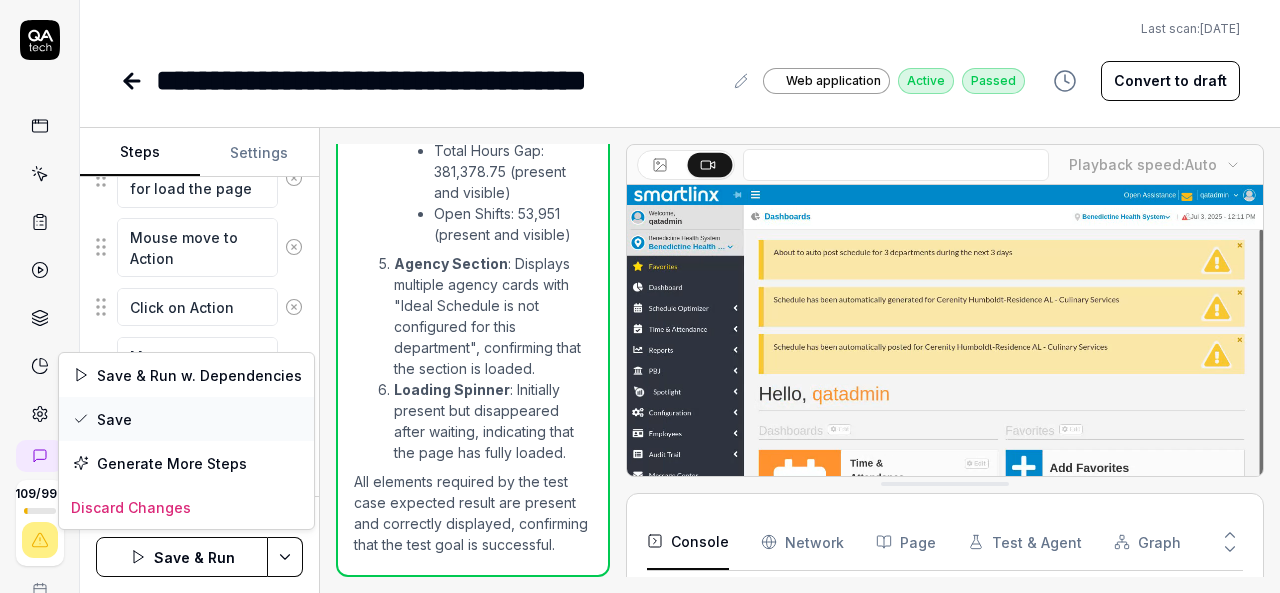 click on "Save" at bounding box center (186, 419) 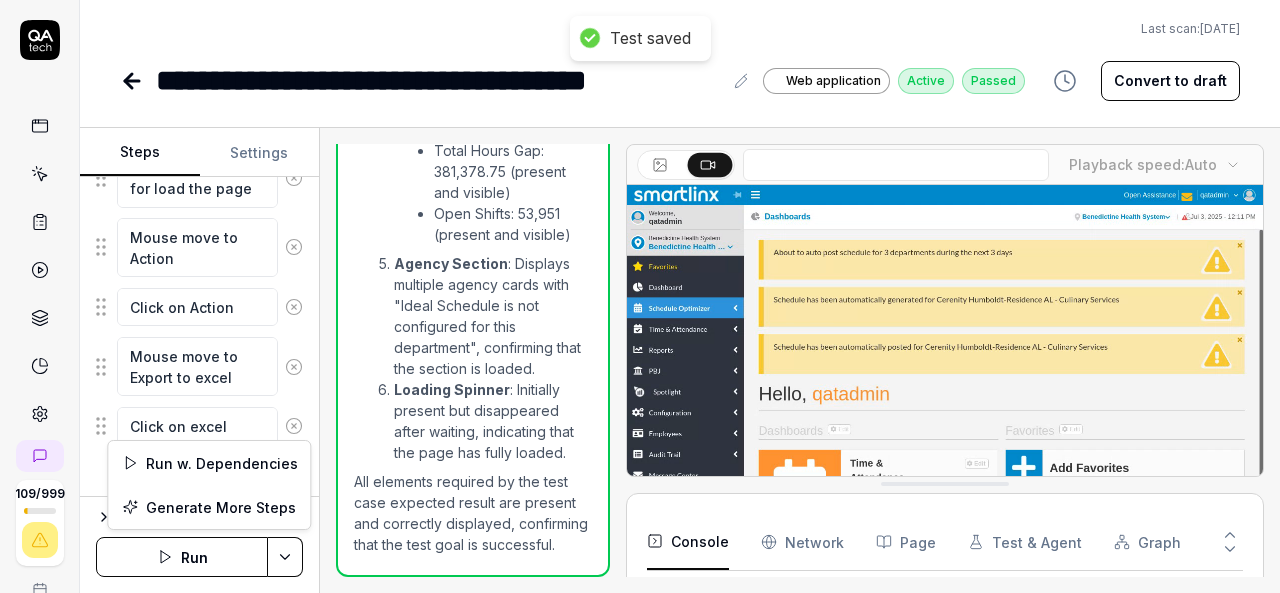 click on "**********" at bounding box center [640, 296] 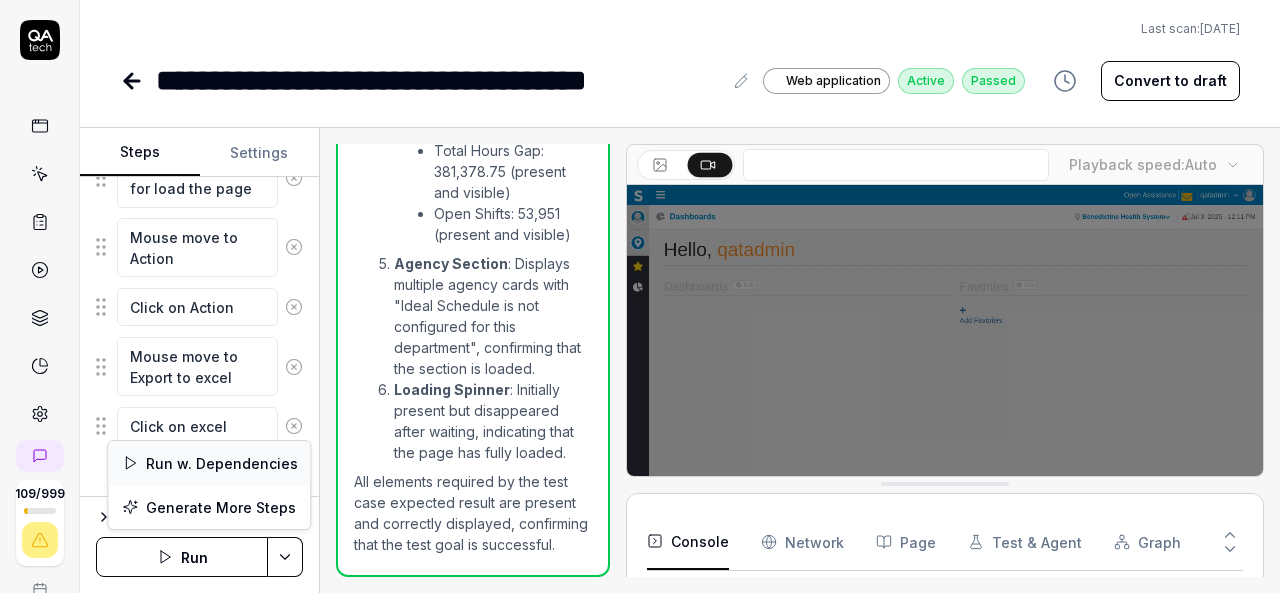 click on "Run w. Dependencies" at bounding box center (209, 463) 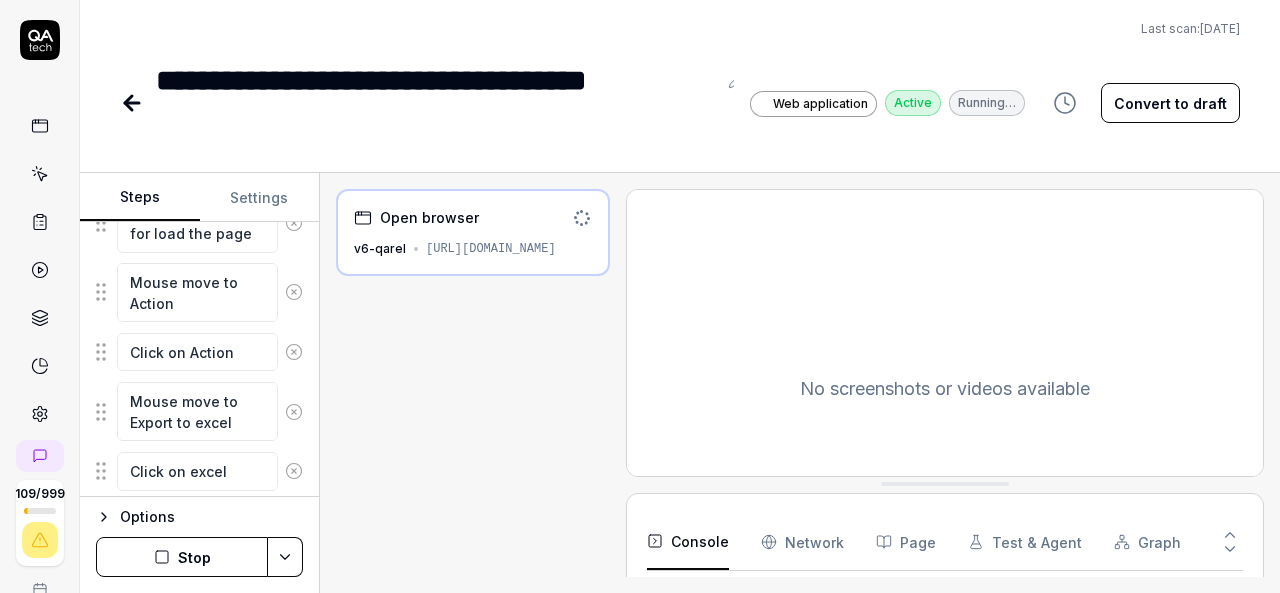 scroll, scrollTop: 1290, scrollLeft: 0, axis: vertical 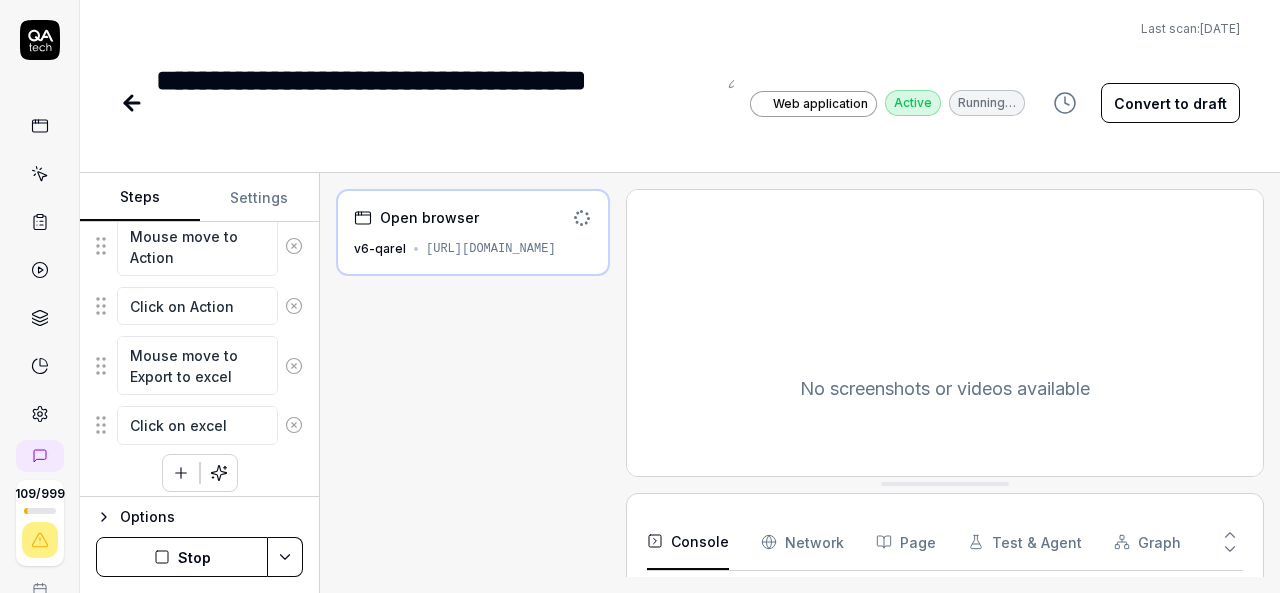 click 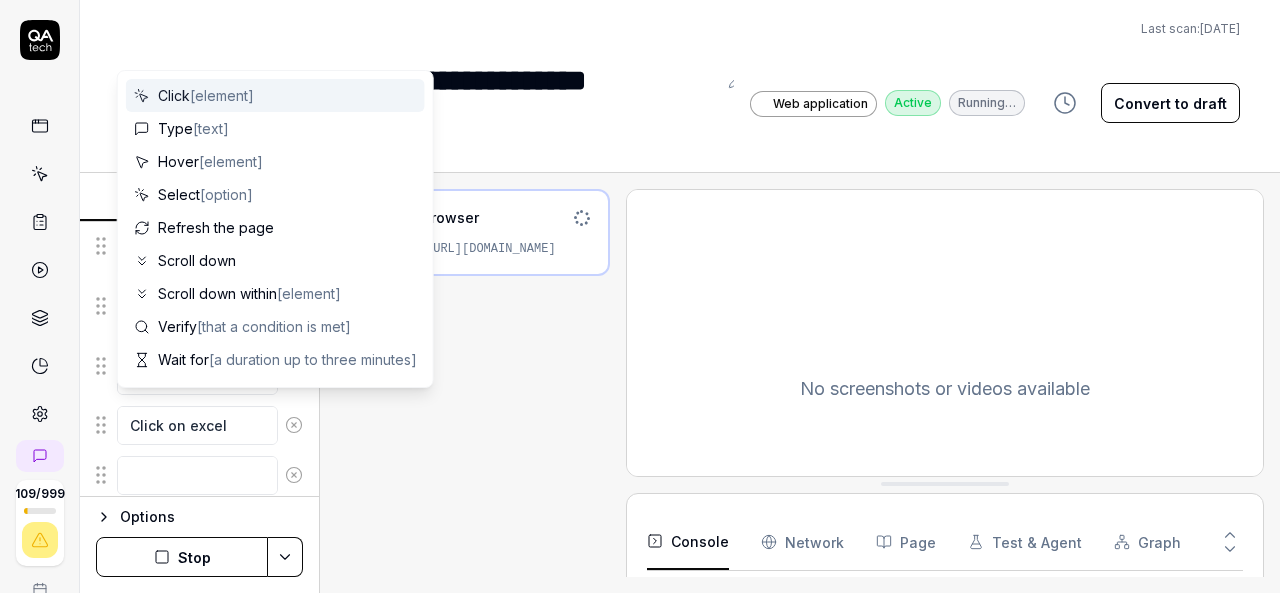 scroll, scrollTop: 1339, scrollLeft: 0, axis: vertical 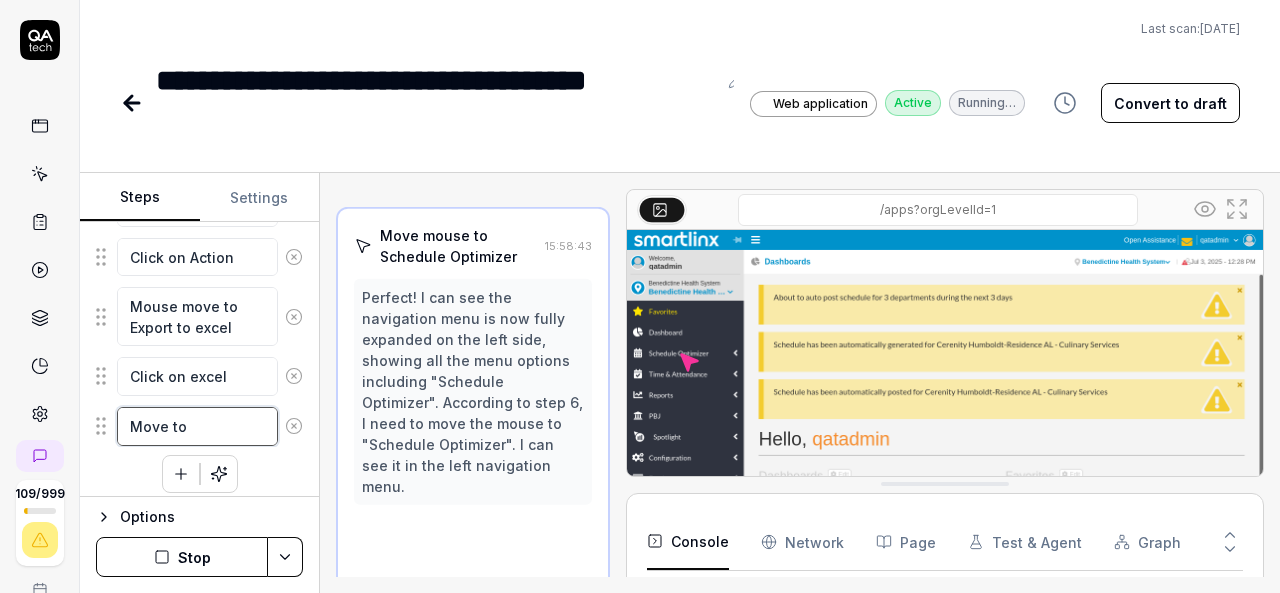 click on "Move to" at bounding box center [197, 426] 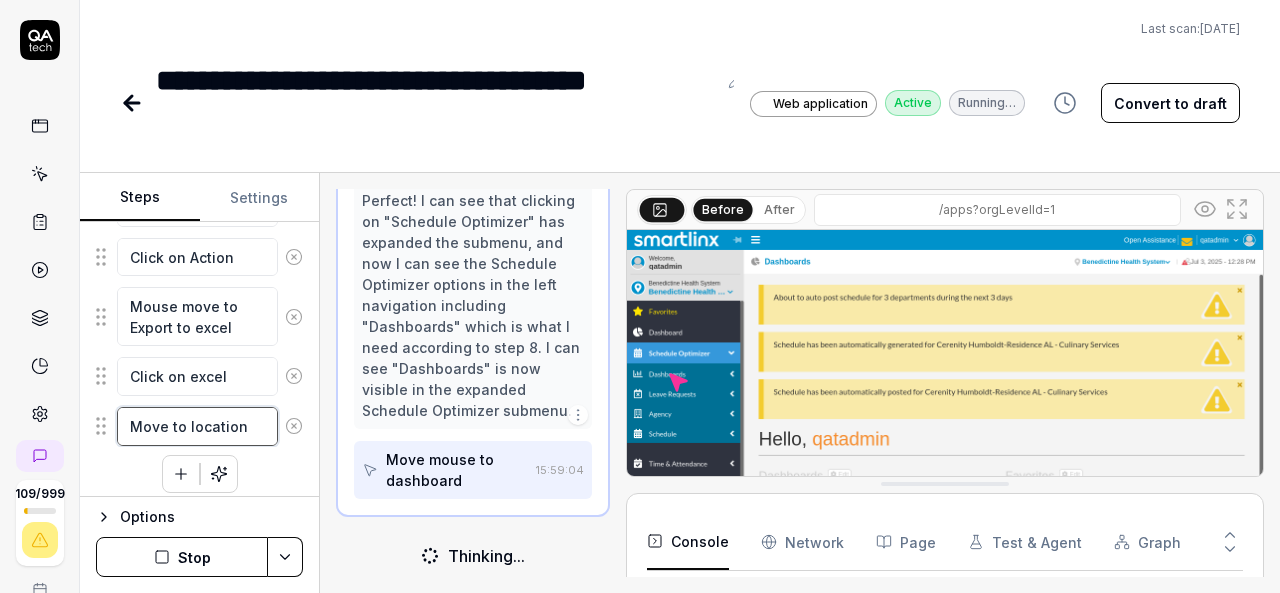 scroll, scrollTop: 547, scrollLeft: 0, axis: vertical 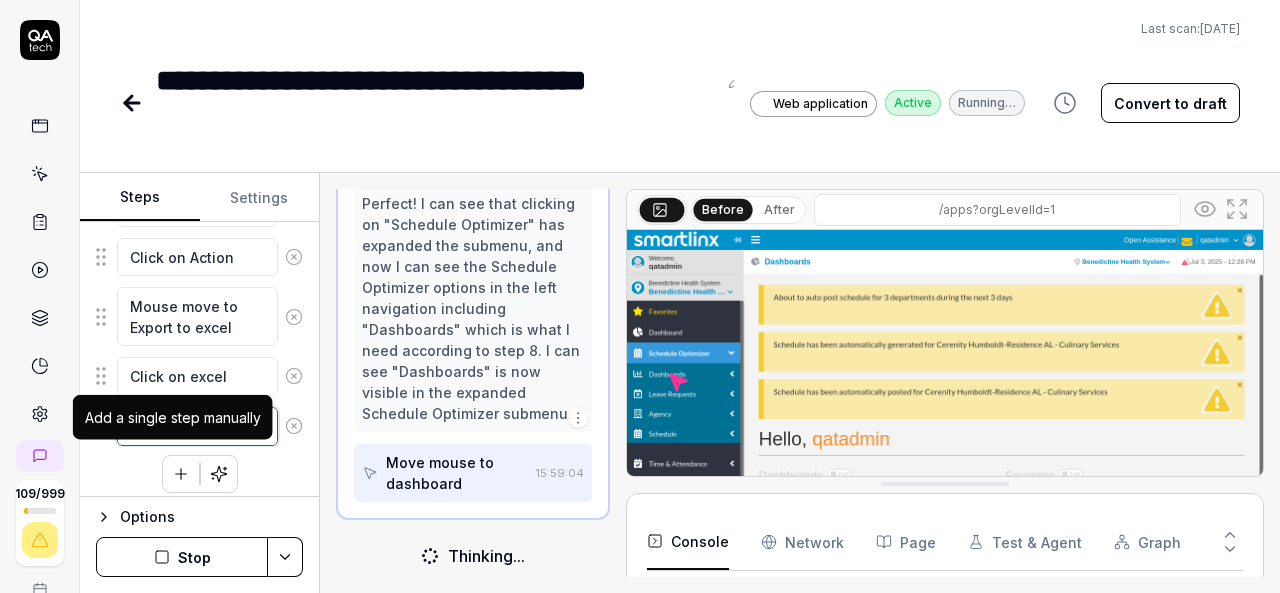 type on "Move to location" 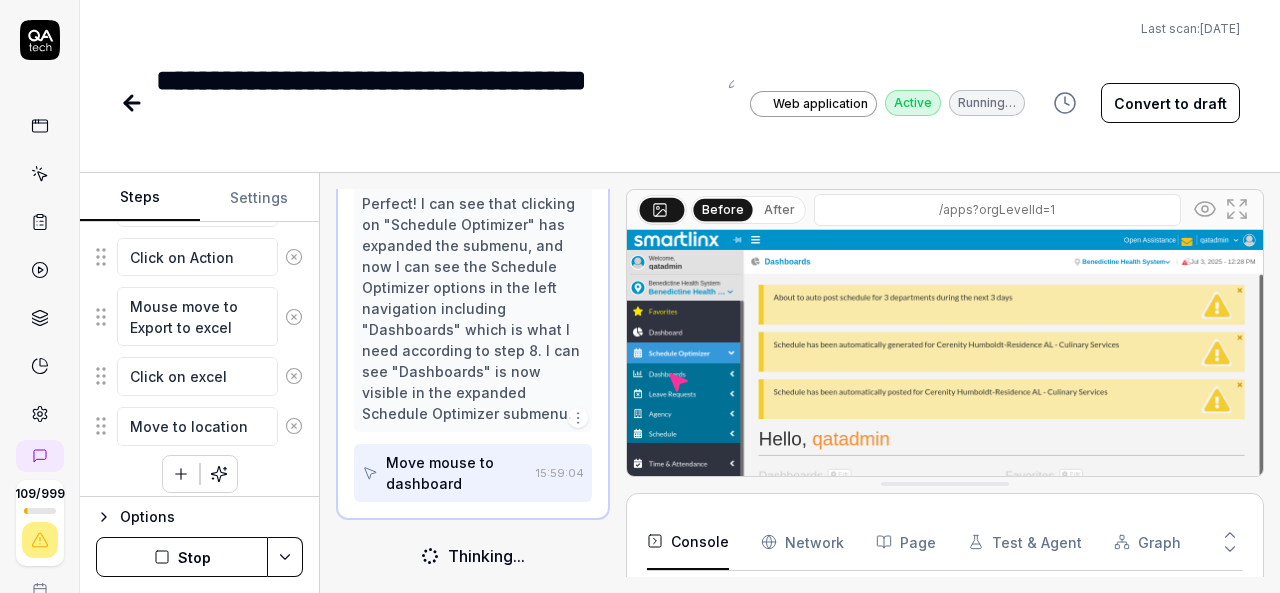 click 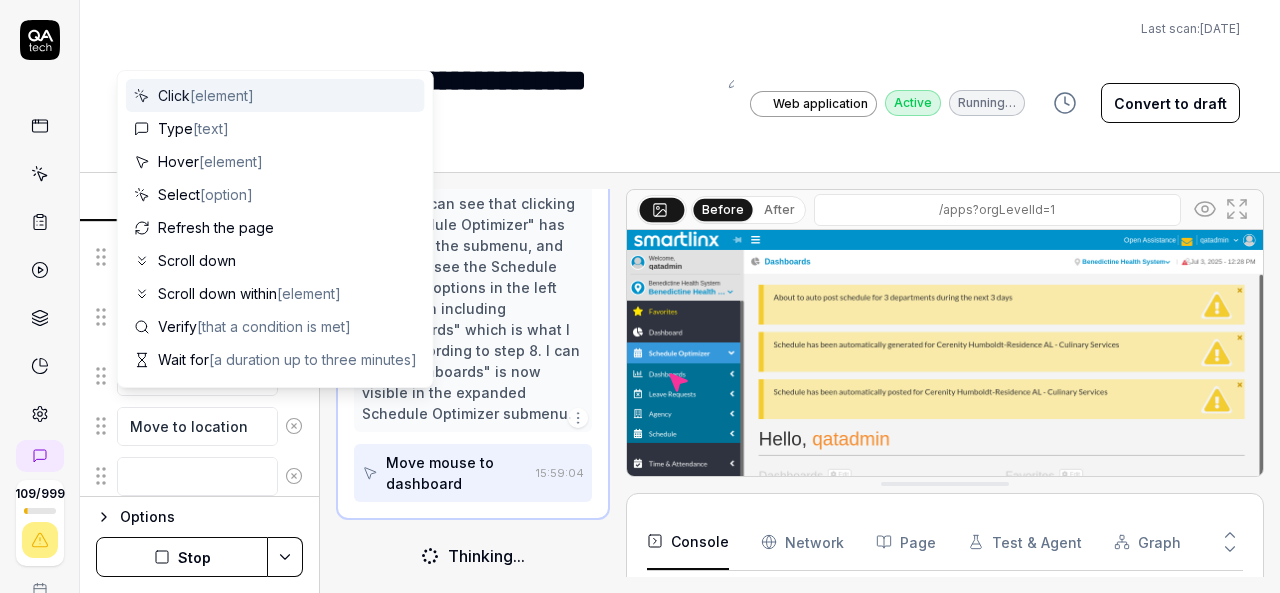 scroll, scrollTop: 1388, scrollLeft: 0, axis: vertical 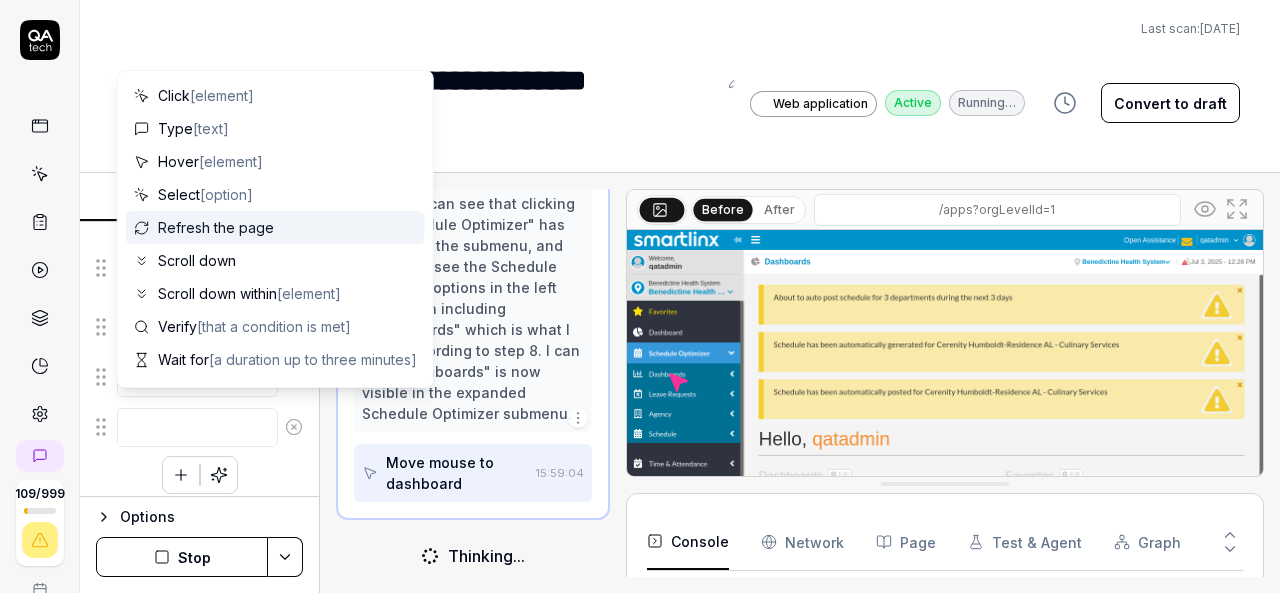 click on "Last scan:  [DATE]" at bounding box center (680, 29) 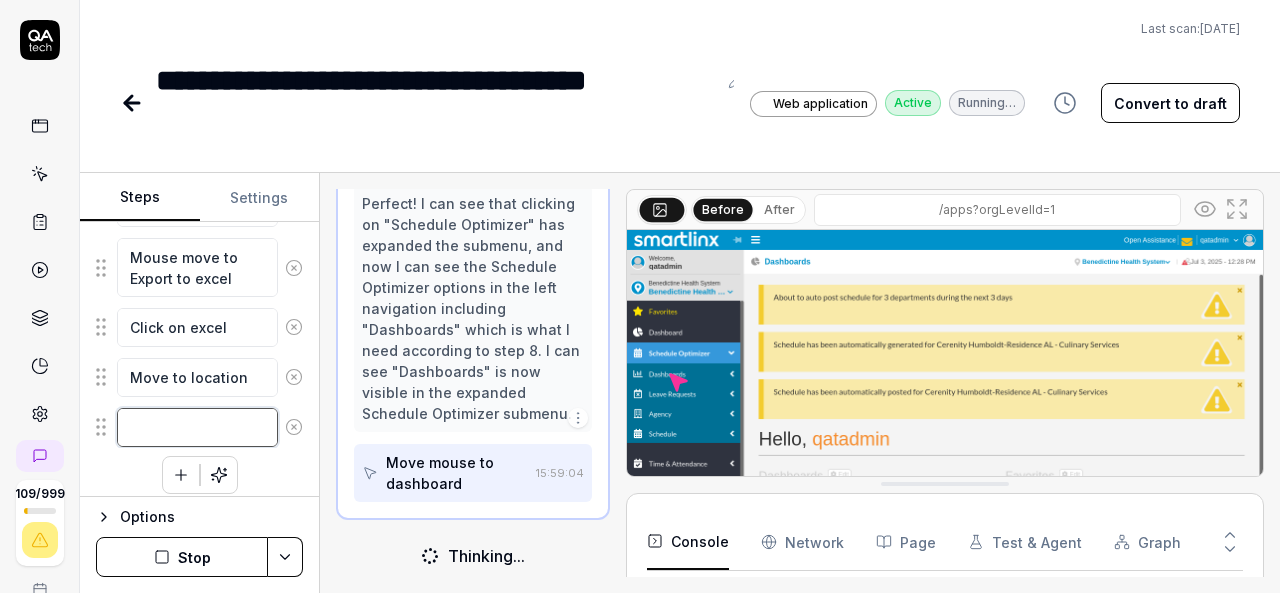 click at bounding box center (197, 427) 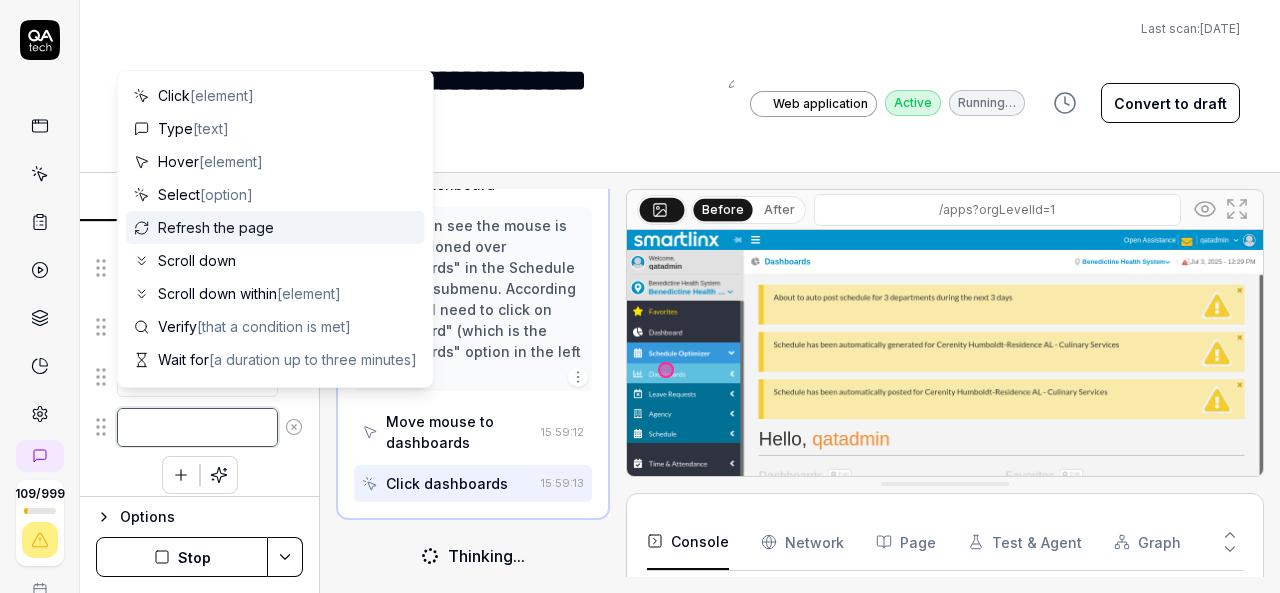 scroll, scrollTop: 587, scrollLeft: 0, axis: vertical 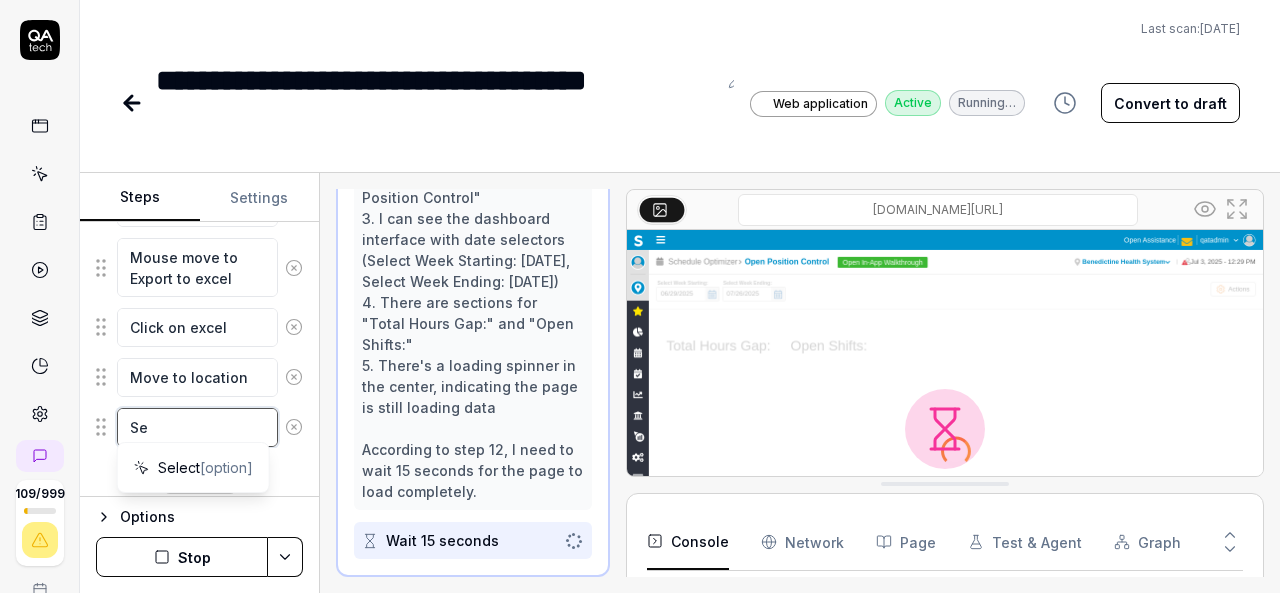 type on "S" 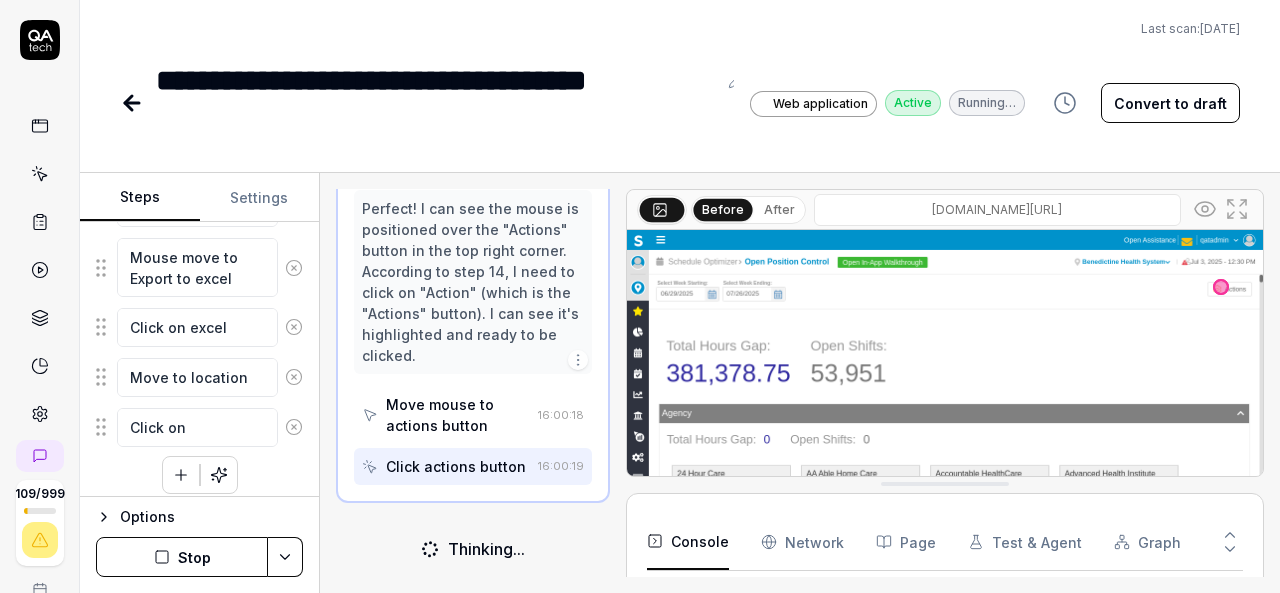 scroll, scrollTop: 1004, scrollLeft: 0, axis: vertical 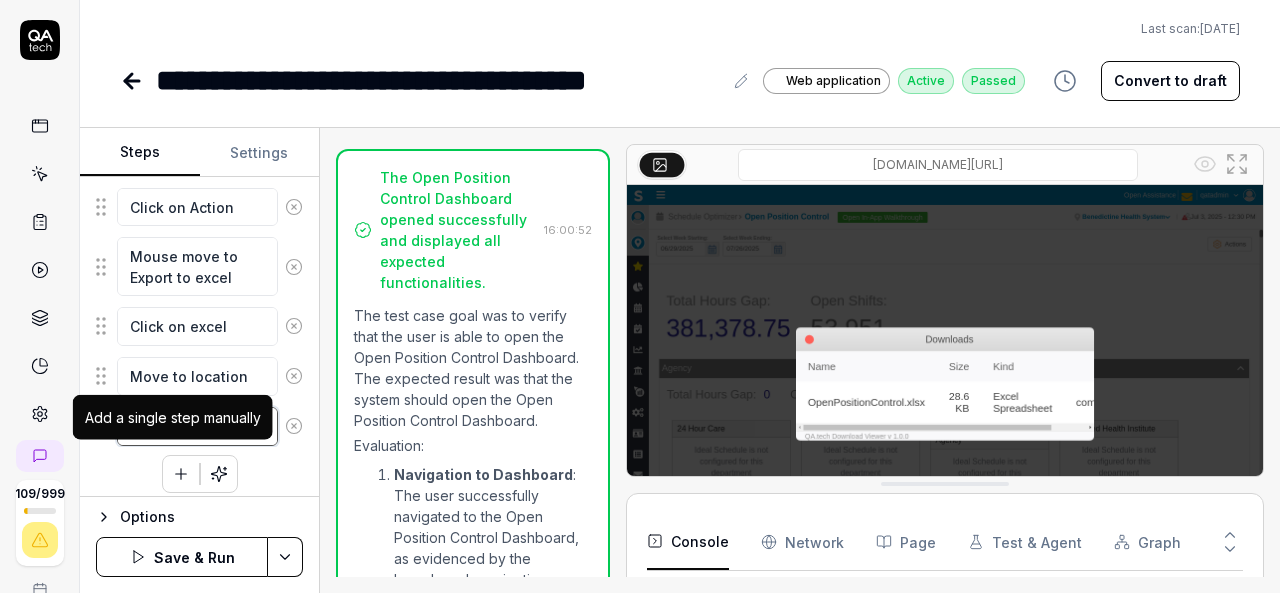 type on "Click on location" 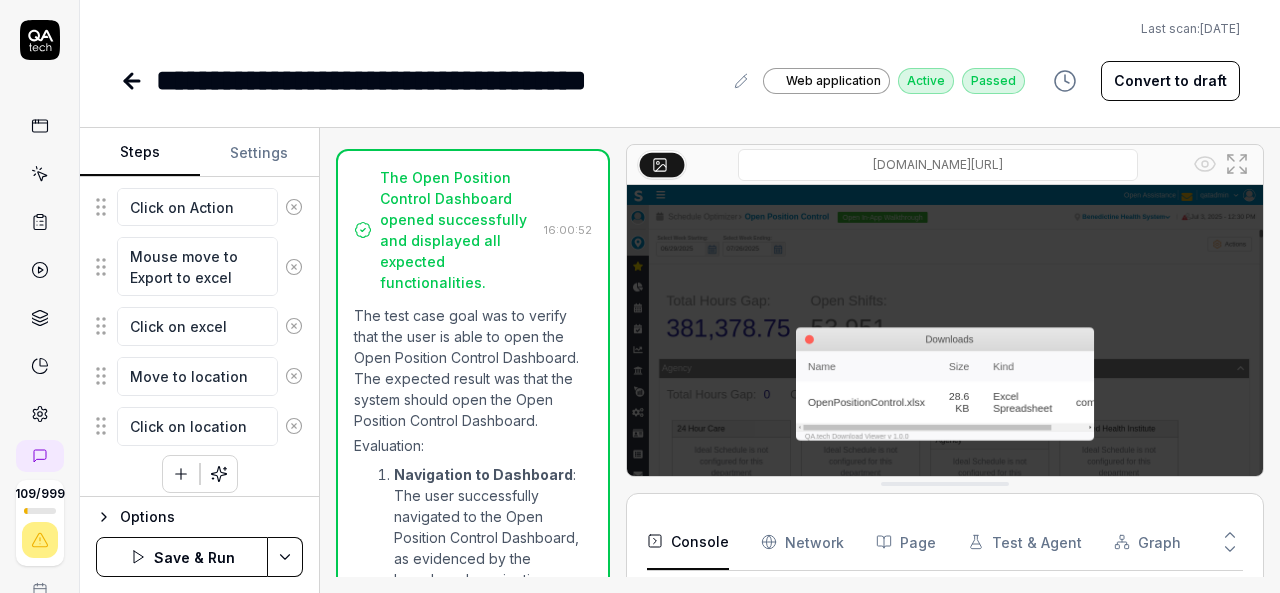 click 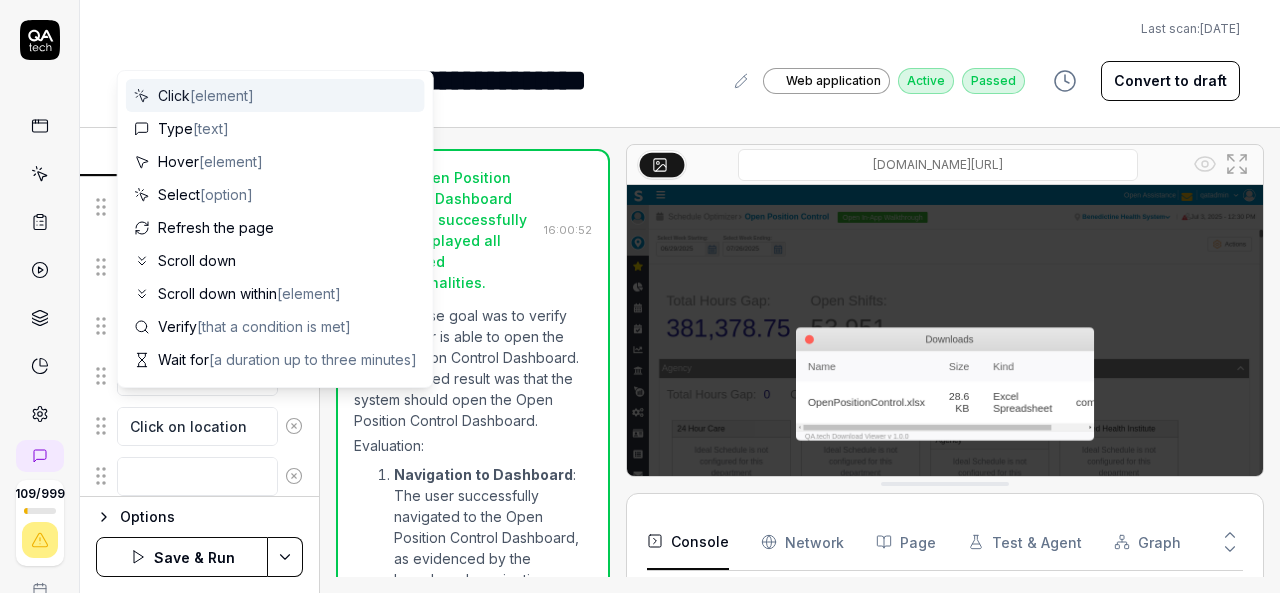 scroll, scrollTop: 1393, scrollLeft: 0, axis: vertical 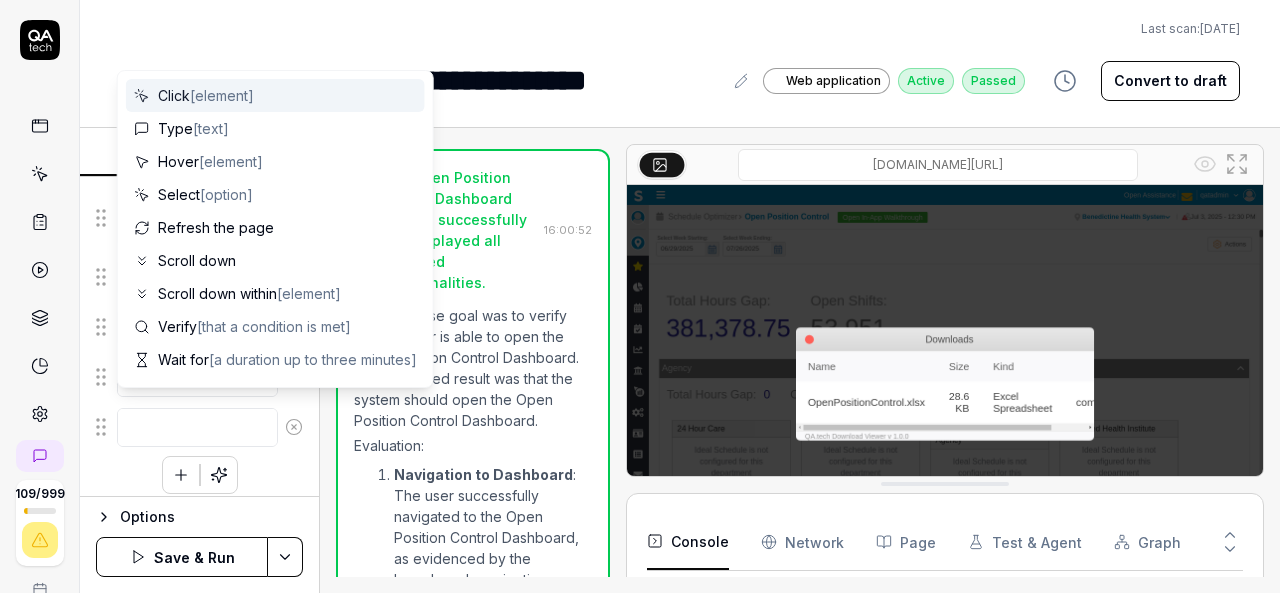 click at bounding box center (197, 427) 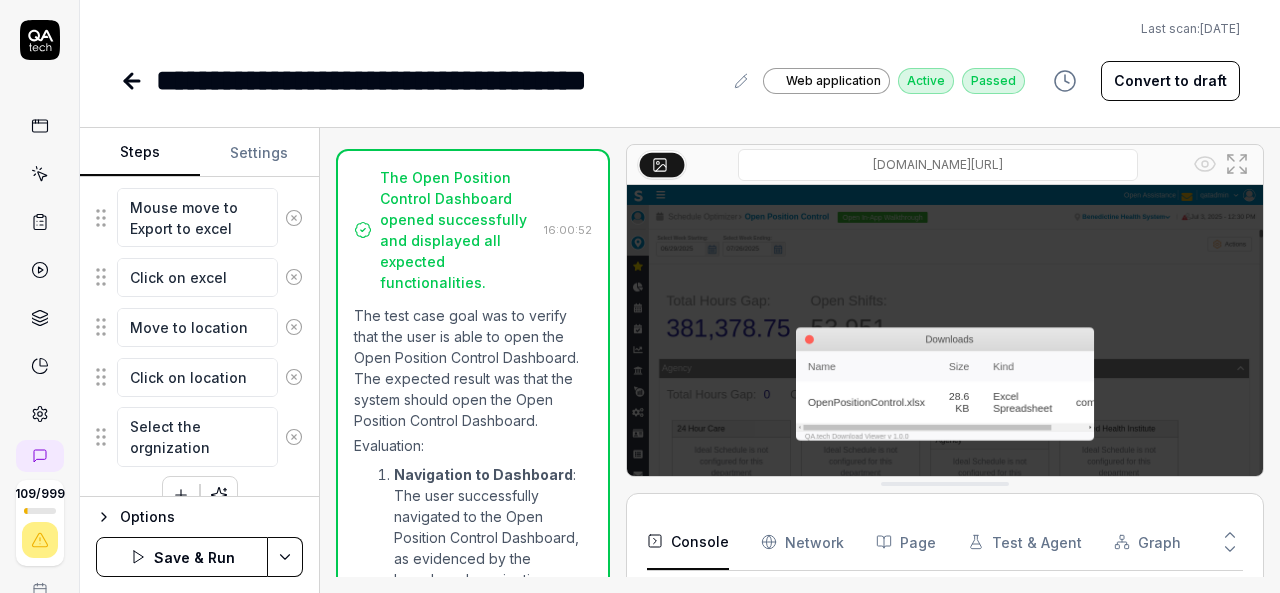 click on "Select the orgnization" at bounding box center (197, 436) 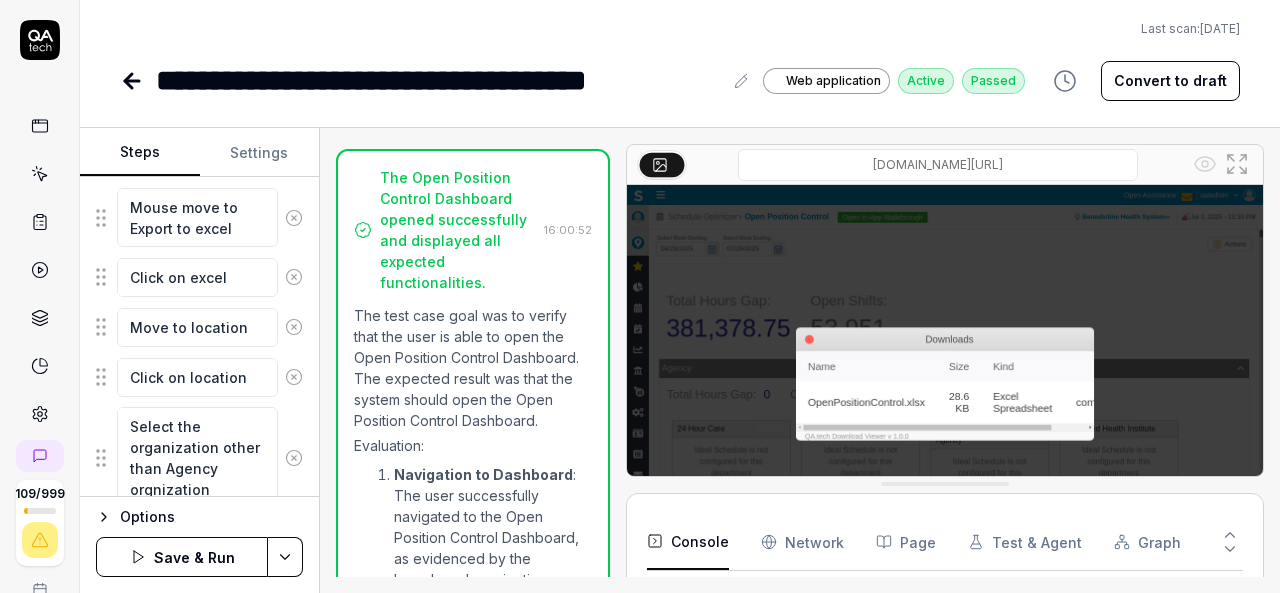 click on "Select the organization other than Agency orgnization" at bounding box center (197, 457) 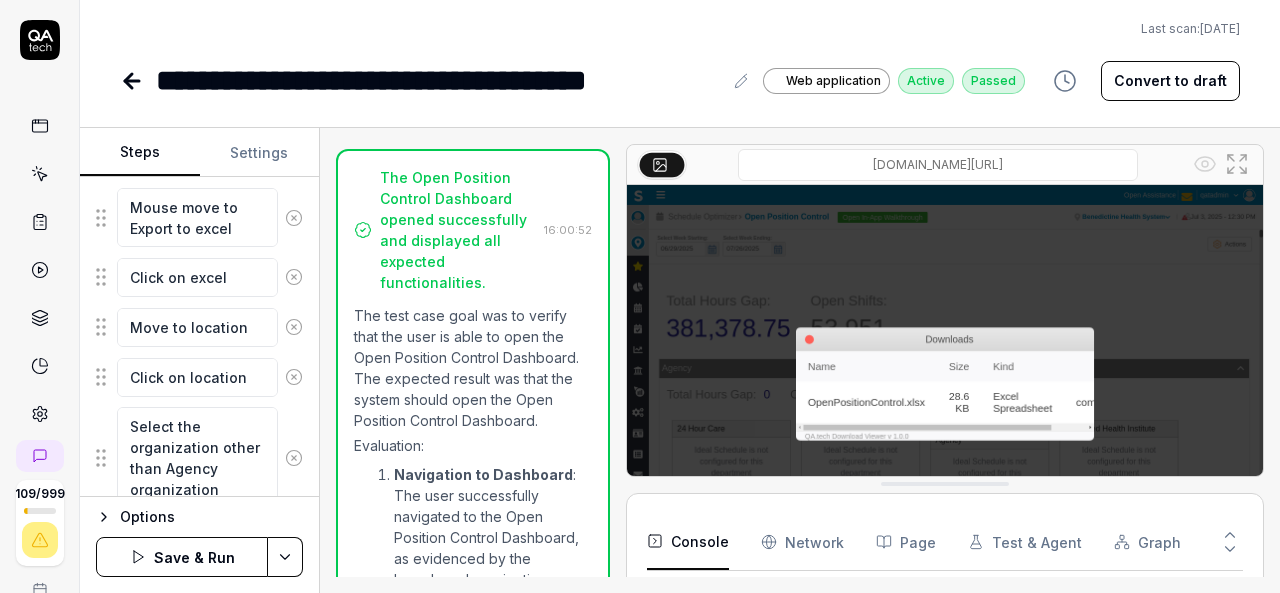 type on "Select the organization other than Agency organization" 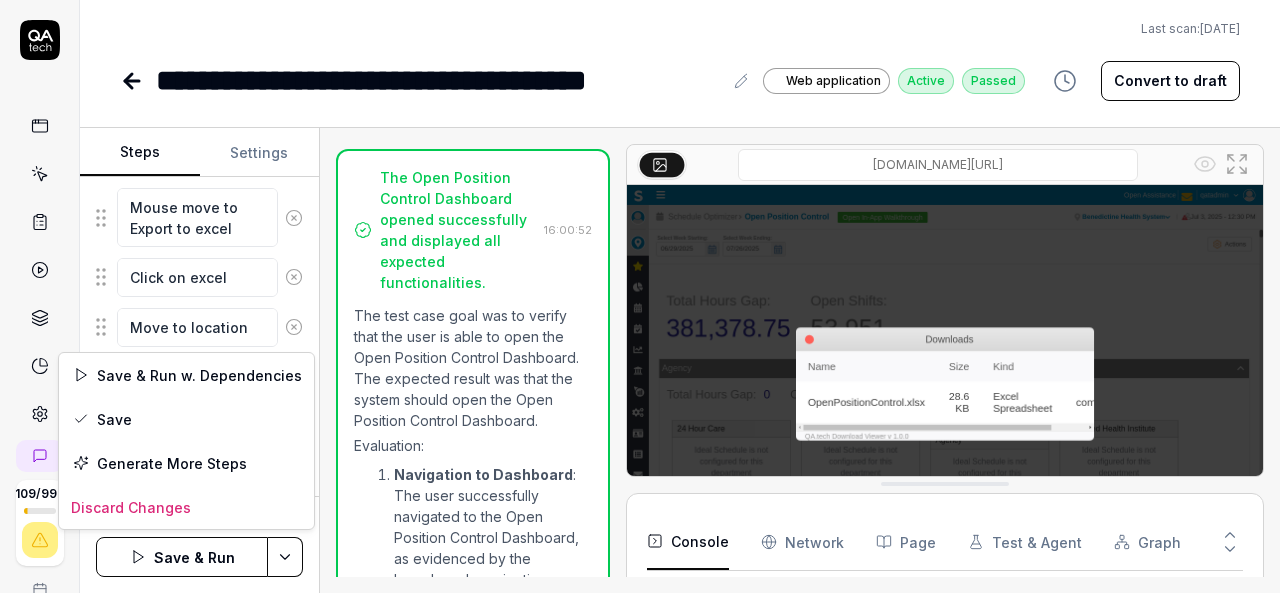 click on "**********" at bounding box center (640, 296) 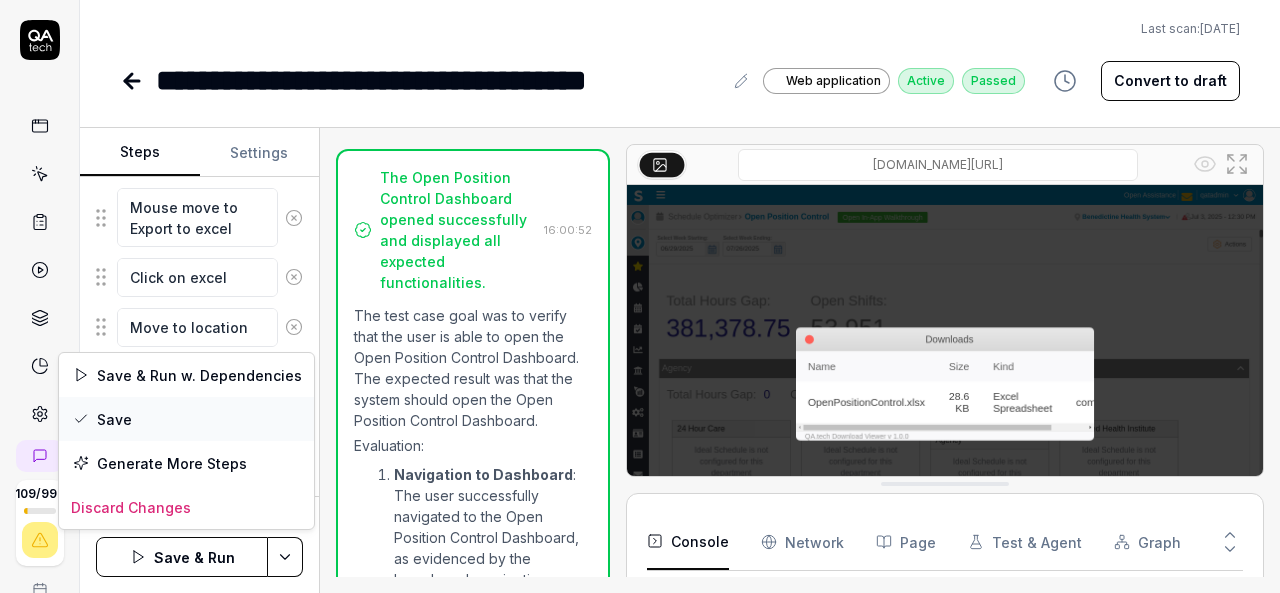 click on "Save" at bounding box center (186, 419) 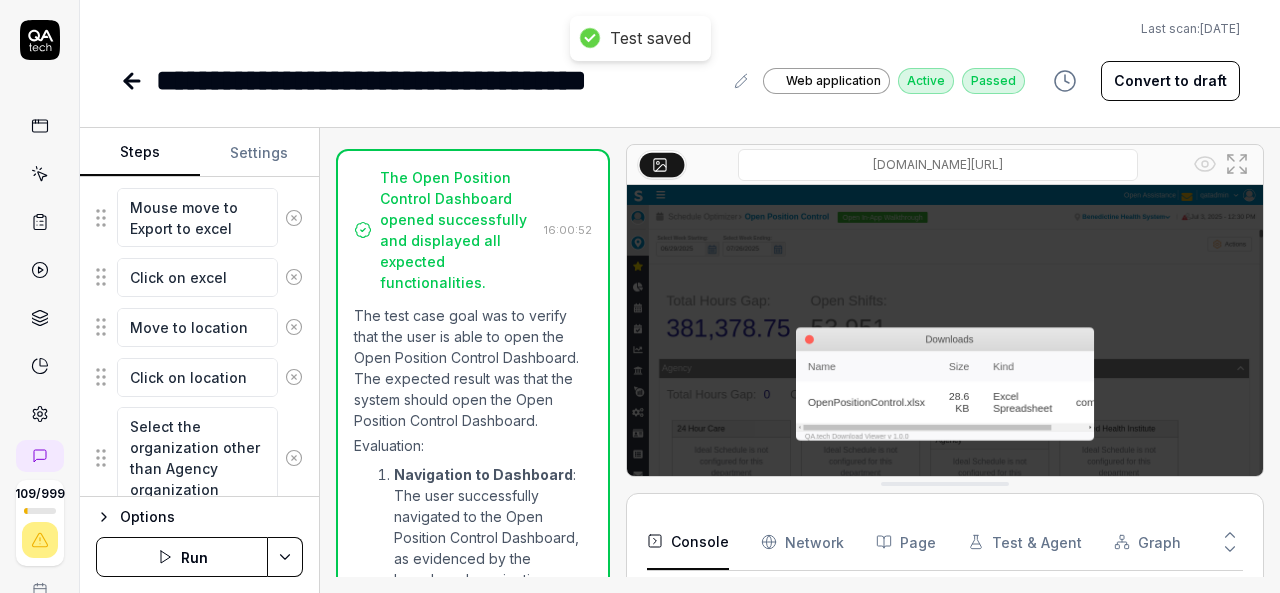 scroll, scrollTop: 1454, scrollLeft: 0, axis: vertical 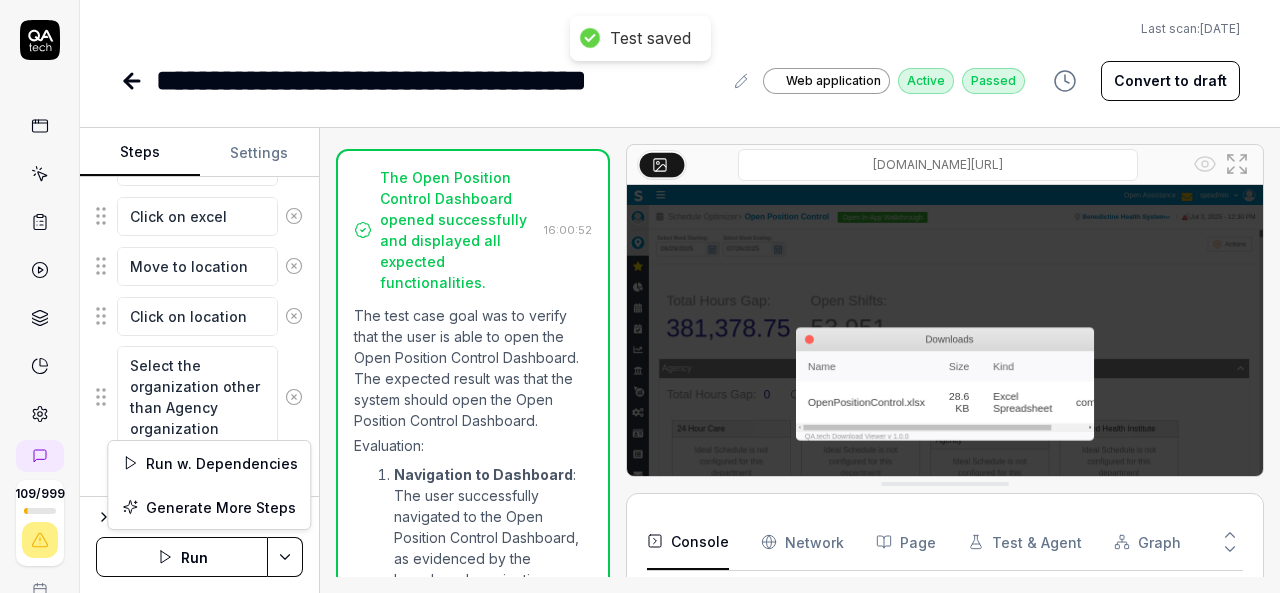 click on "**********" at bounding box center [640, 296] 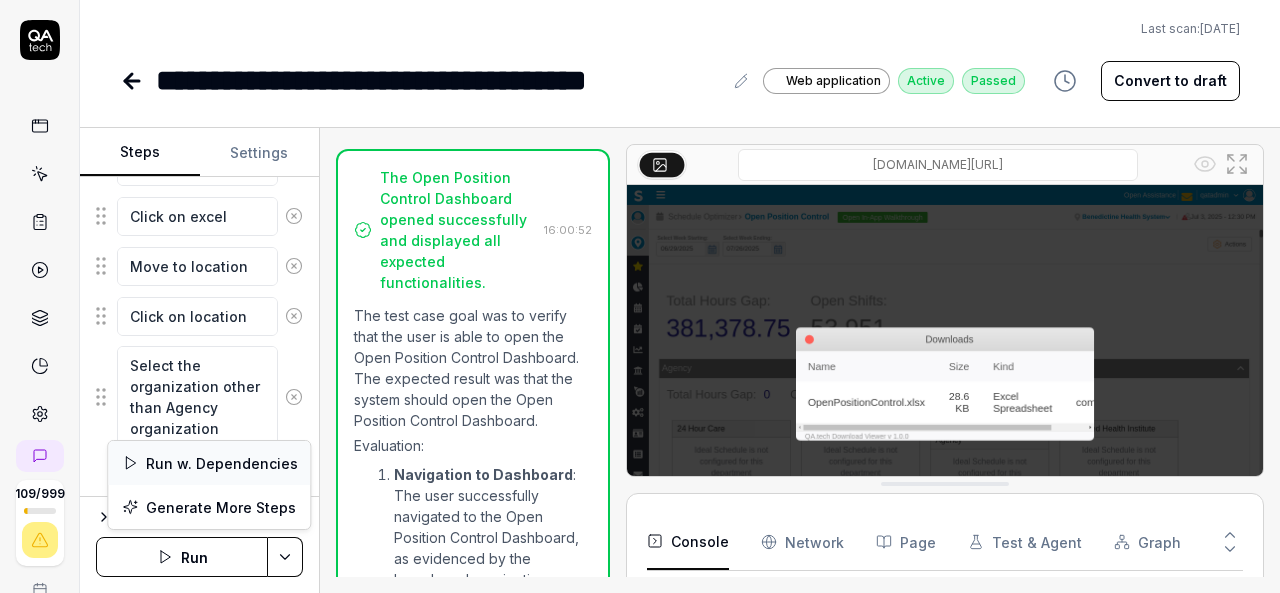 click on "Run w. Dependencies" at bounding box center (209, 463) 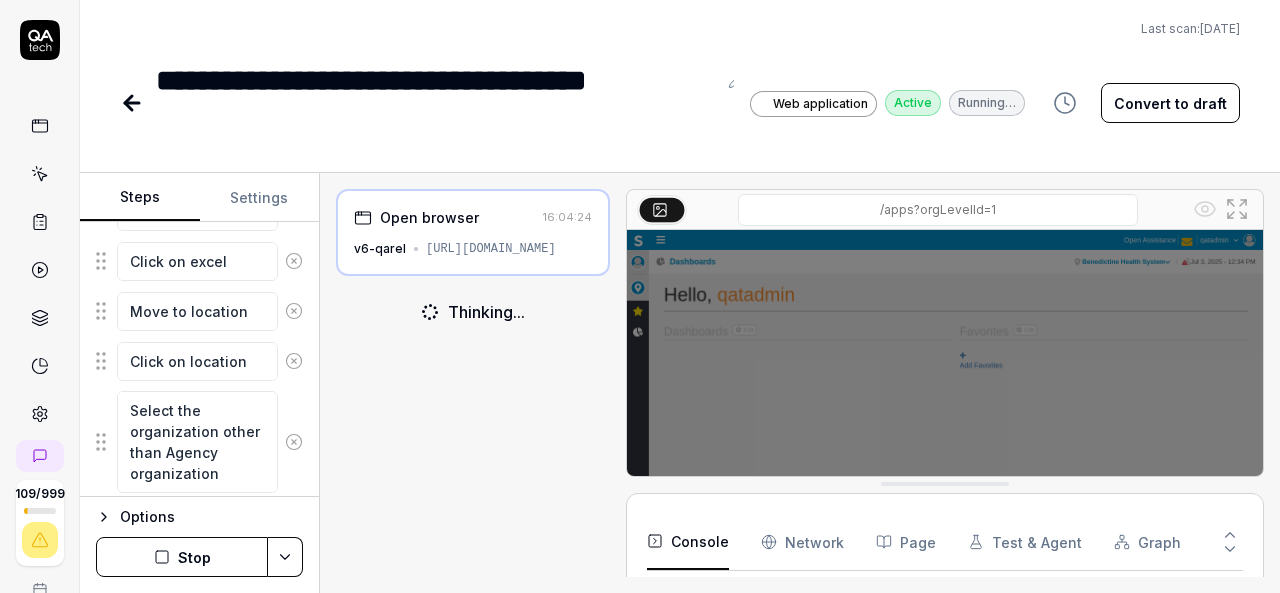 scroll, scrollTop: 32, scrollLeft: 0, axis: vertical 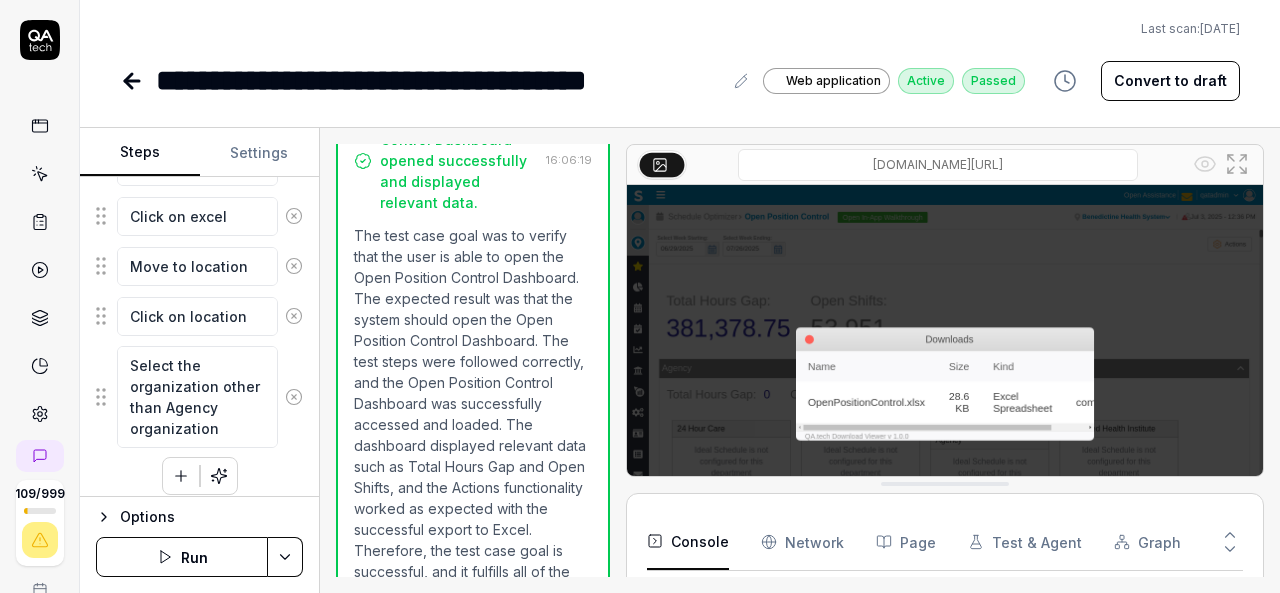click at bounding box center [945, 384] 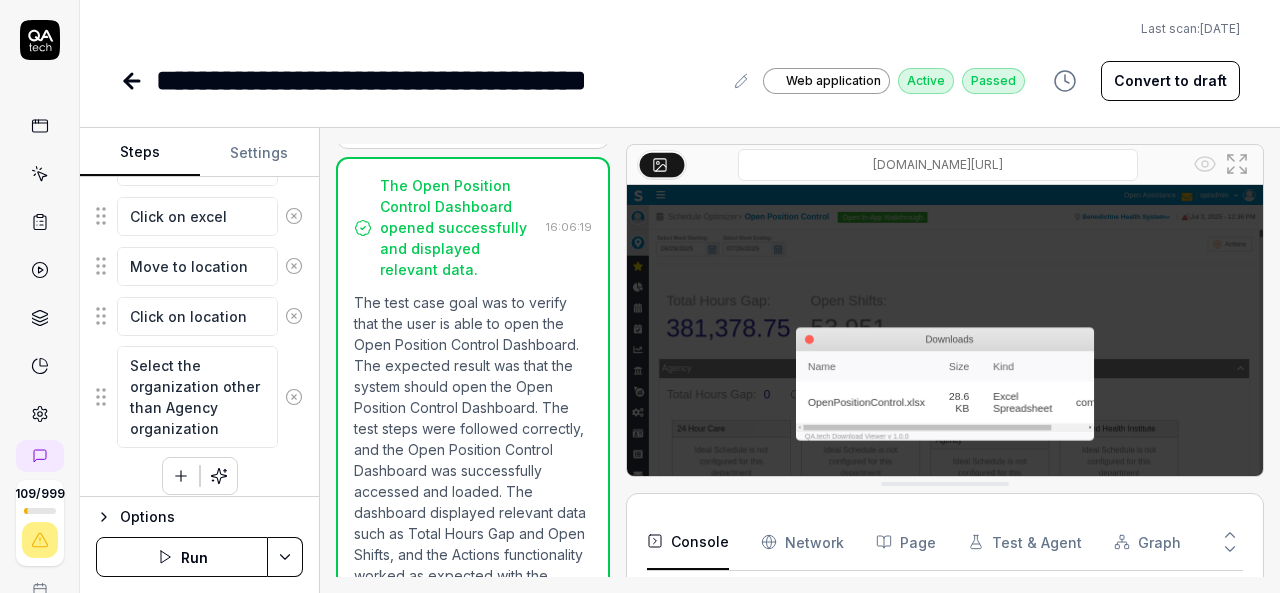 scroll, scrollTop: 752, scrollLeft: 0, axis: vertical 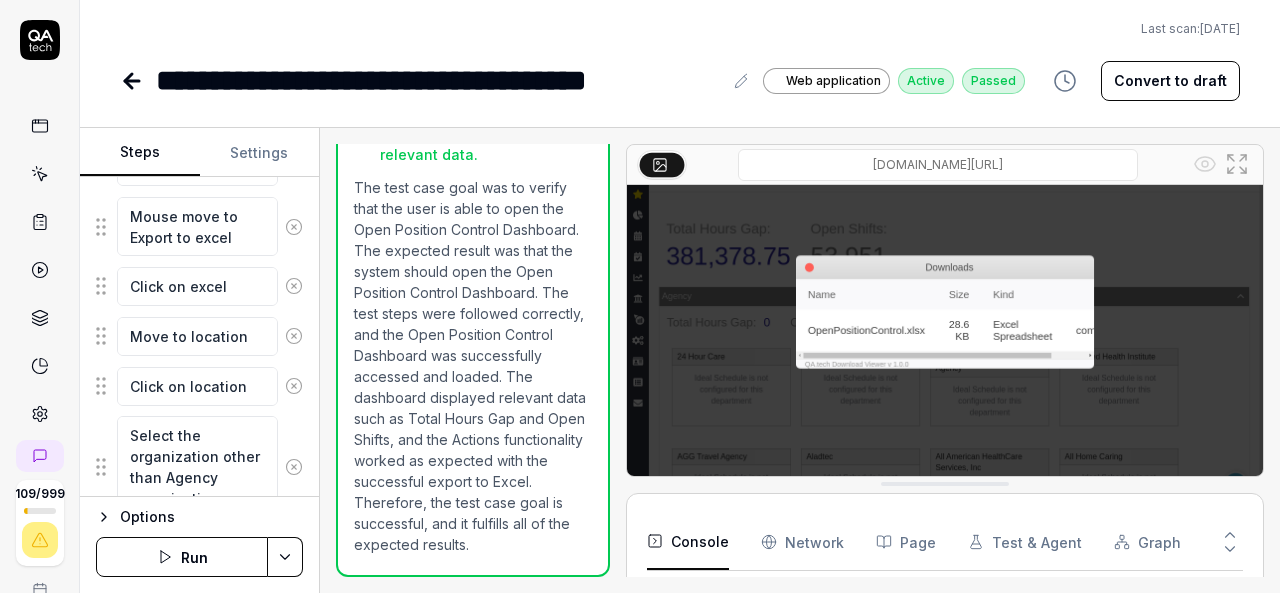 click at bounding box center [945, 312] 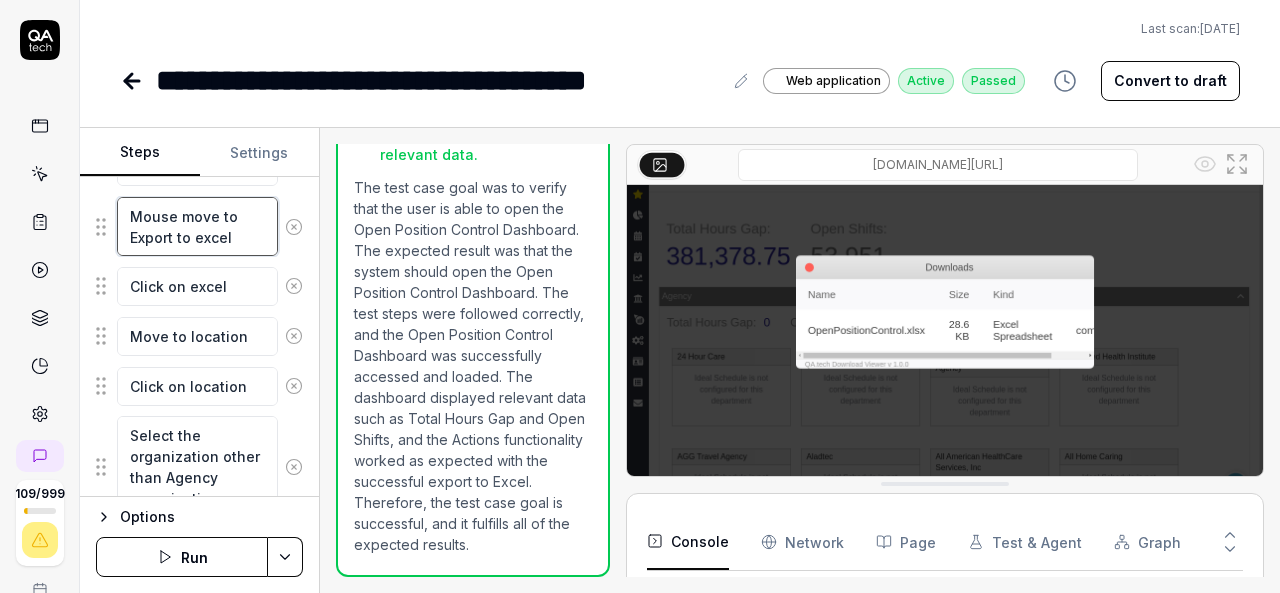 drag, startPoint x: 126, startPoint y: 225, endPoint x: 234, endPoint y: 224, distance: 108.00463 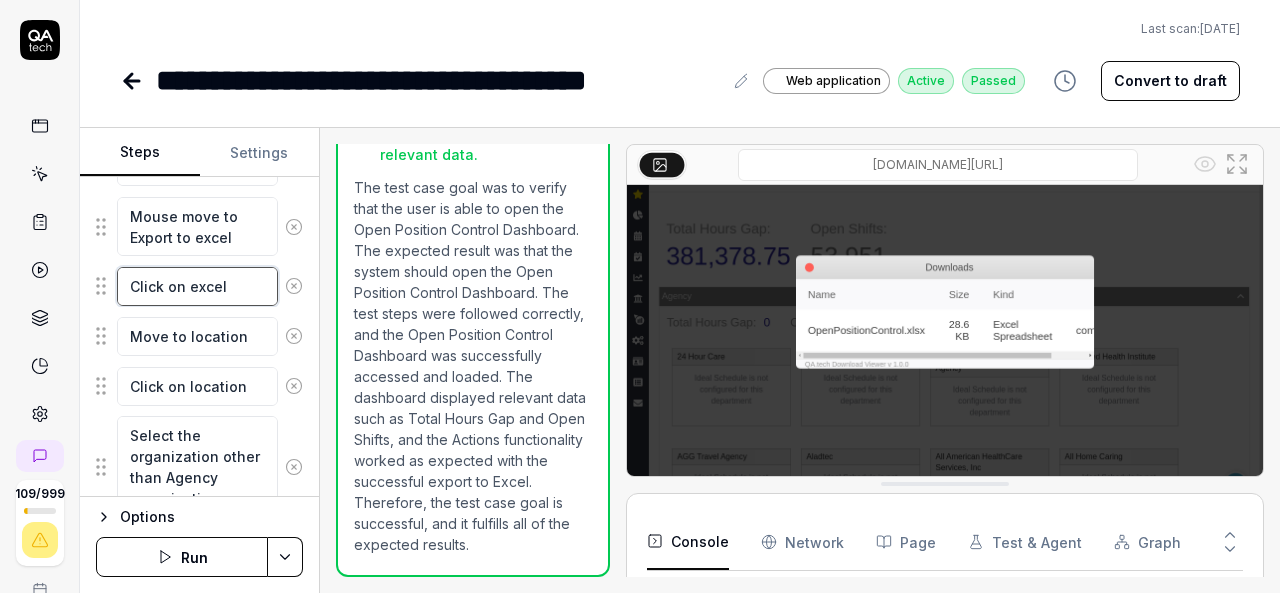 click on "Click on excel" at bounding box center (197, 286) 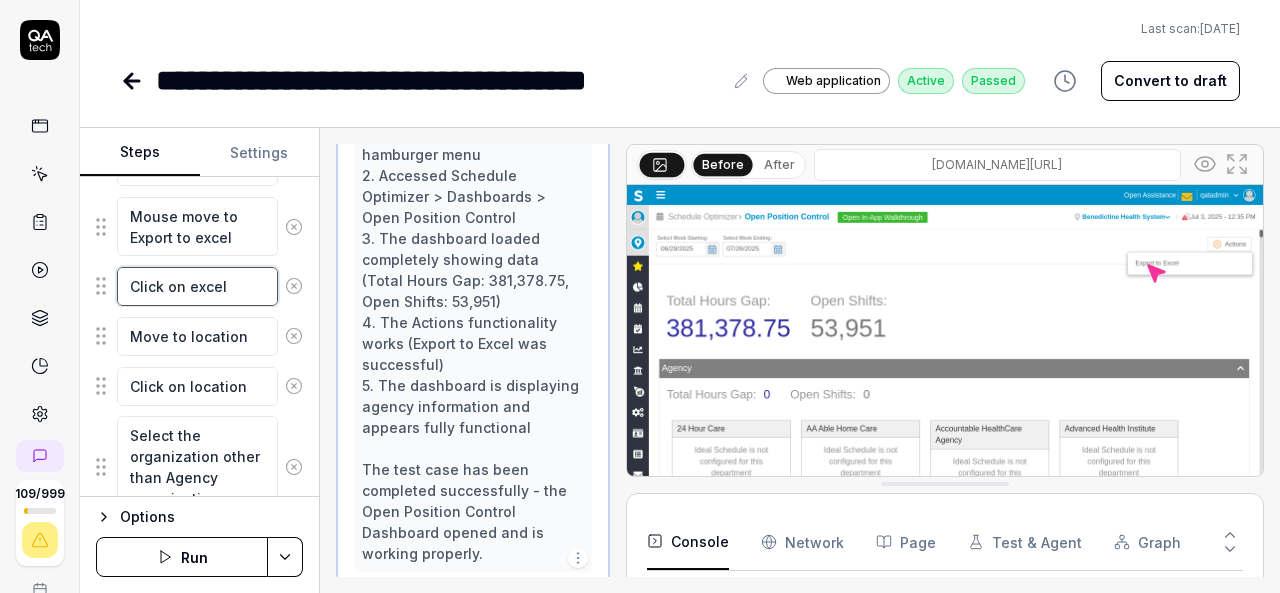 scroll, scrollTop: 1542, scrollLeft: 0, axis: vertical 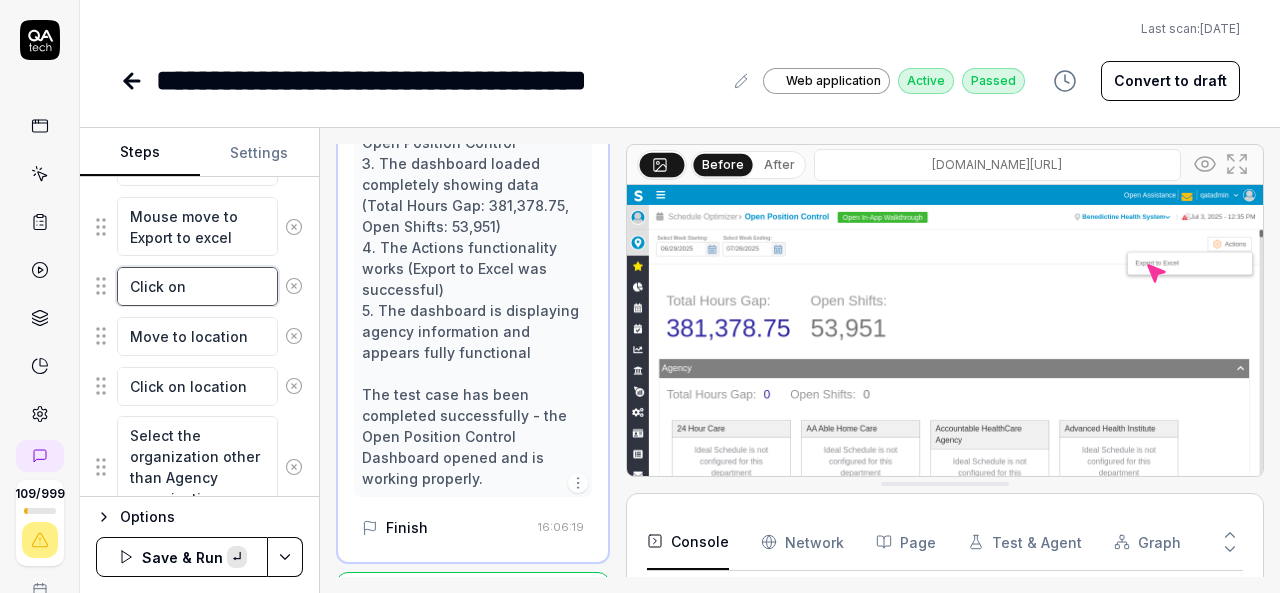 paste on "Export to excel" 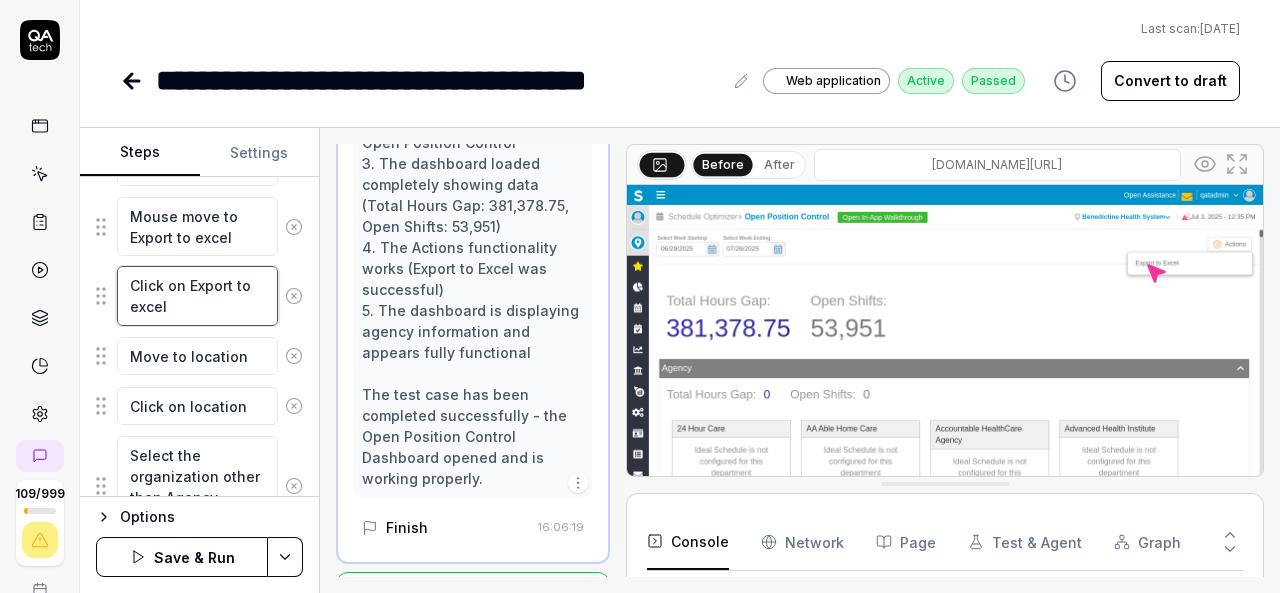 type on "Click on Export to excel" 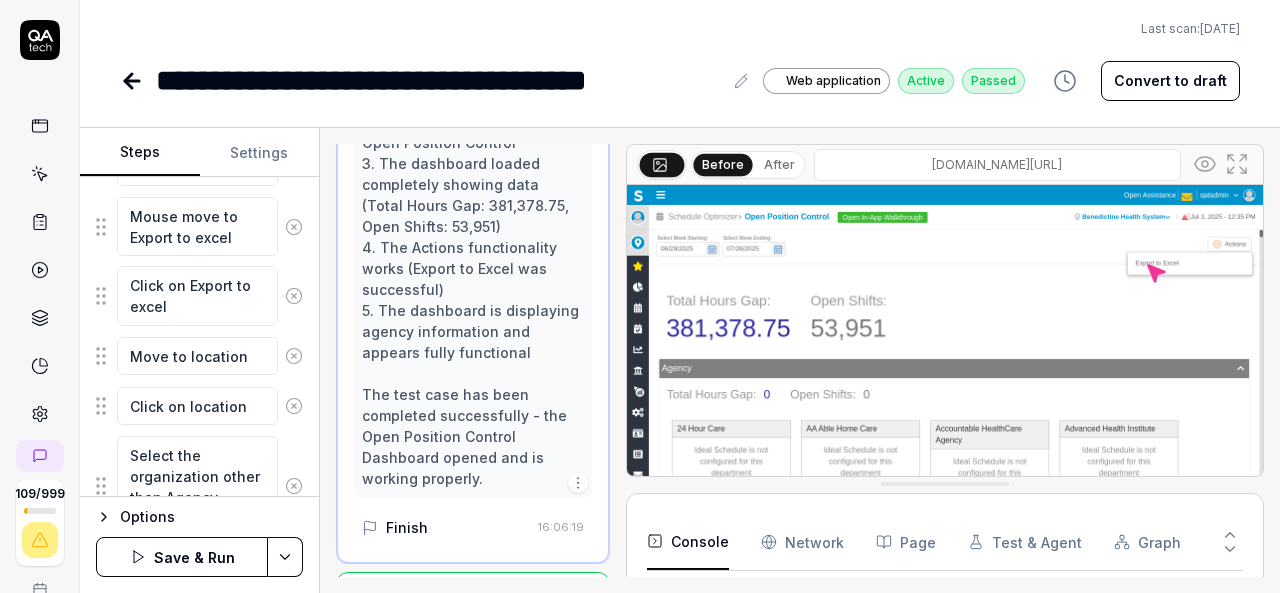 click on "**********" at bounding box center (640, 296) 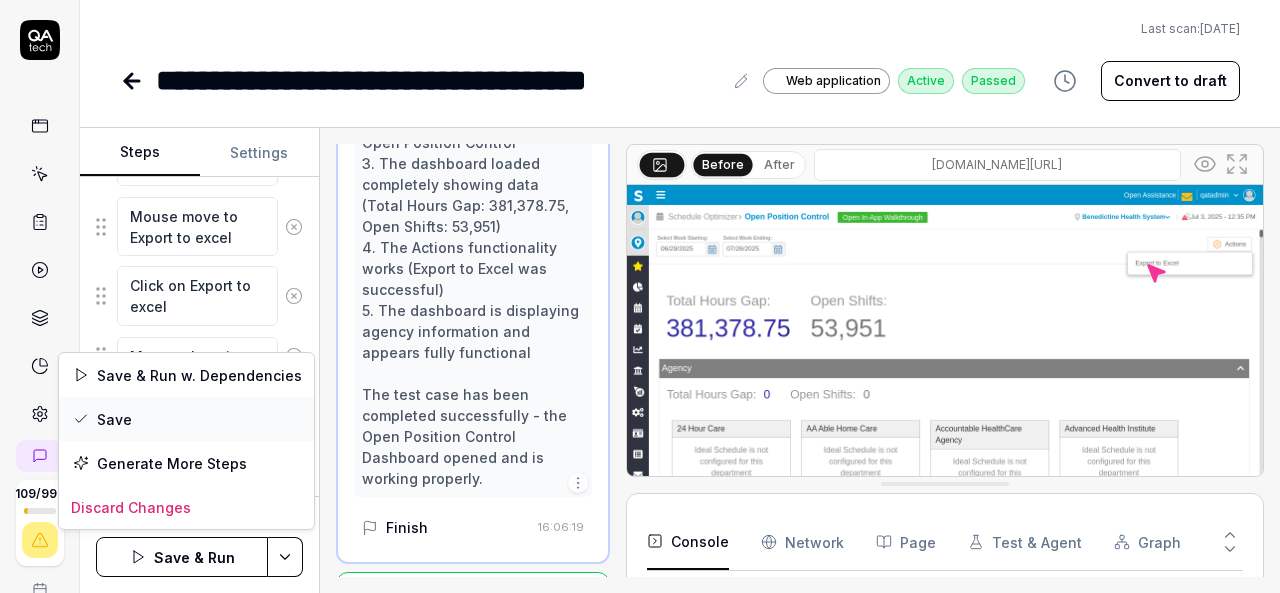 click on "Save" at bounding box center (186, 419) 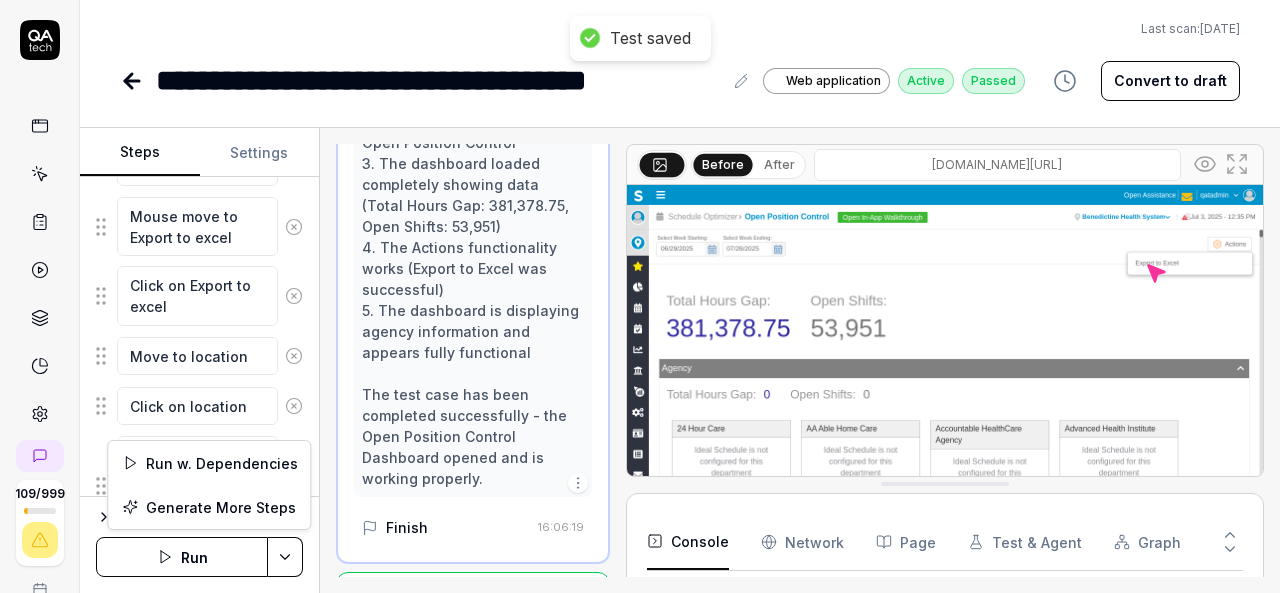 click on "**********" at bounding box center [640, 296] 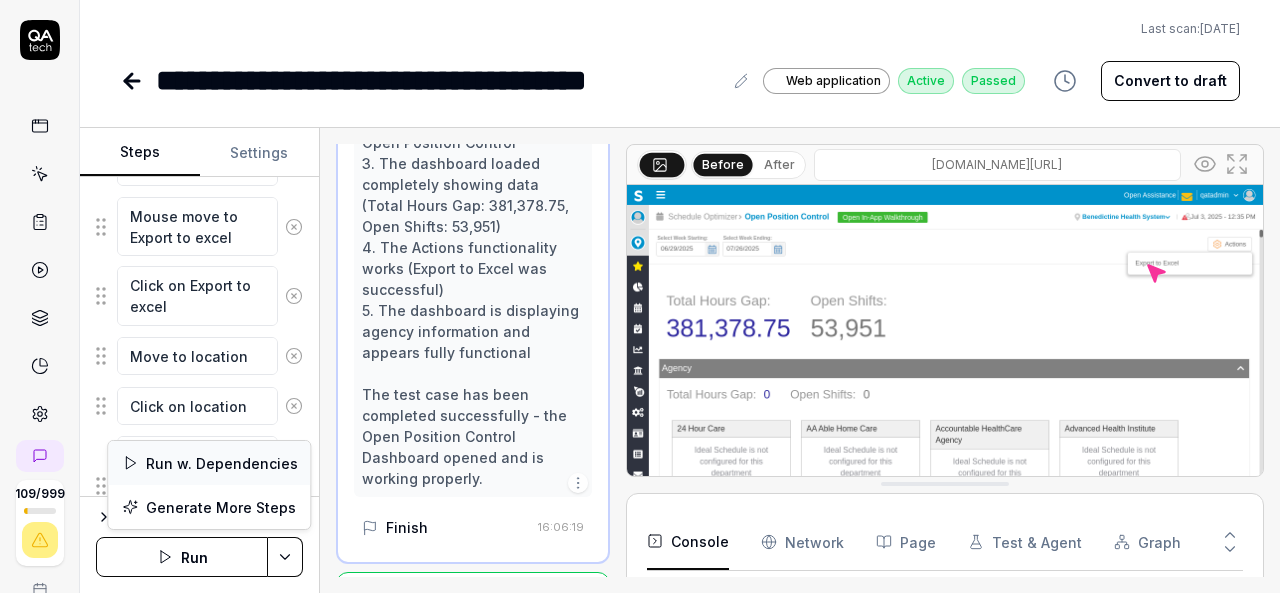 click on "Run w. Dependencies" at bounding box center (209, 463) 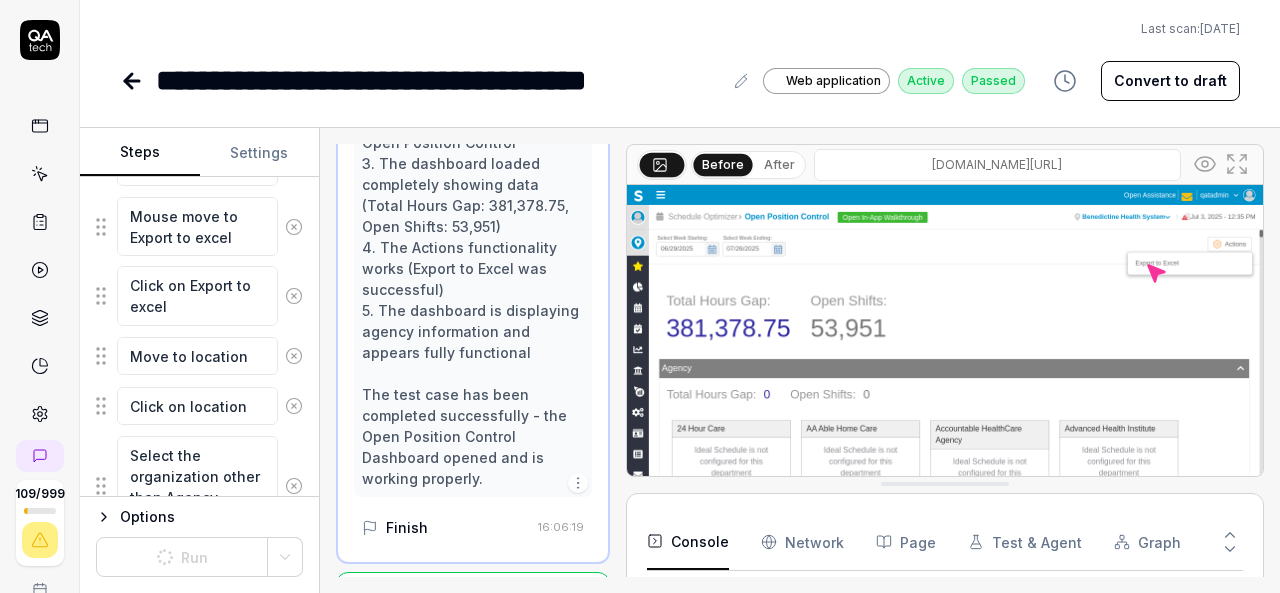 click at bounding box center [945, 384] 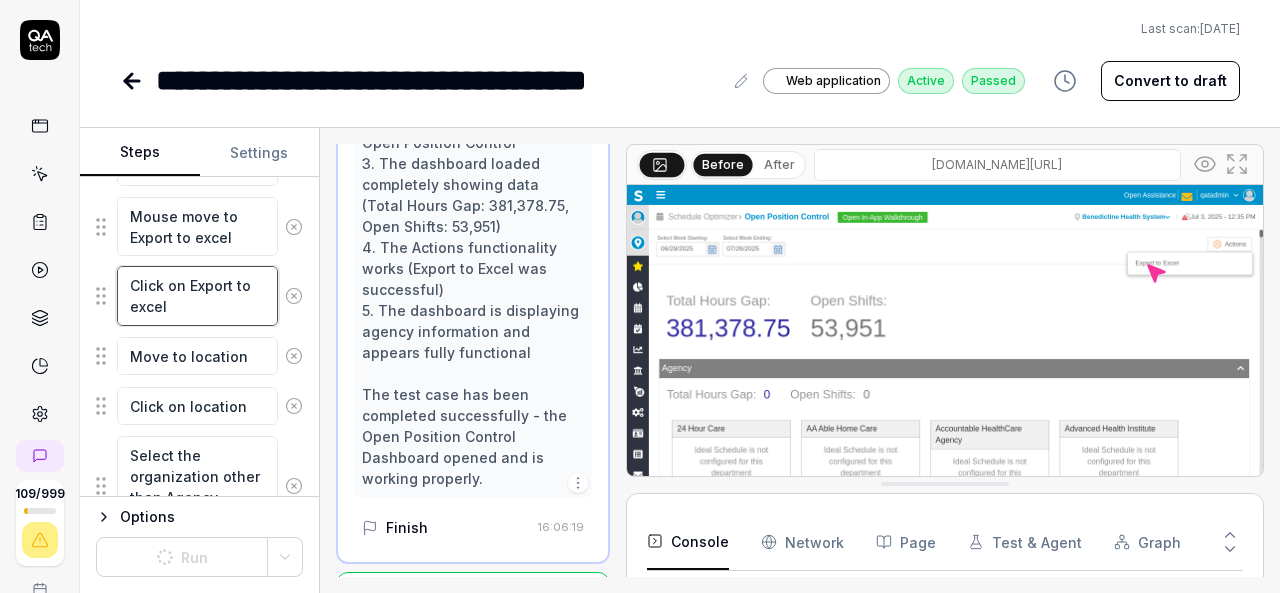 click on "Click on Export to excel" at bounding box center (197, 295) 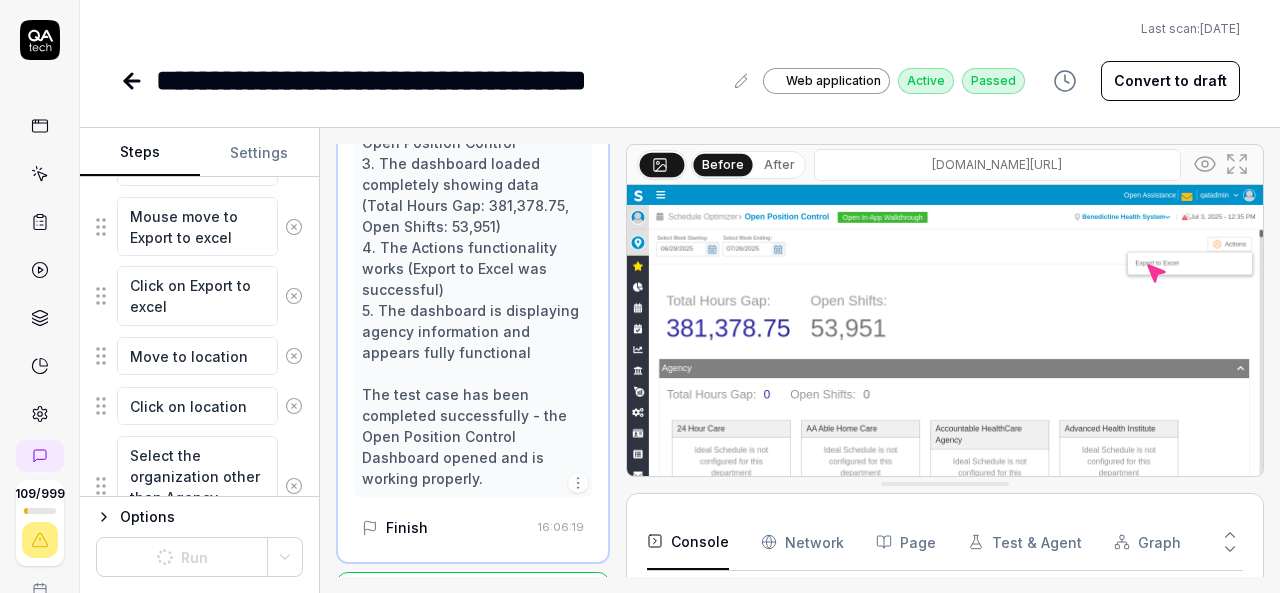 click 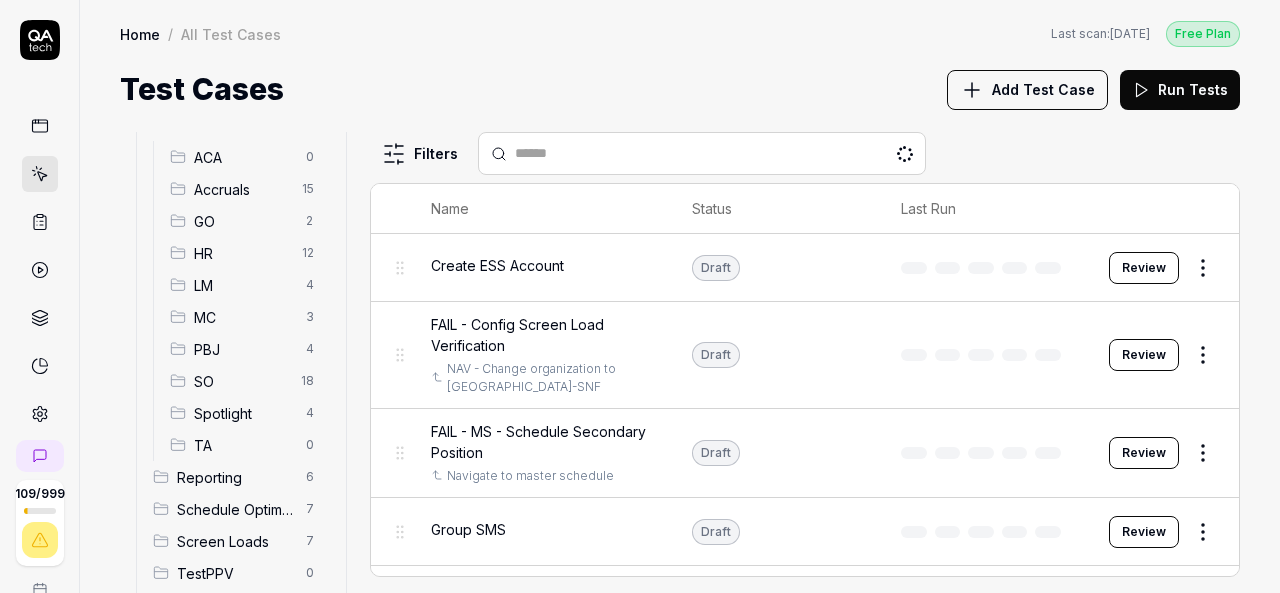 scroll, scrollTop: 405, scrollLeft: 0, axis: vertical 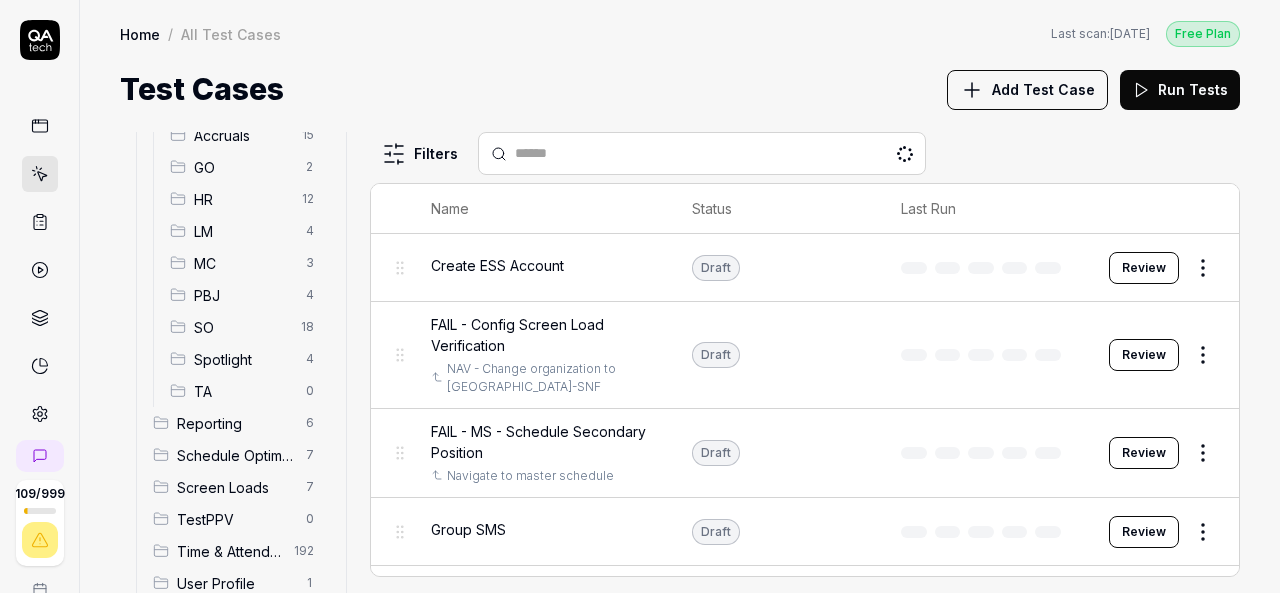 click on "SO" at bounding box center [241, 327] 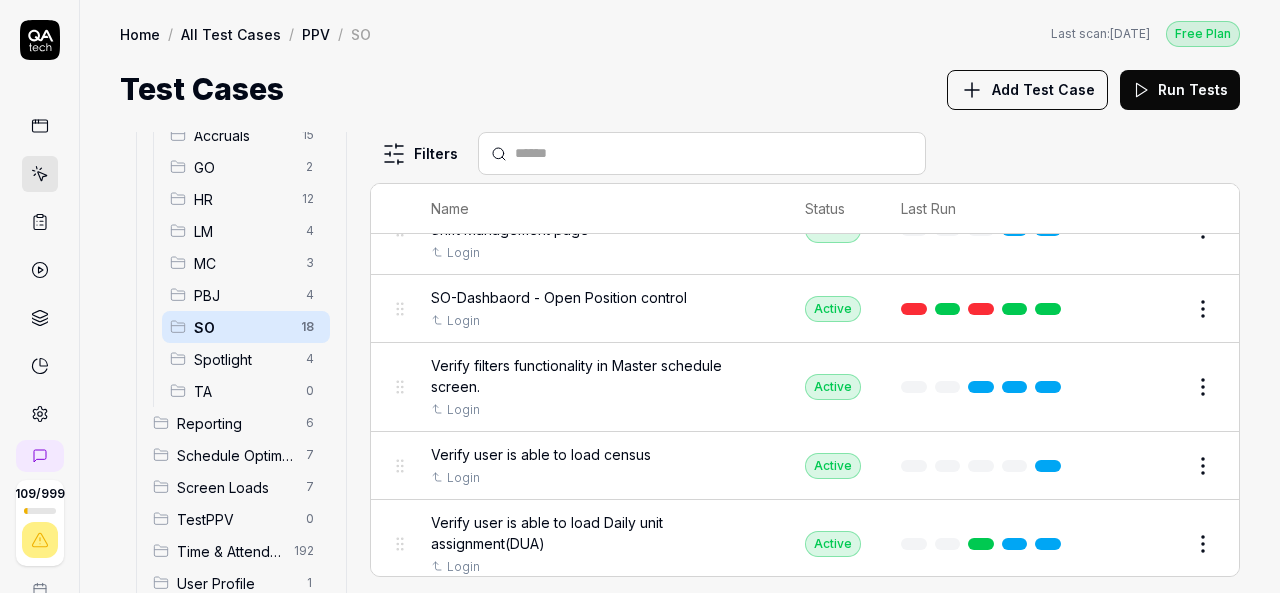 scroll, scrollTop: 419, scrollLeft: 0, axis: vertical 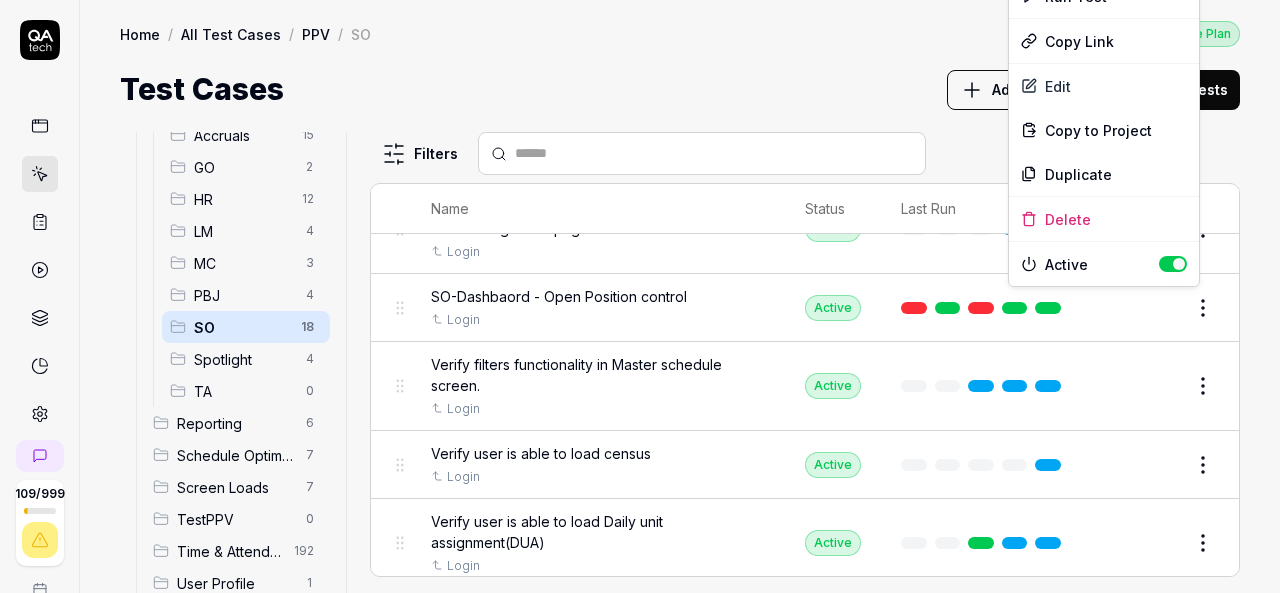 click on "109  /  999 k S Home / All Test Cases / PPV / SO Free Plan Home / All Test Cases / PPV / SO Last scan:  [DATE] Free Plan Test Cases Add Test Case Run Tests All Test Cases 515 Communication 46 Dashboard Management 13 Employee Management 42 Help and Support 19 Login 7 Logout 1 Master Schedule 12 Navigation 27 Payroll Based Journal 68 PPV 62 ACA 0 Accruals 15 GO 2 HR 12 LM 4 MC 3 PBJ 4 SO 18 Spotlight 4 TA 0 Reporting 6 Schedule Optimizer 7 Screen Loads 7 TestPPV 0 Time & Attendance 192 User Profile 1 Filters Name Status Last Run PPV SO Daily unit Assignment - Census Login Active Edit Daily unit Assignment -Add Open shift (Shift on Fly)from Daily unit assigment Login Active Edit Daily unit Assignment -Assign the employee to shift Login Draft Review Ensure the user can successfully post the schedule in Open Shift Management. Login Active Edit Open Shift Management - Accessing the Open Shift Management page Login Active Edit SO-Dashbaord - Open Position control Login Active Edit Login Active Edit Login Active" at bounding box center [640, 296] 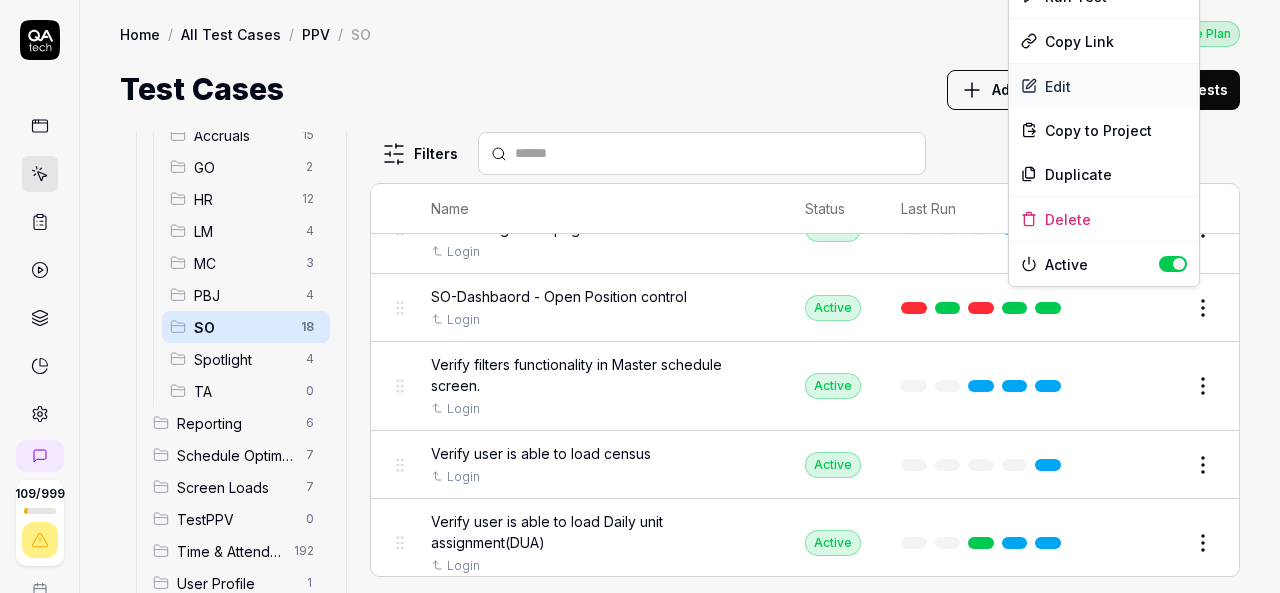 click on "Edit" at bounding box center [1104, 86] 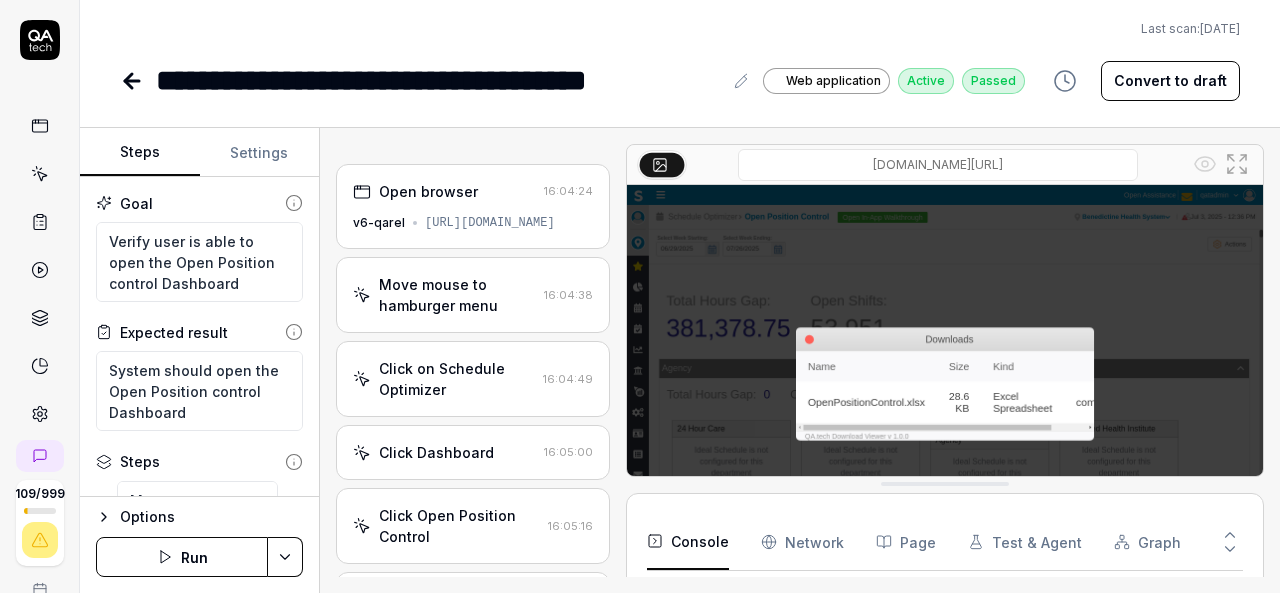 scroll, scrollTop: 130, scrollLeft: 0, axis: vertical 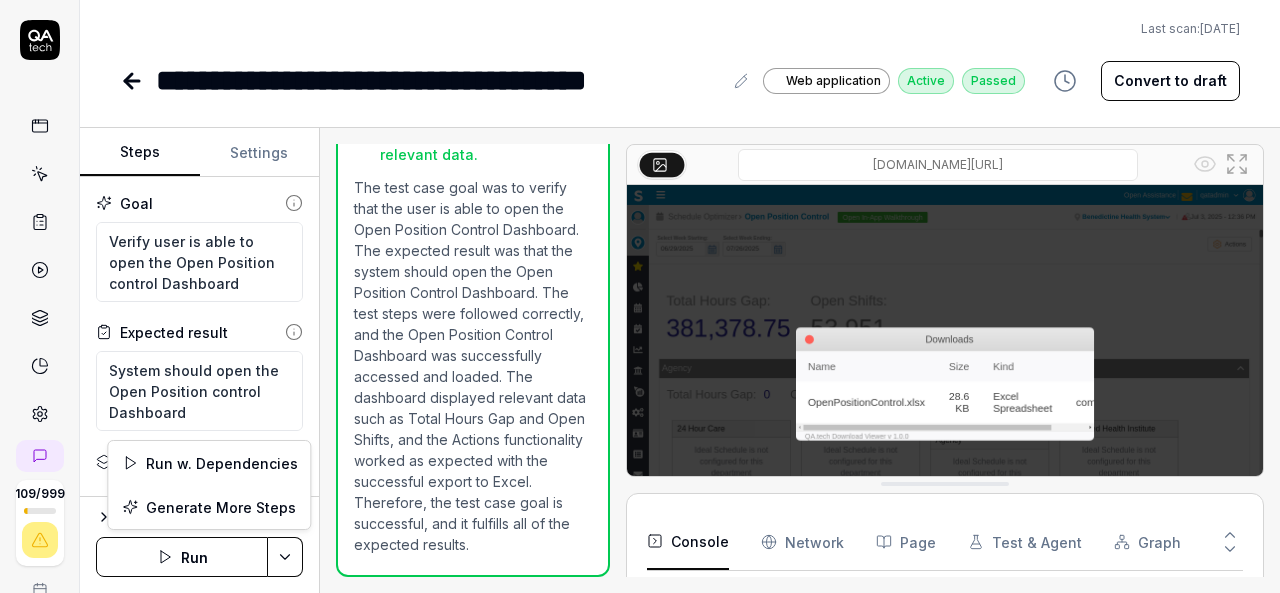 click on "**********" at bounding box center (640, 296) 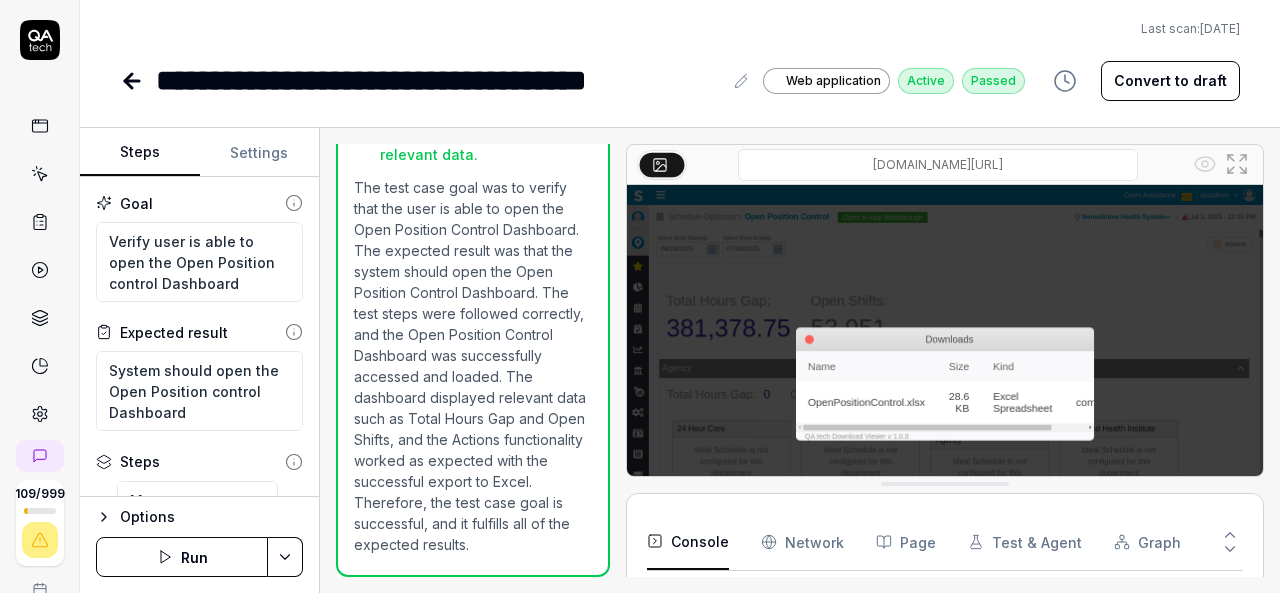 click on "**********" at bounding box center [640, 296] 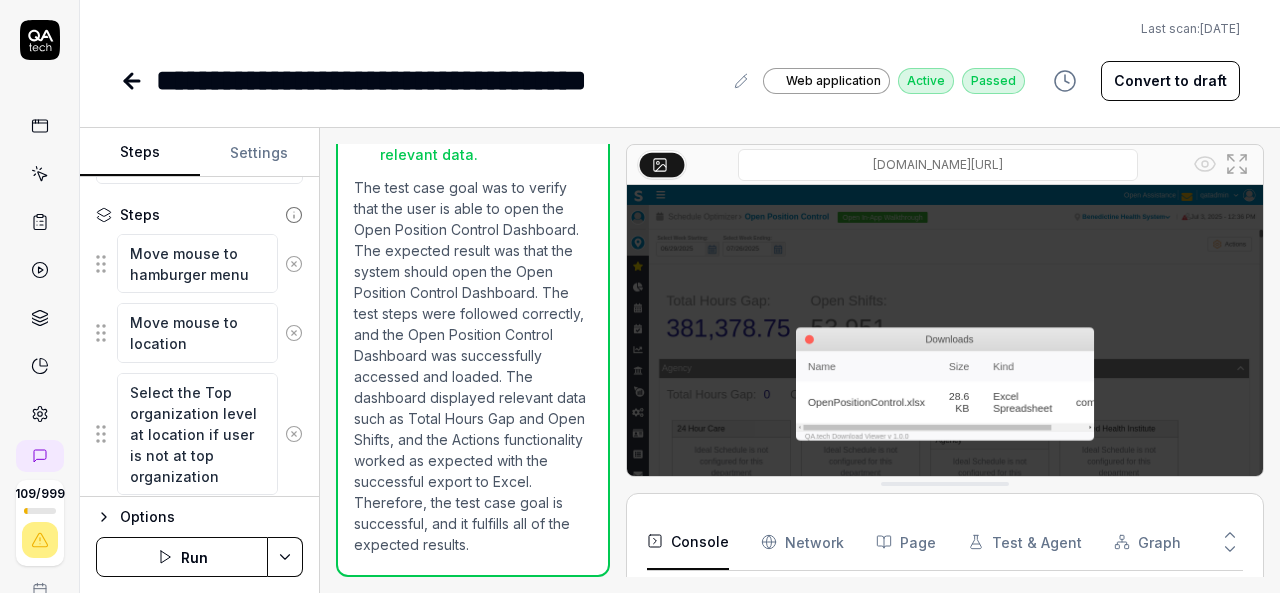 scroll, scrollTop: 254, scrollLeft: 0, axis: vertical 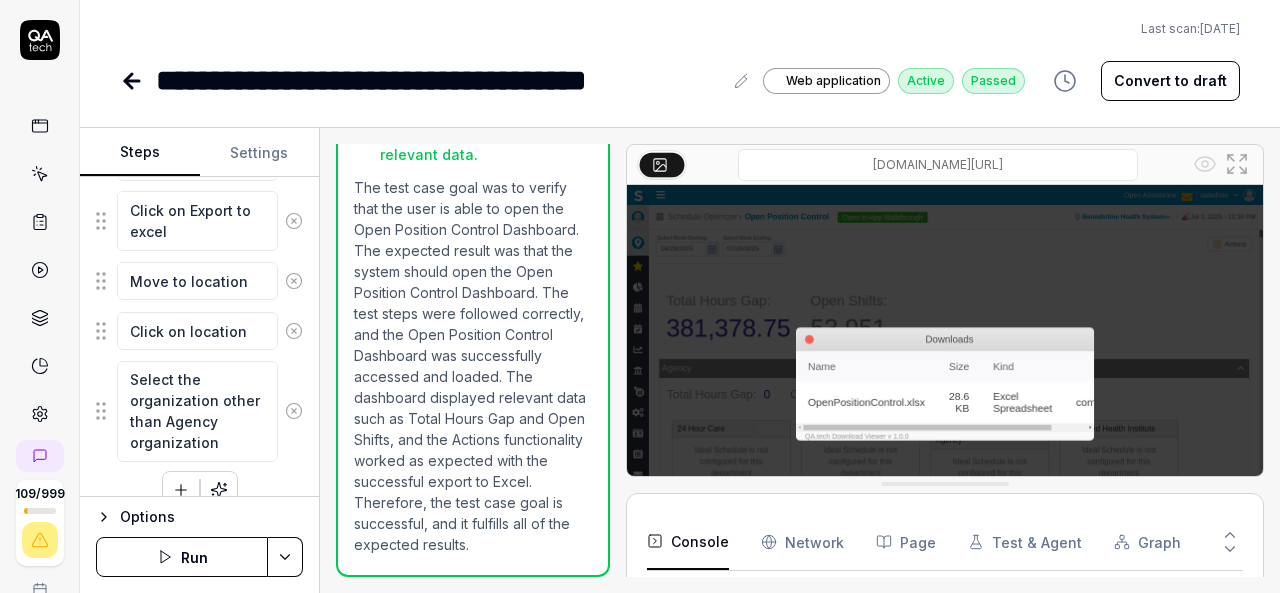 click at bounding box center (945, 384) 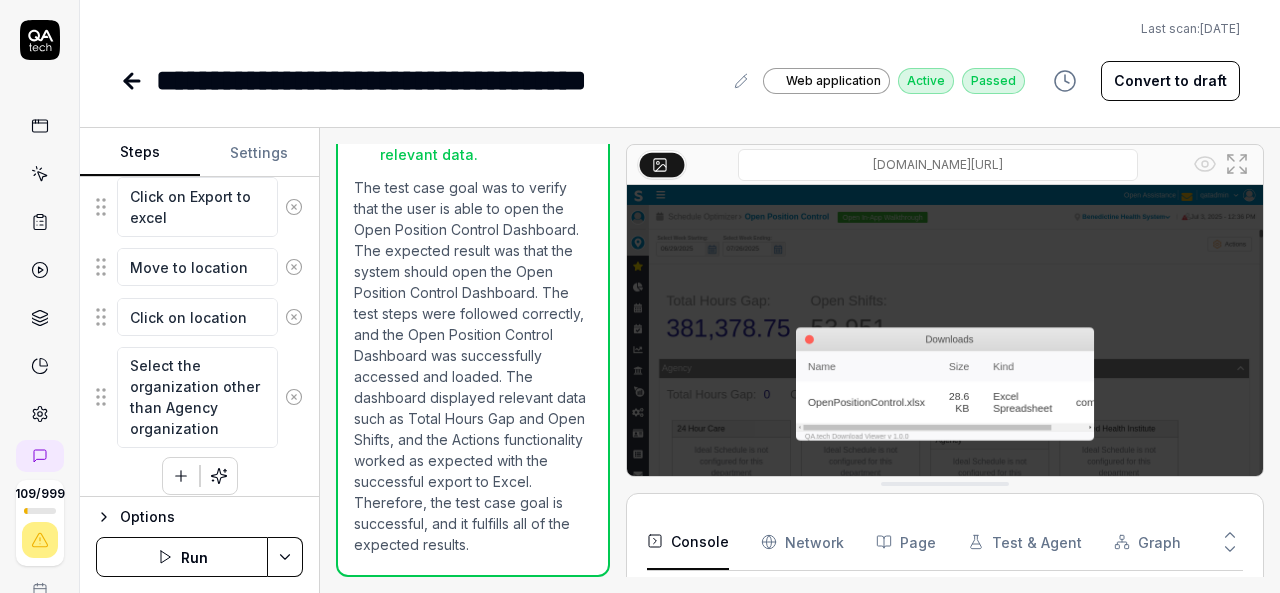 scroll, scrollTop: 0, scrollLeft: 0, axis: both 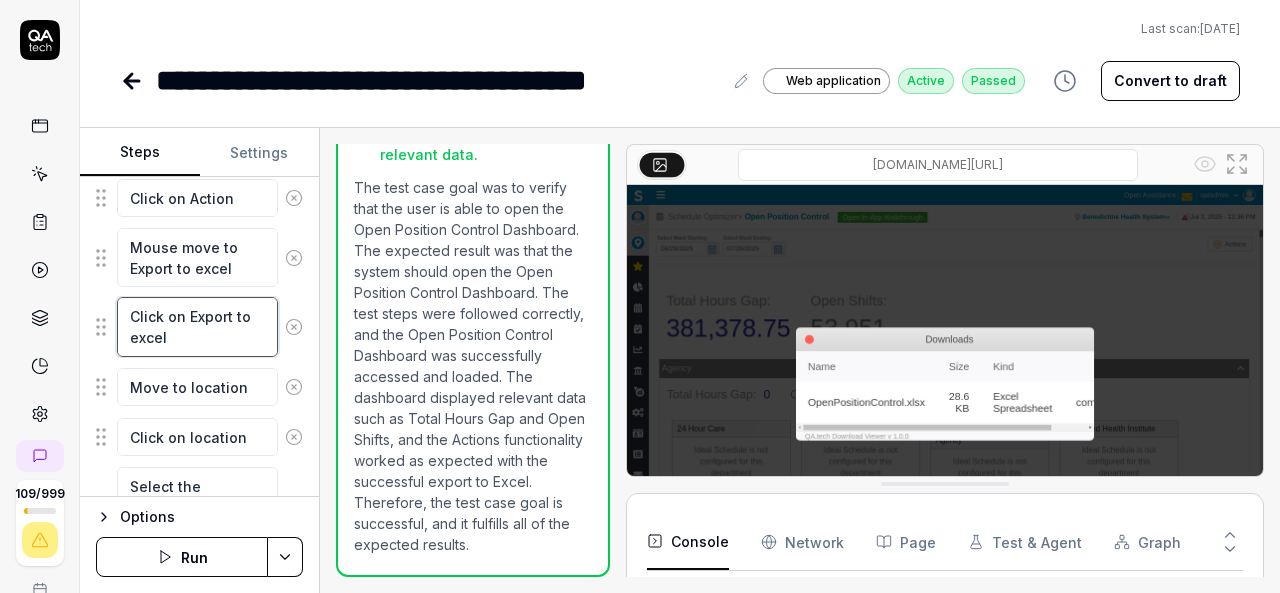 click on "Click on Export to excel" at bounding box center [197, 326] 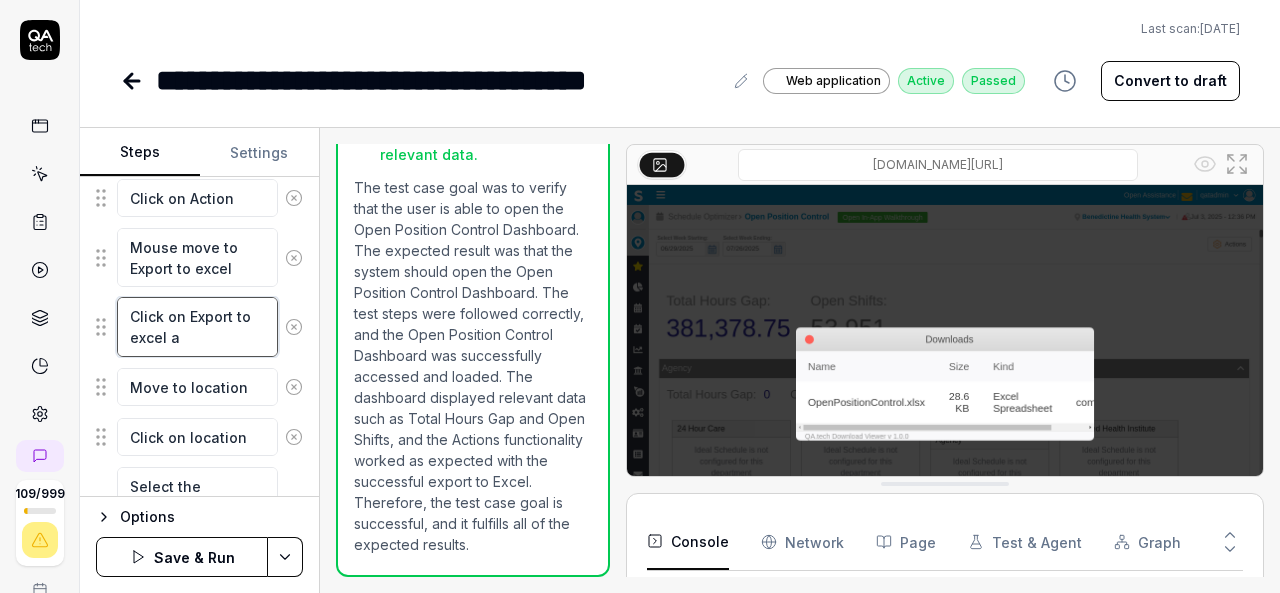 type on "Click on Export to excel" 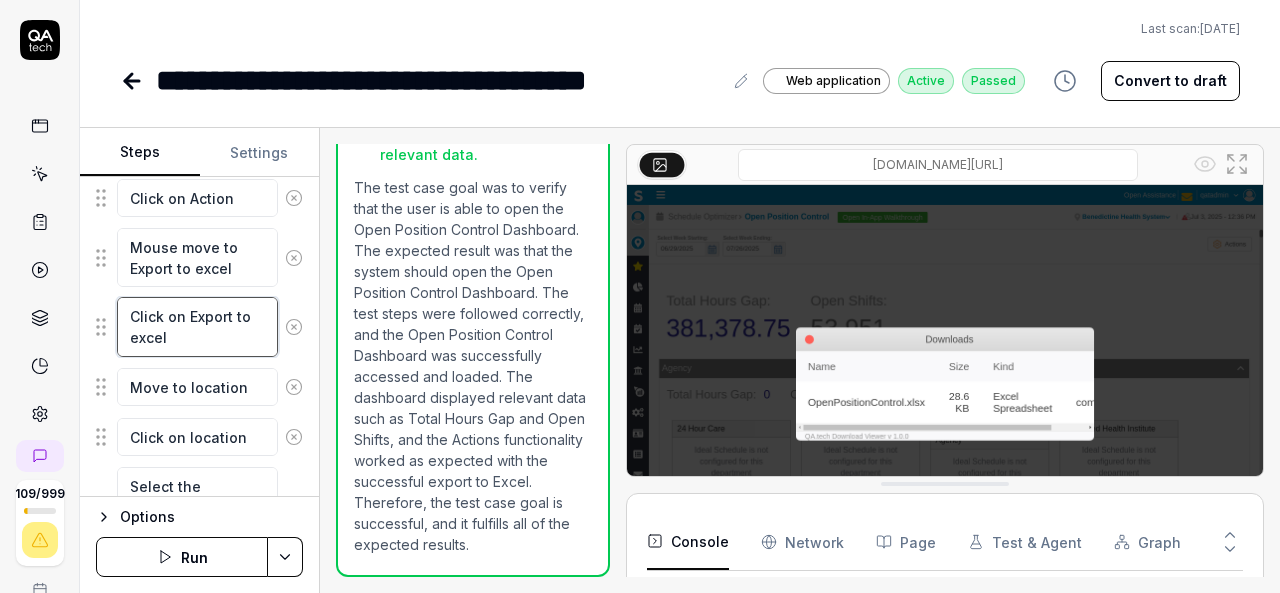 scroll, scrollTop: 1473, scrollLeft: 0, axis: vertical 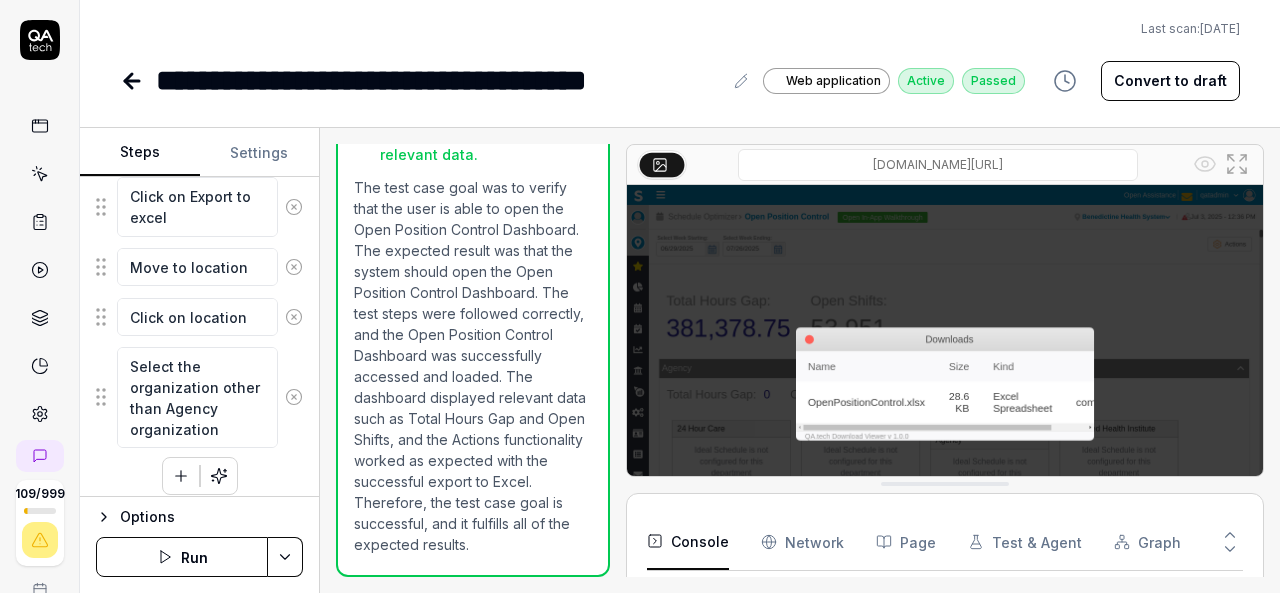 drag, startPoint x: 233, startPoint y: 399, endPoint x: 118, endPoint y: 466, distance: 133.09395 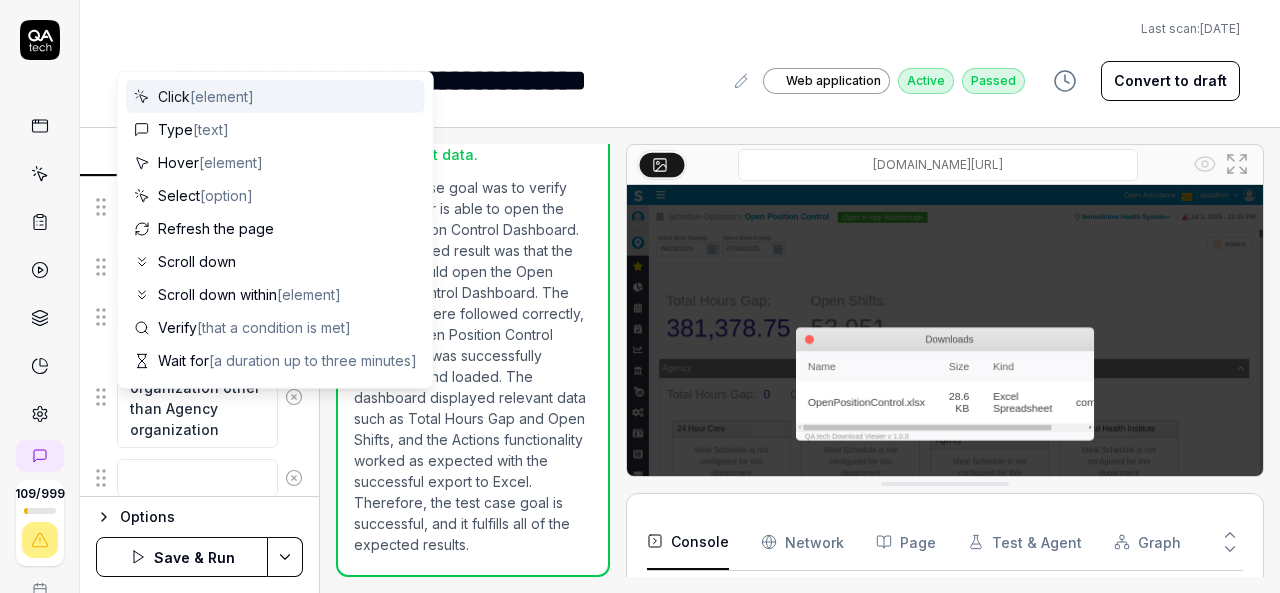 scroll, scrollTop: 0, scrollLeft: 0, axis: both 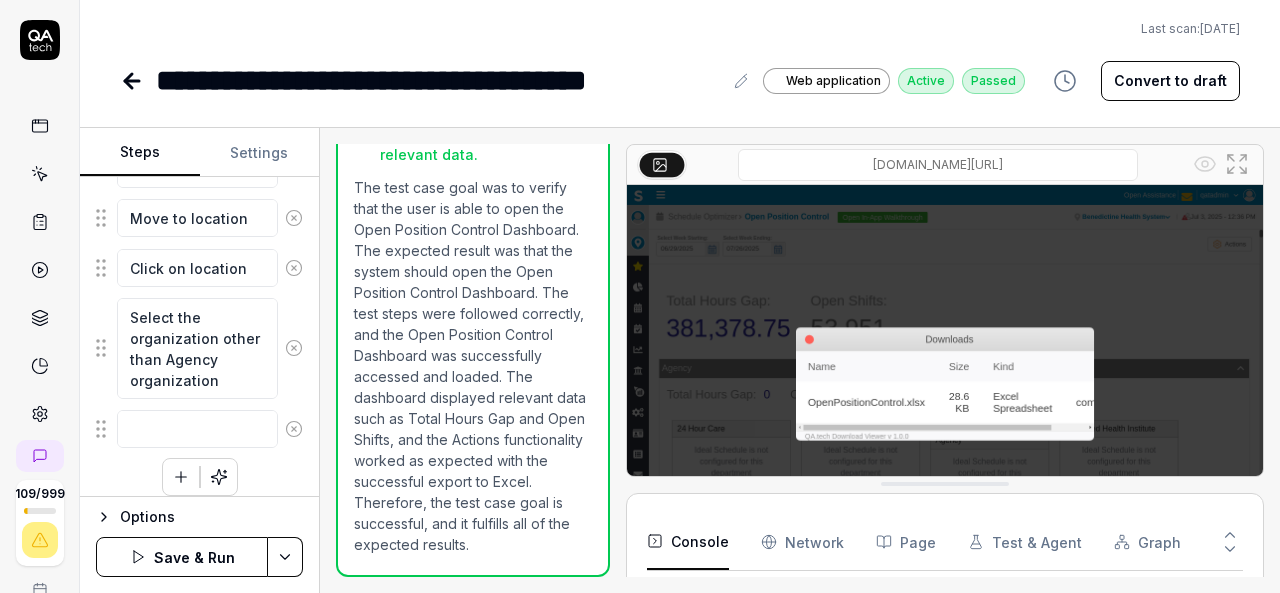 click on "Last scan:  [DATE]" at bounding box center (680, 29) 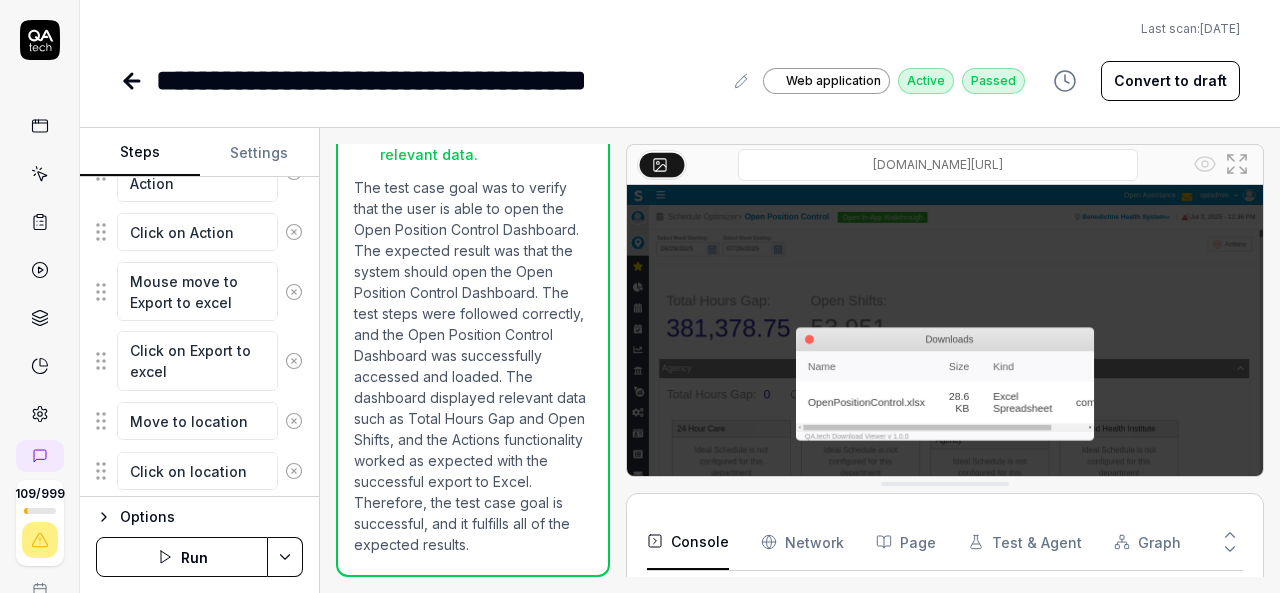scroll, scrollTop: 1325, scrollLeft: 0, axis: vertical 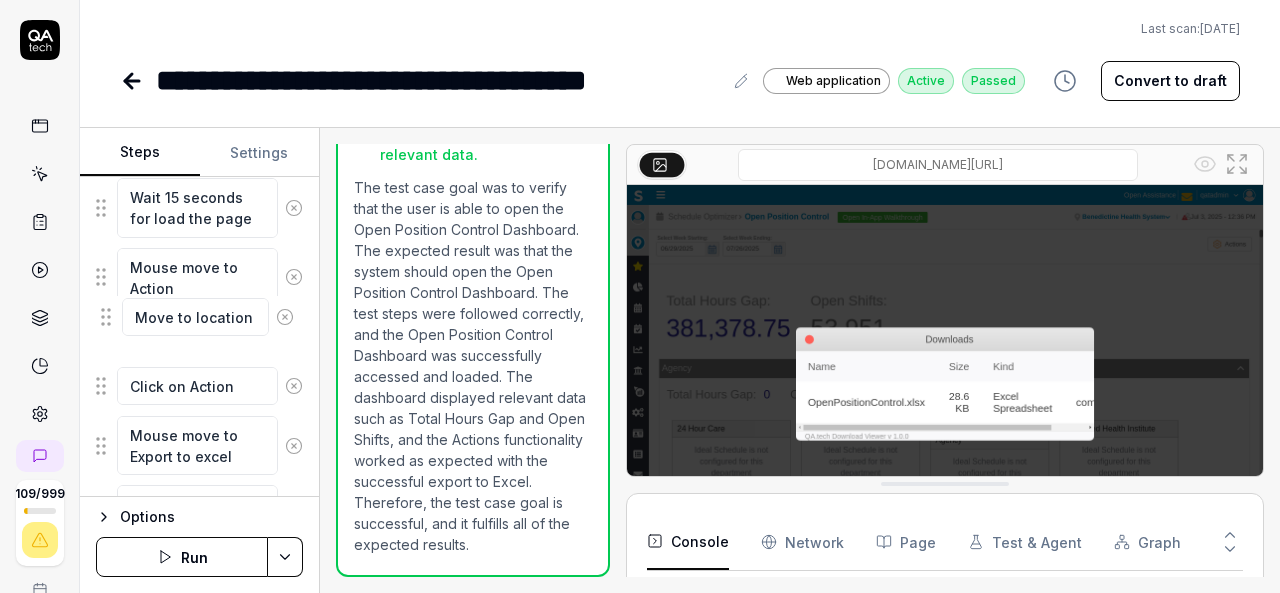 drag, startPoint x: 102, startPoint y: 403, endPoint x: 104, endPoint y: 316, distance: 87.02299 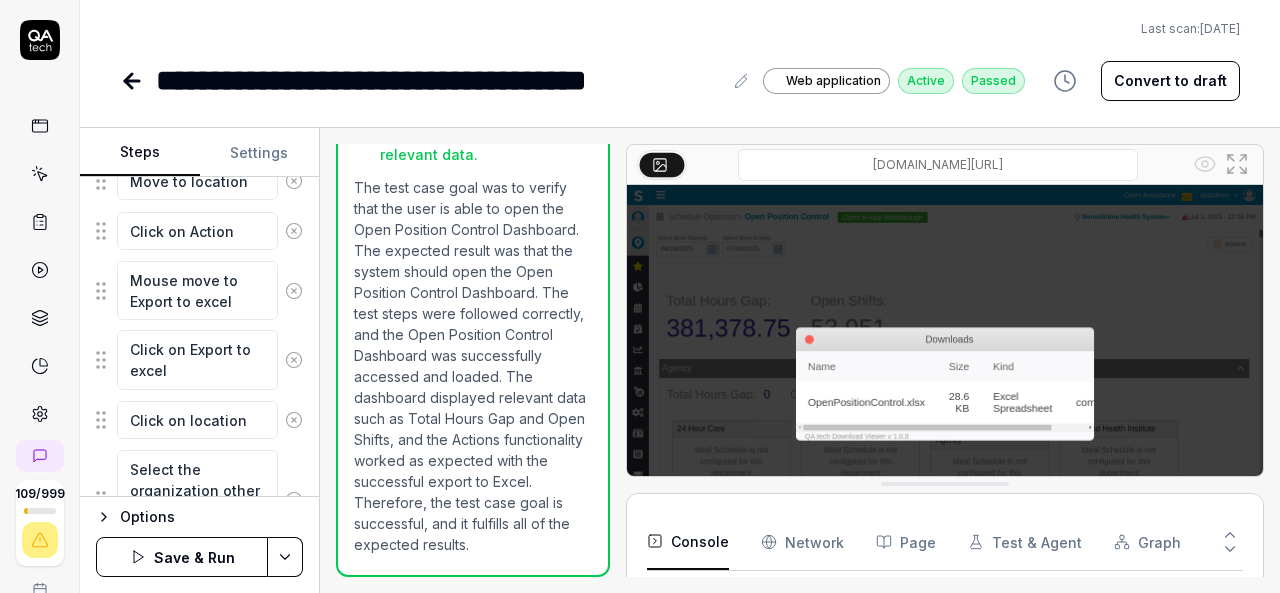 scroll, scrollTop: 1376, scrollLeft: 0, axis: vertical 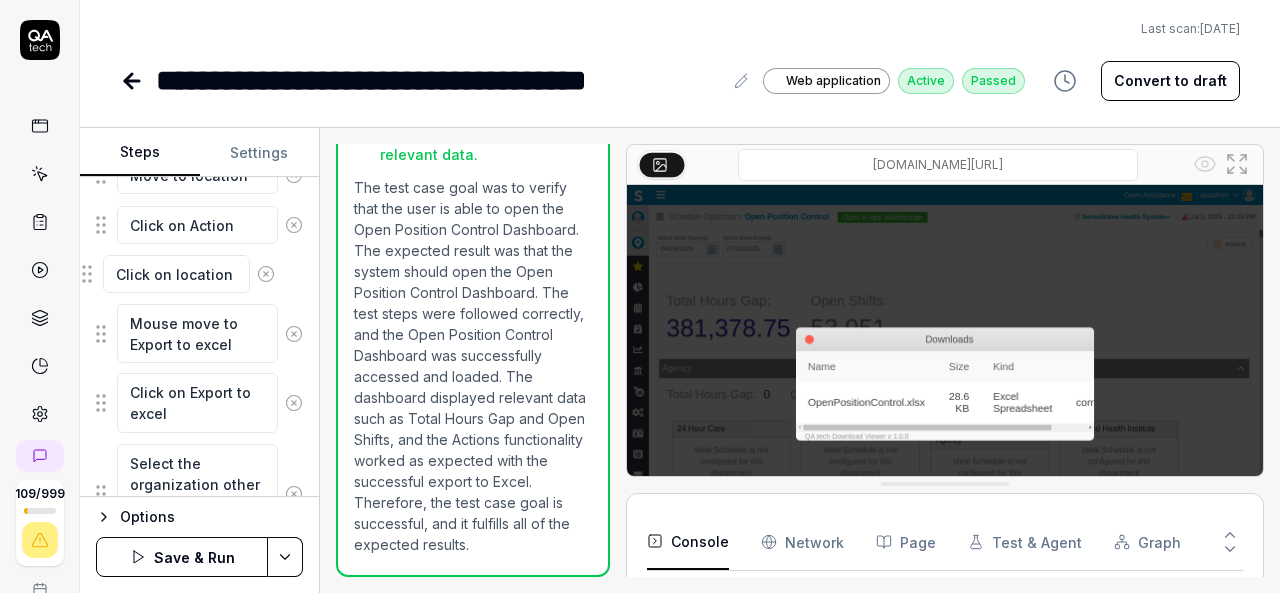 drag, startPoint x: 104, startPoint y: 405, endPoint x: 90, endPoint y: 279, distance: 126.77539 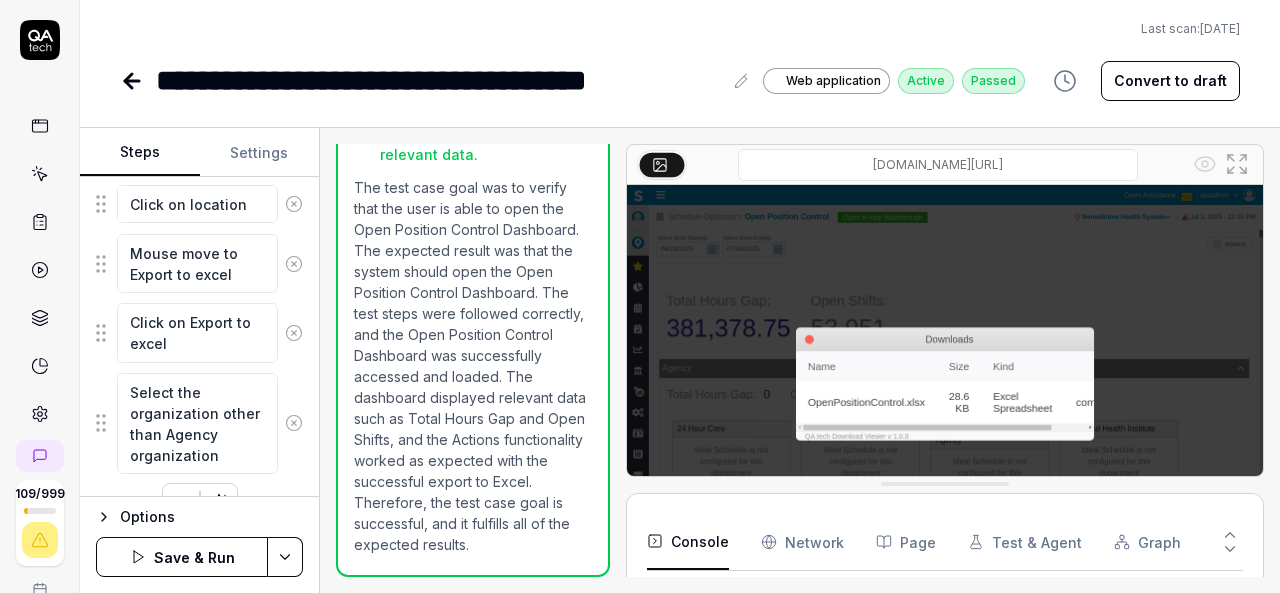 scroll, scrollTop: 1448, scrollLeft: 0, axis: vertical 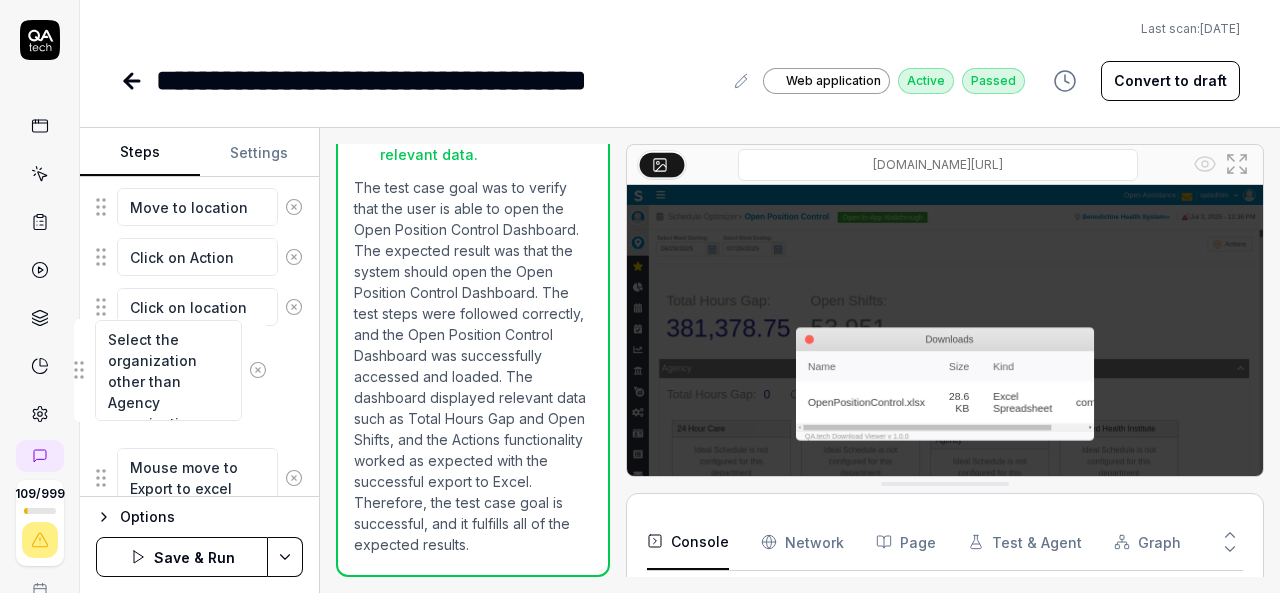 drag, startPoint x: 103, startPoint y: 411, endPoint x: 81, endPoint y: 371, distance: 45.65085 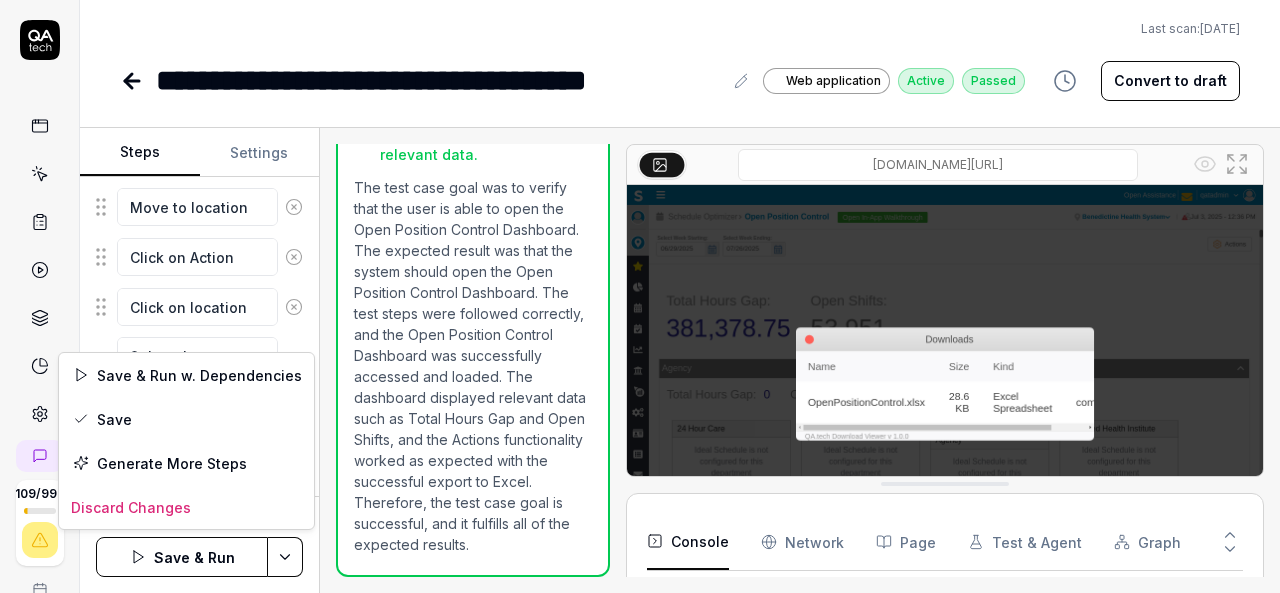 click on "**********" at bounding box center (640, 296) 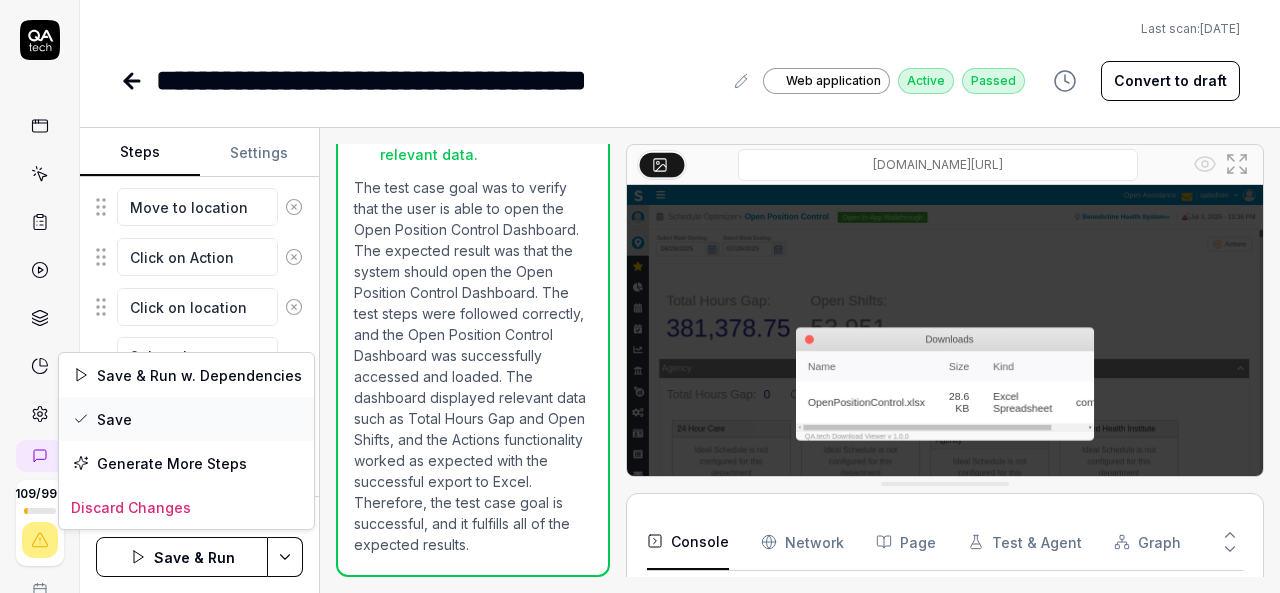 click on "Save" at bounding box center (186, 419) 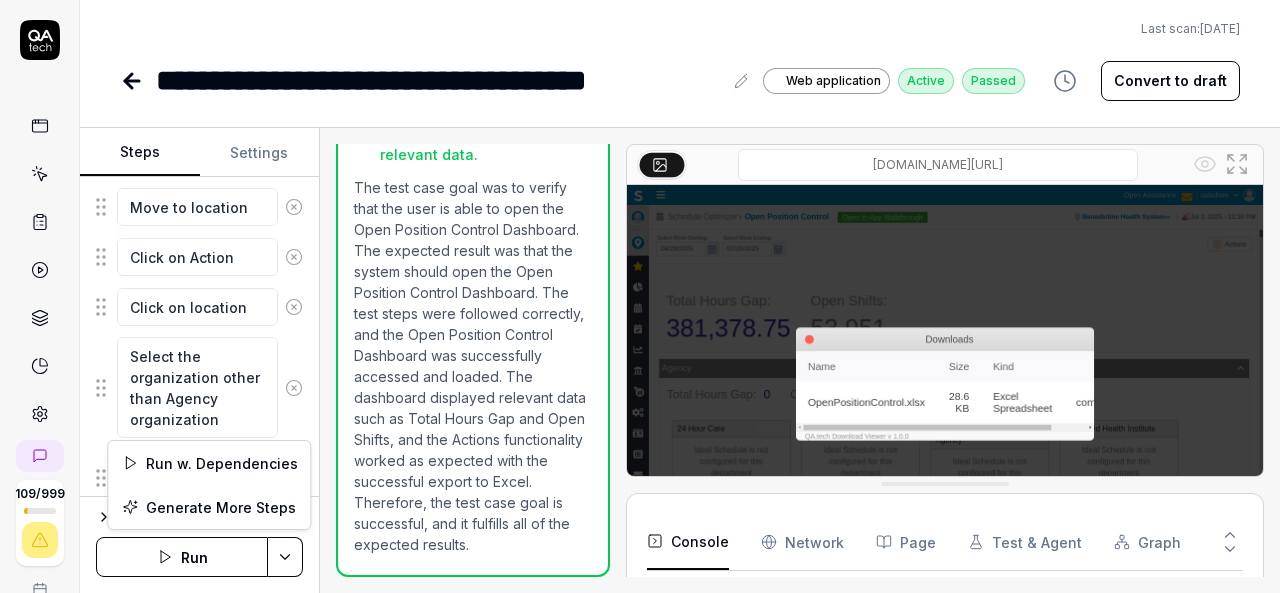 click on "**********" at bounding box center (640, 296) 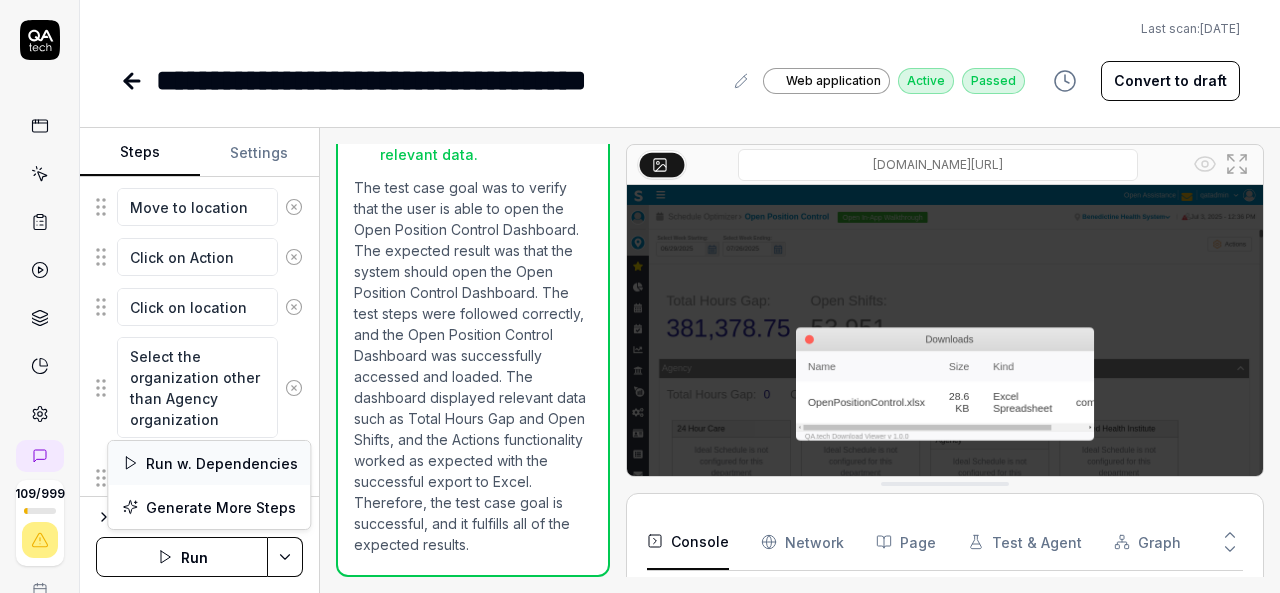 click on "Run w. Dependencies" at bounding box center (209, 463) 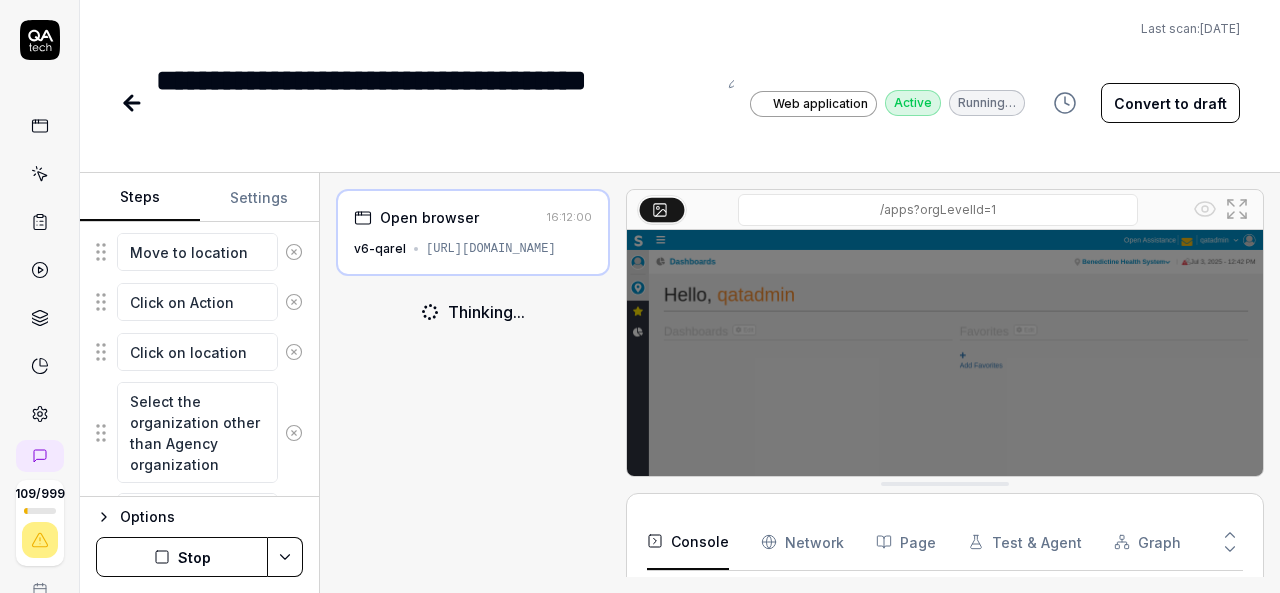 scroll, scrollTop: 73, scrollLeft: 0, axis: vertical 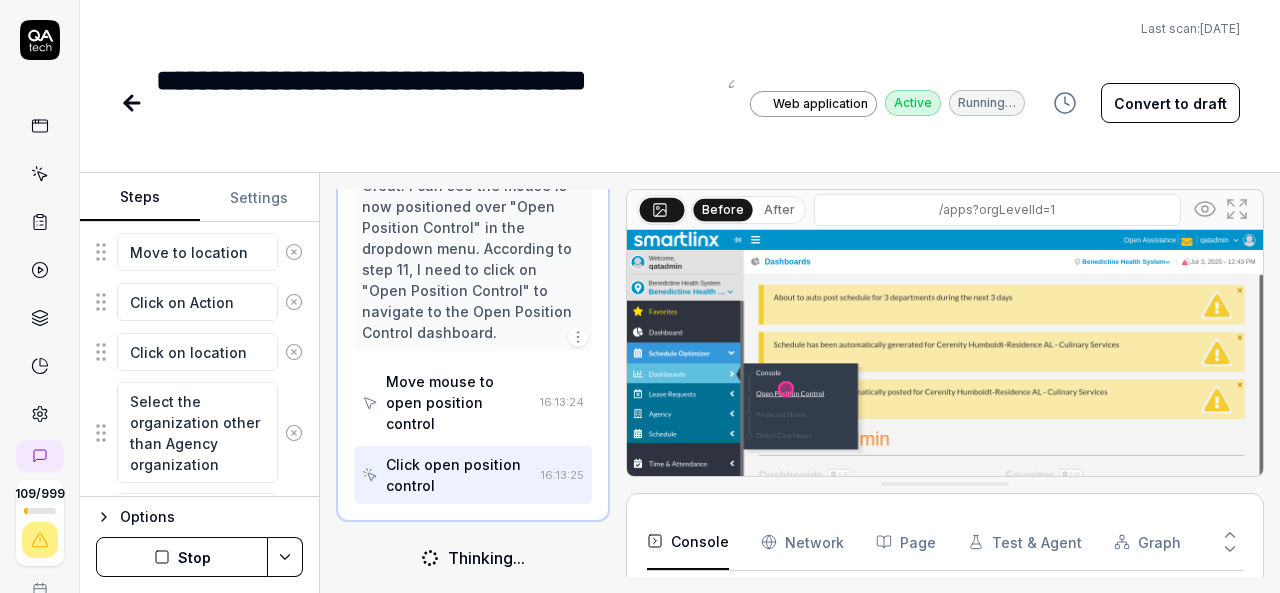 click on "Convert to draft" at bounding box center (1170, 103) 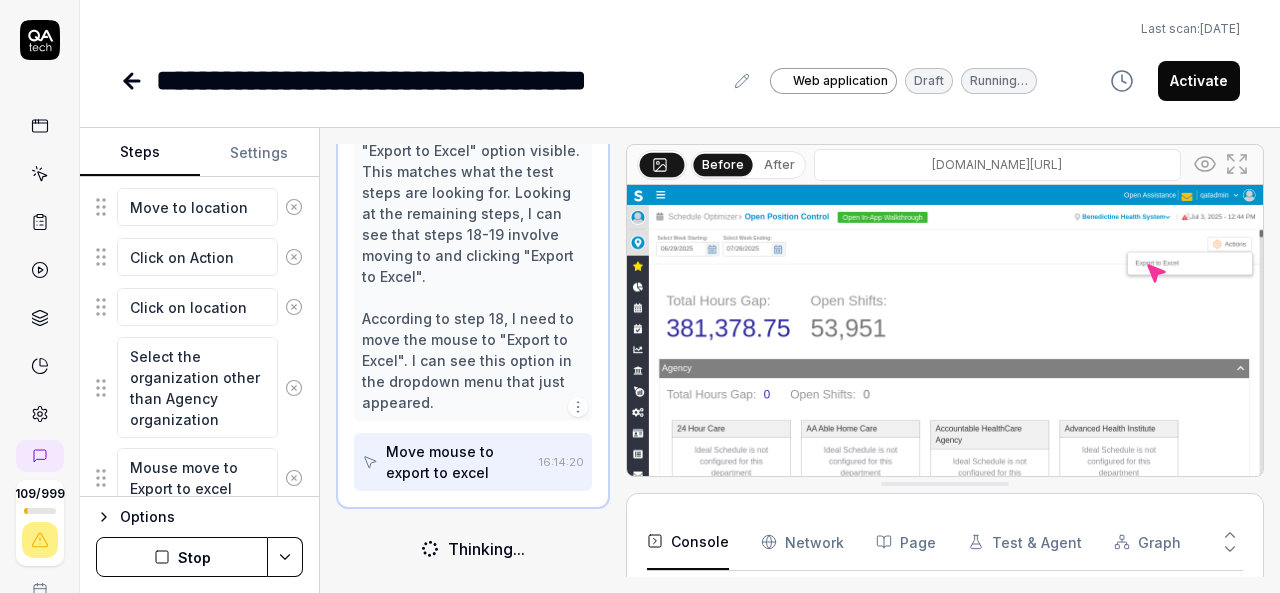 scroll, scrollTop: 1148, scrollLeft: 0, axis: vertical 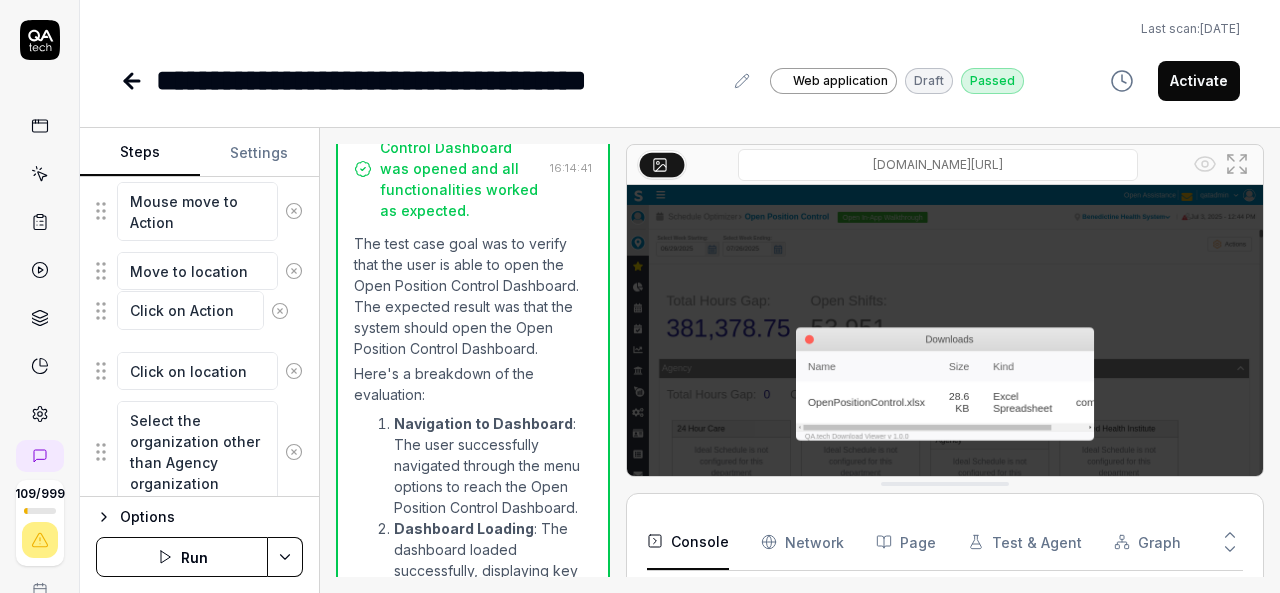 click on "Move mouse to hamburger menu Move mouse to location Select the Top organization level at location if user is not at top organization Click the  hamburger-container slx-navigation-menu-ignore Move mouse to hamburger menu Move mouse to Schedule Optimizer Click on Schedule Optimizer Move mouse to Dashboard Click Dashboard Mouse move to Open Position Control Click Open Position Control Wait 15 seconds for load the page Mouse move to Action Move to location Click on Action Click on location Select the organization other than Agency organization Mouse move to Export to excel Click on Export to excel Click on Action
To pick up a draggable item, press the space bar.
While dragging, use the arrow keys to move the item.
Press space again to drop the item in its new position, or press escape to cancel.
Draggable item 92a6124f-efeb-4bb9-a043-ee36eb6d7498 was moved over droppable area 92a6124f-efeb-4bb9-a043-ee36eb6d7498." at bounding box center (199, -79) 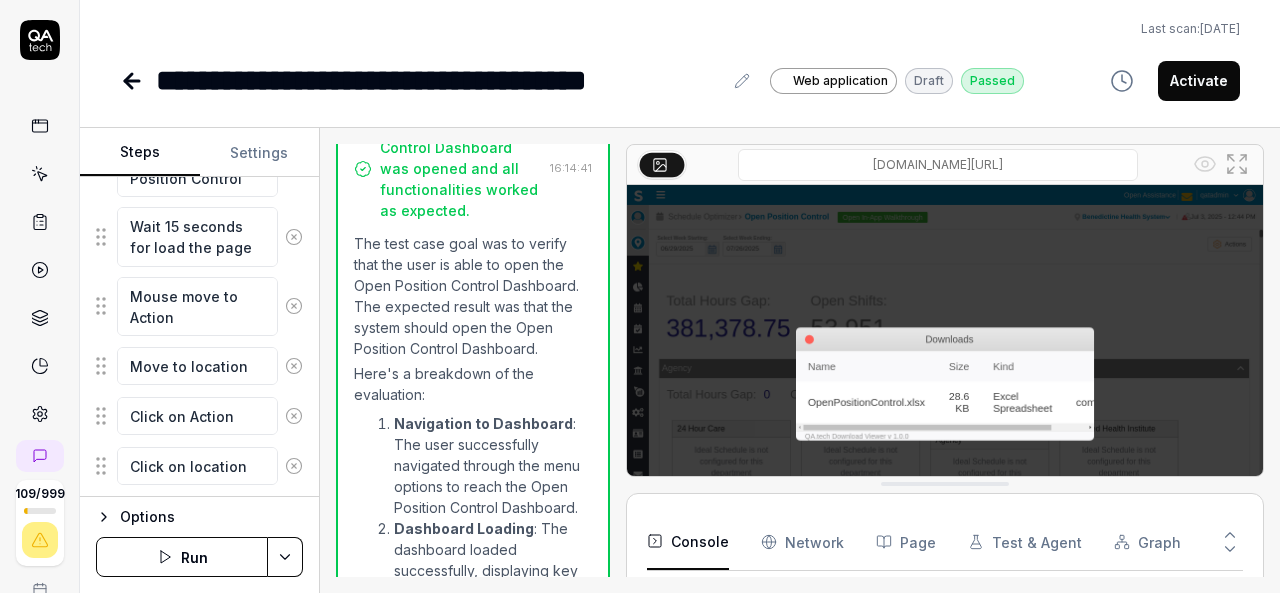 scroll, scrollTop: 1180, scrollLeft: 0, axis: vertical 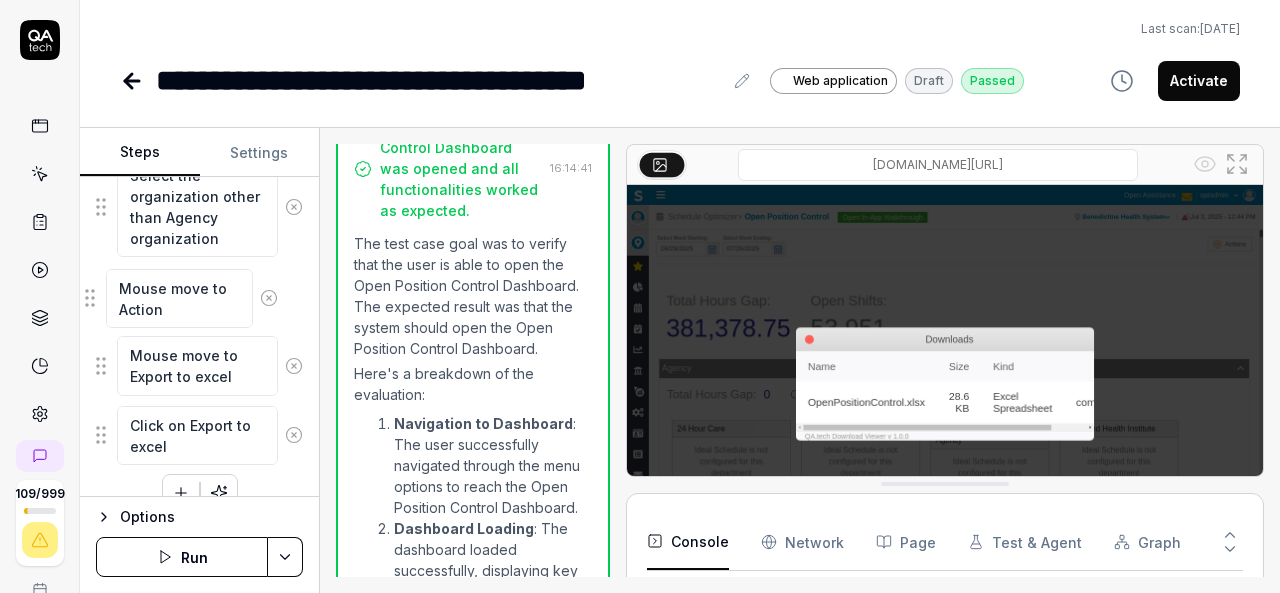 drag, startPoint x: 102, startPoint y: 313, endPoint x: 90, endPoint y: 309, distance: 12.649111 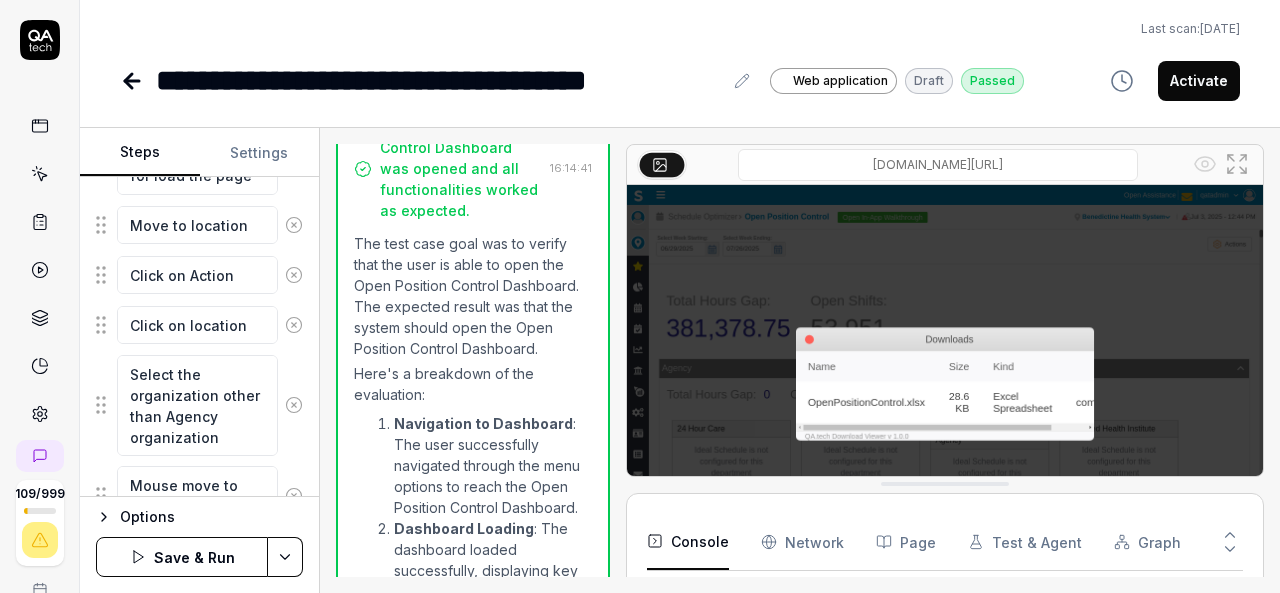 scroll, scrollTop: 1256, scrollLeft: 0, axis: vertical 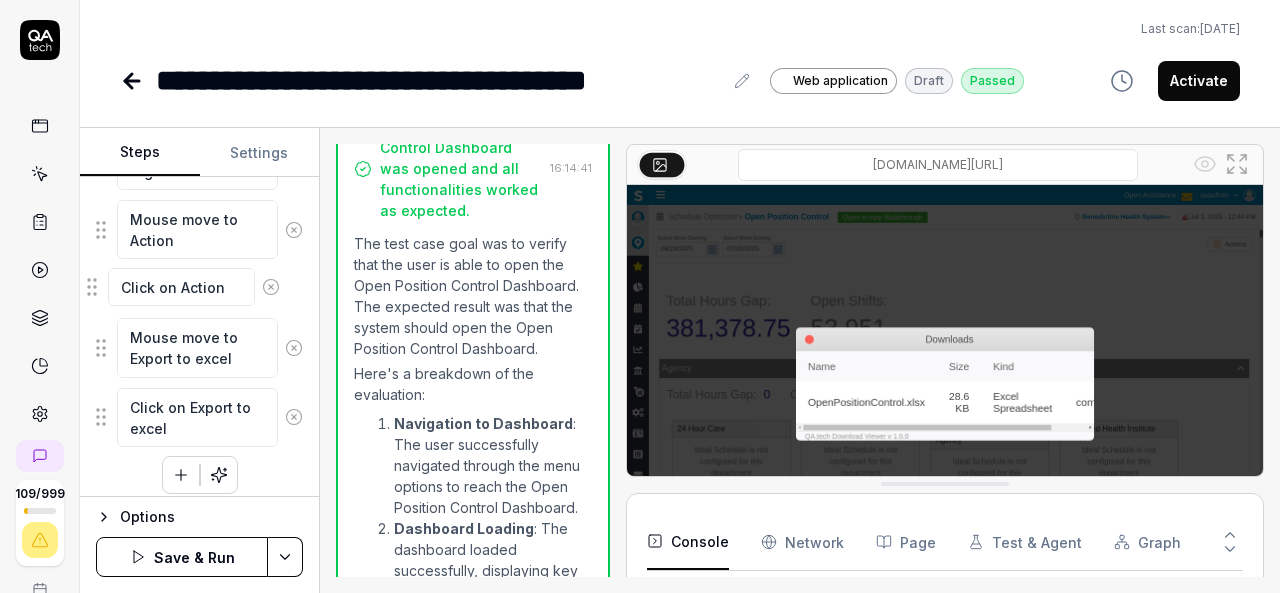drag, startPoint x: 101, startPoint y: 269, endPoint x: 92, endPoint y: 291, distance: 23.769728 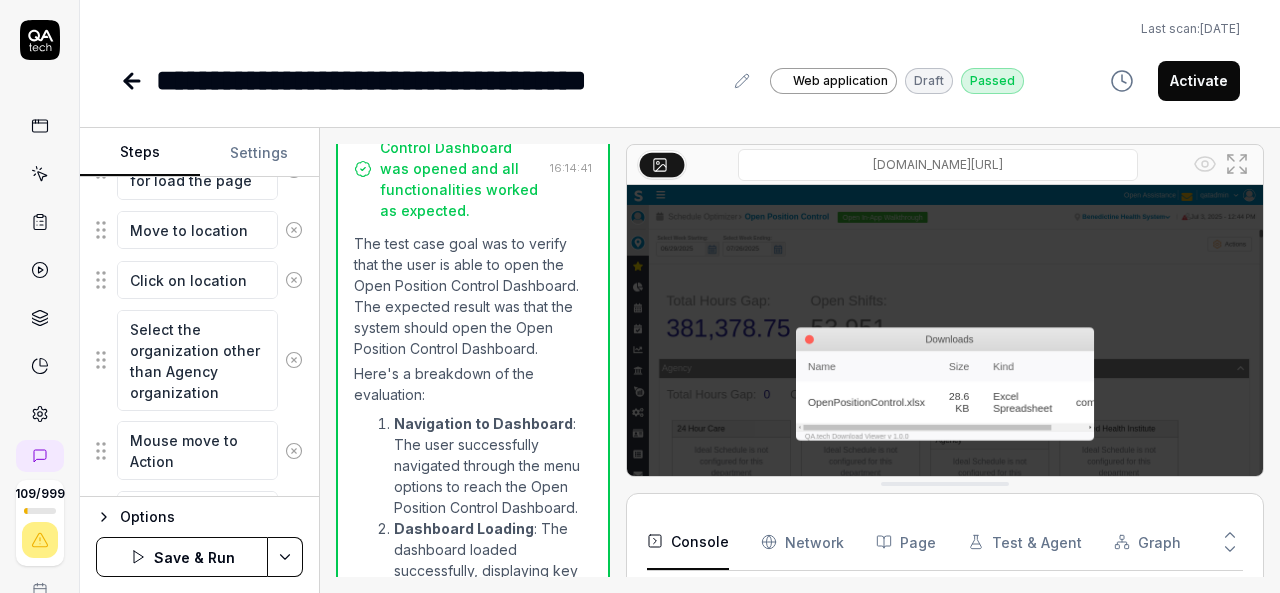 scroll, scrollTop: 1252, scrollLeft: 0, axis: vertical 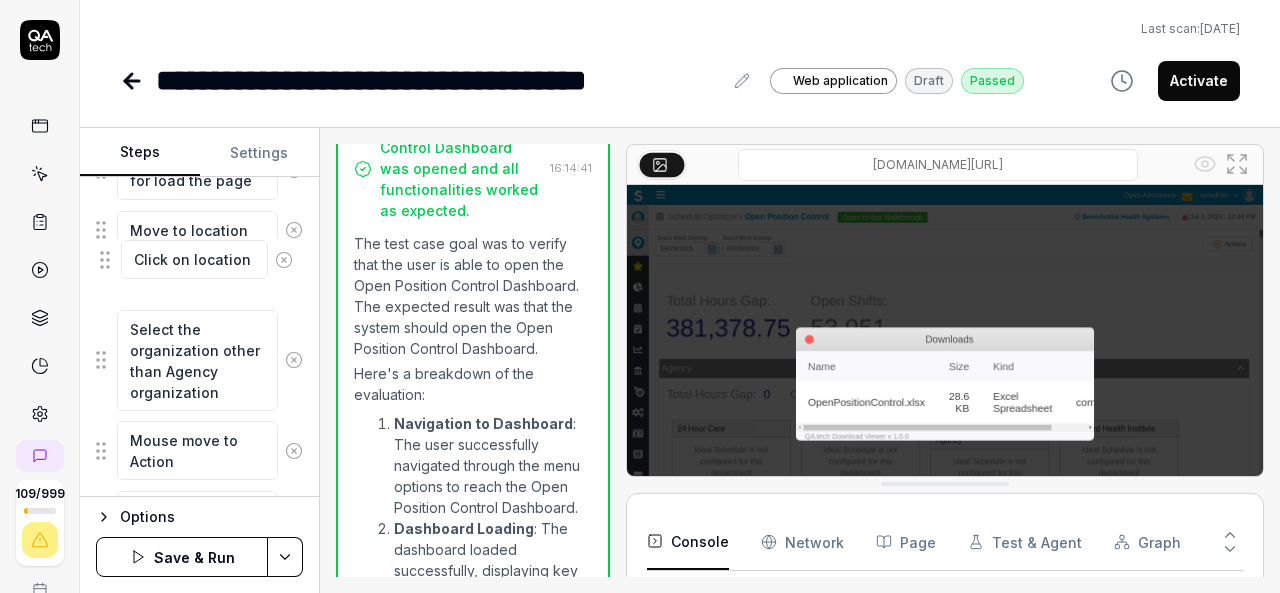click on "Move mouse to hamburger menu Move mouse to location Select the Top organization level at location if user is not at top organization Click the  hamburger-container slx-navigation-menu-ignore Move mouse to hamburger menu Move mouse to Schedule Optimizer Click on Schedule Optimizer Move mouse to Dashboard Click Dashboard Mouse move to Open Position Control Click Open Position Control Wait 15 seconds for load the page Move to location Click on location Select the organization other than Agency organization Mouse move to Action Click on Action Mouse move to Export to excel Click on Export to excel Click on location
To pick up a draggable item, press the space bar.
While dragging, use the arrow keys to move the item.
Press space again to drop the item in its new position, or press escape to cancel.
Draggable item 09aac8c9-a095-4d8c-9d3e-04c96ddb30ad was moved over droppable area 09aac8c9-a095-4d8c-9d3e-04c96ddb30ad." at bounding box center [199, -51] 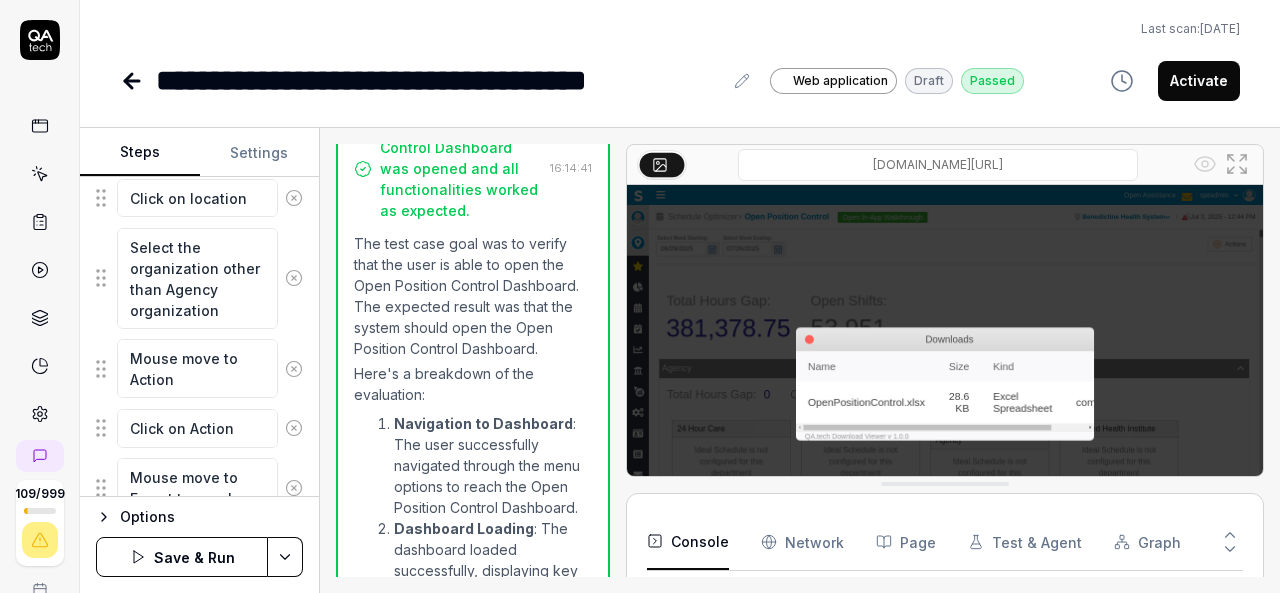scroll, scrollTop: 1326, scrollLeft: 0, axis: vertical 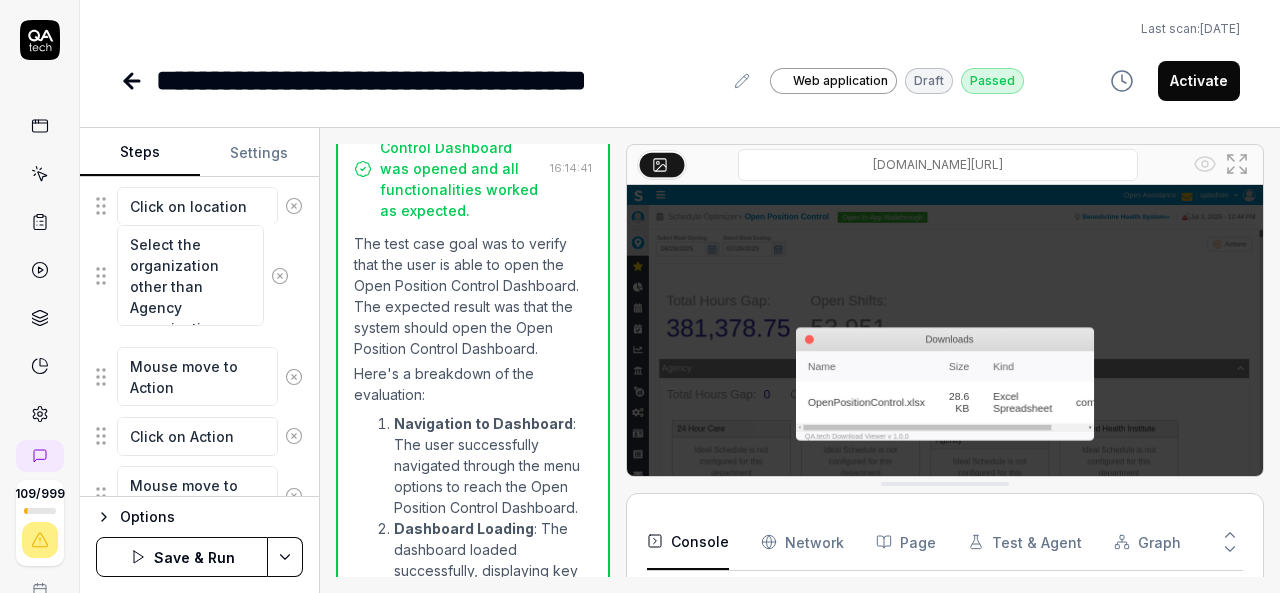 click on "Move mouse to hamburger menu Move mouse to location Select the Top organization level at location if user is not at top organization Click the  hamburger-container slx-navigation-menu-ignore Move mouse to hamburger menu Move mouse to Schedule Optimizer Click on Schedule Optimizer Move mouse to Dashboard Click Dashboard Mouse move to Open Position Control Click Open Position Control Wait 15 seconds for load the page Move to location Click on location Select the organization other than Agency organization Mouse move to Action Click on Action Mouse move to Export to excel Click on Export to excel Select the organization other than Agency organization
To pick up a draggable item, press the space bar.
While dragging, use the arrow keys to move the item.
Press space again to drop the item in its new position, or press escape to cancel.
Draggable item 8c47202e-8a56-48d8-a153-0918177d1c1e was moved over droppable area 8c47202e-8a56-48d8-a153-0918177d1c1e." at bounding box center (199, -125) 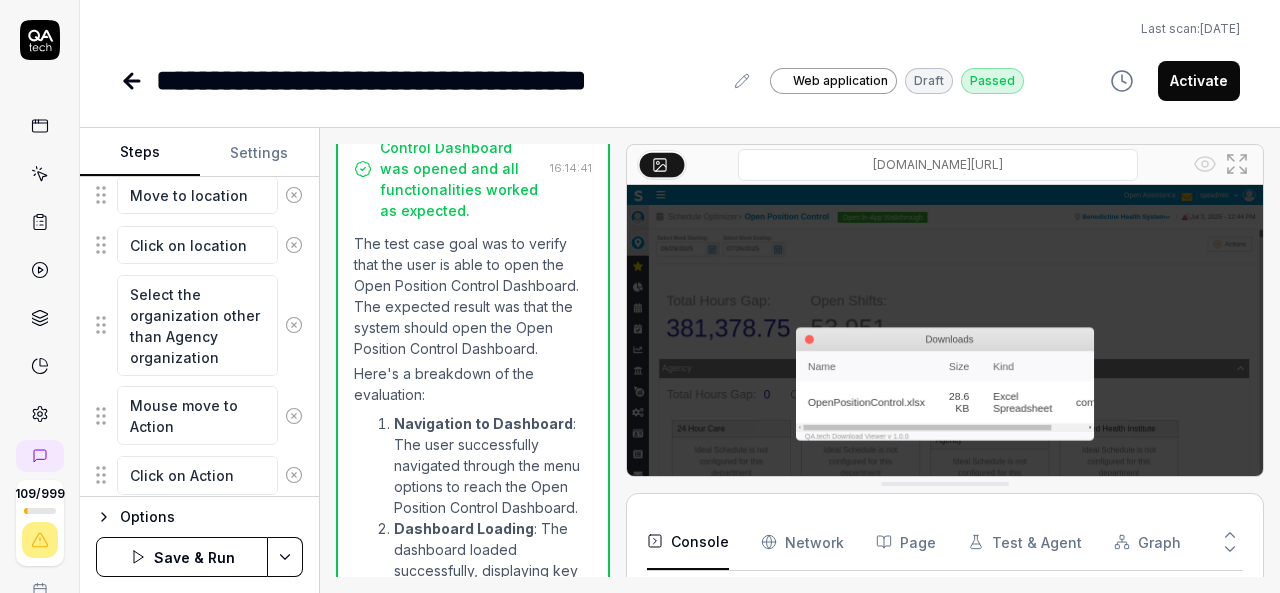 scroll, scrollTop: 1285, scrollLeft: 0, axis: vertical 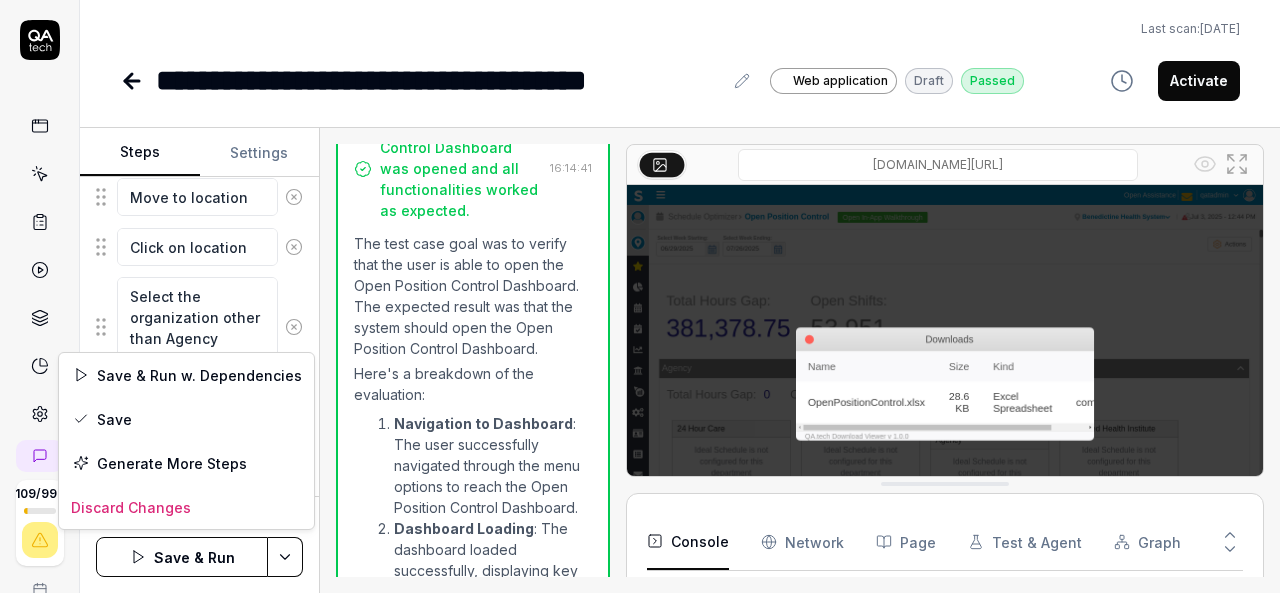 click on "**********" at bounding box center [640, 296] 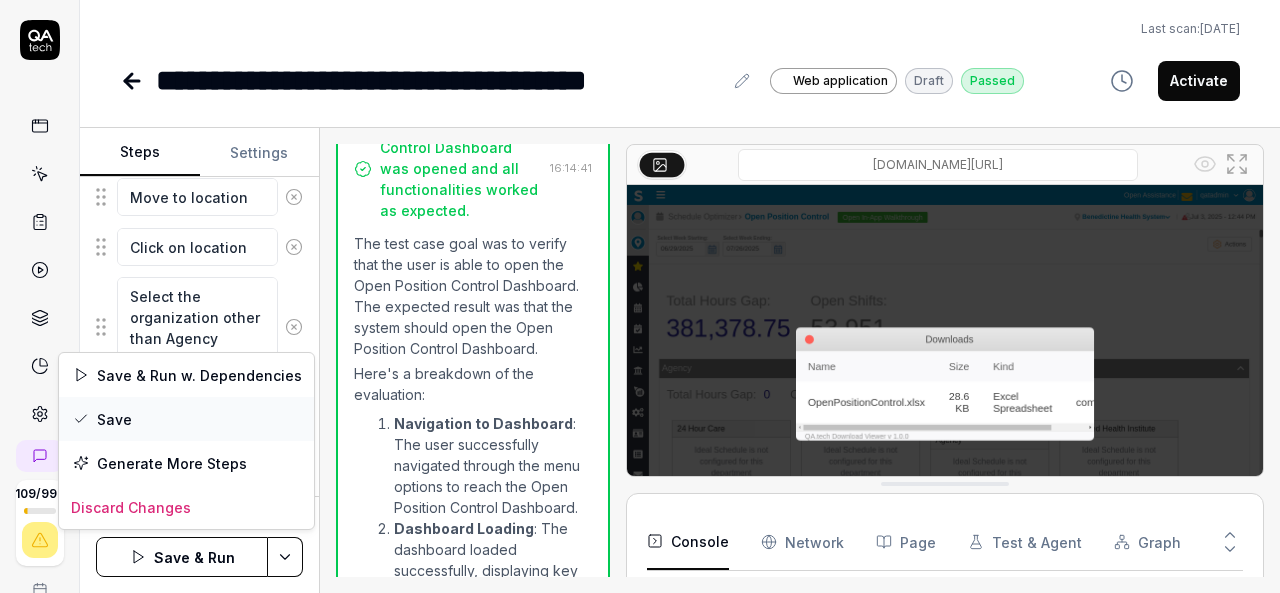 click on "Save" at bounding box center (186, 419) 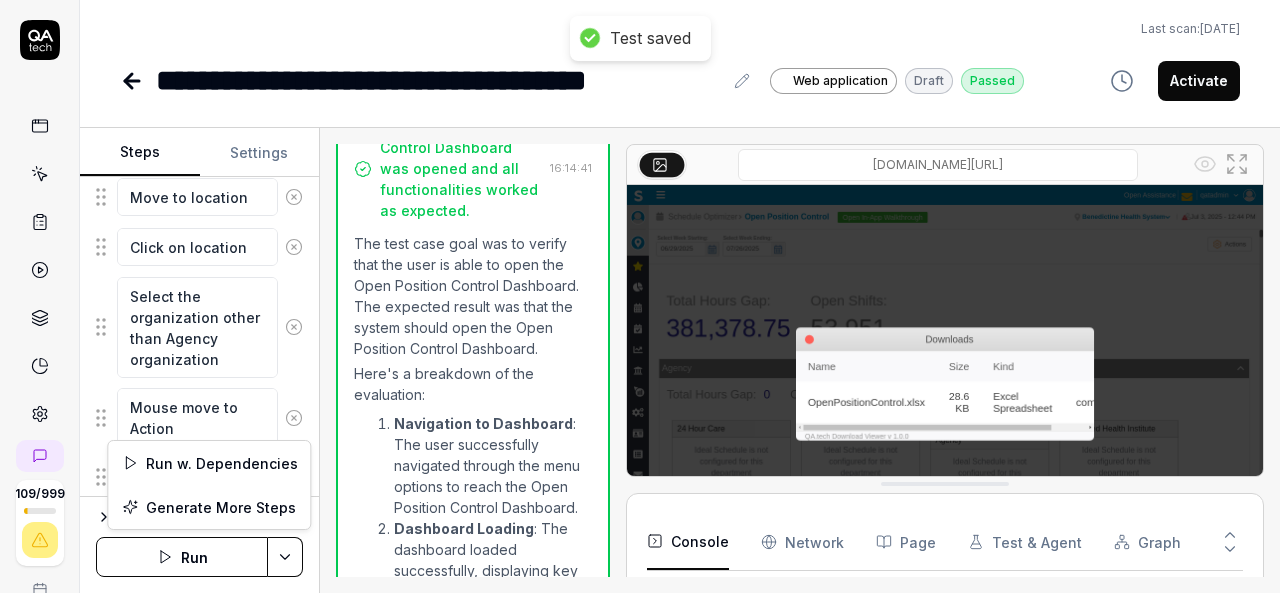 click on "**********" at bounding box center [640, 296] 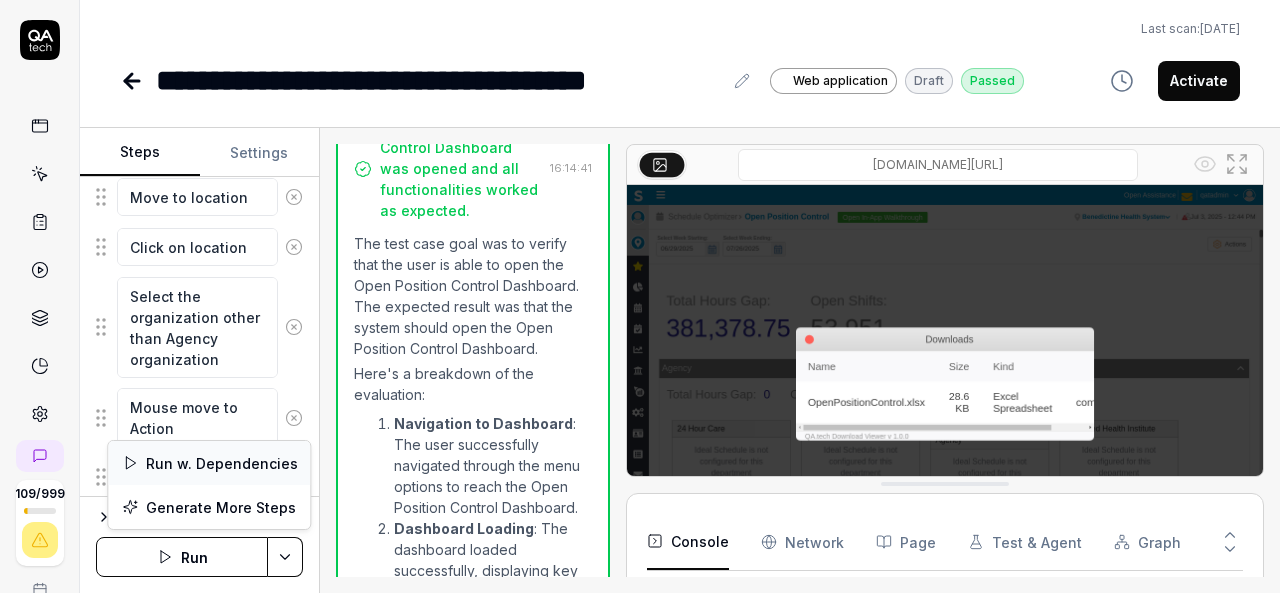 click on "Run w. Dependencies" at bounding box center [209, 463] 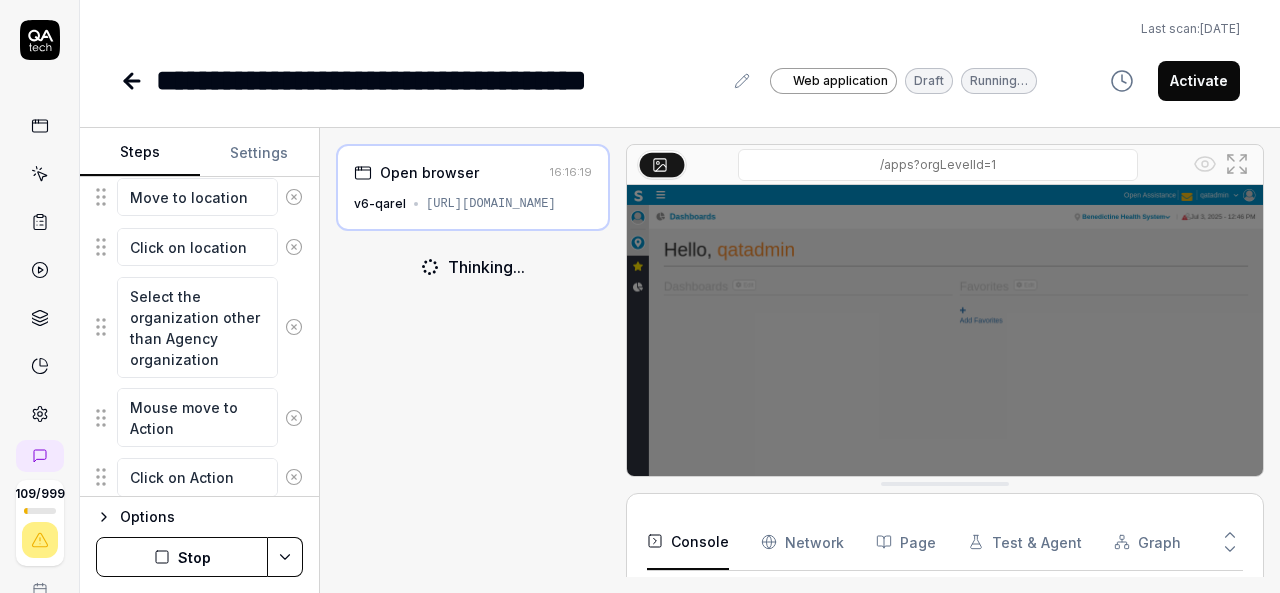 scroll, scrollTop: 32, scrollLeft: 0, axis: vertical 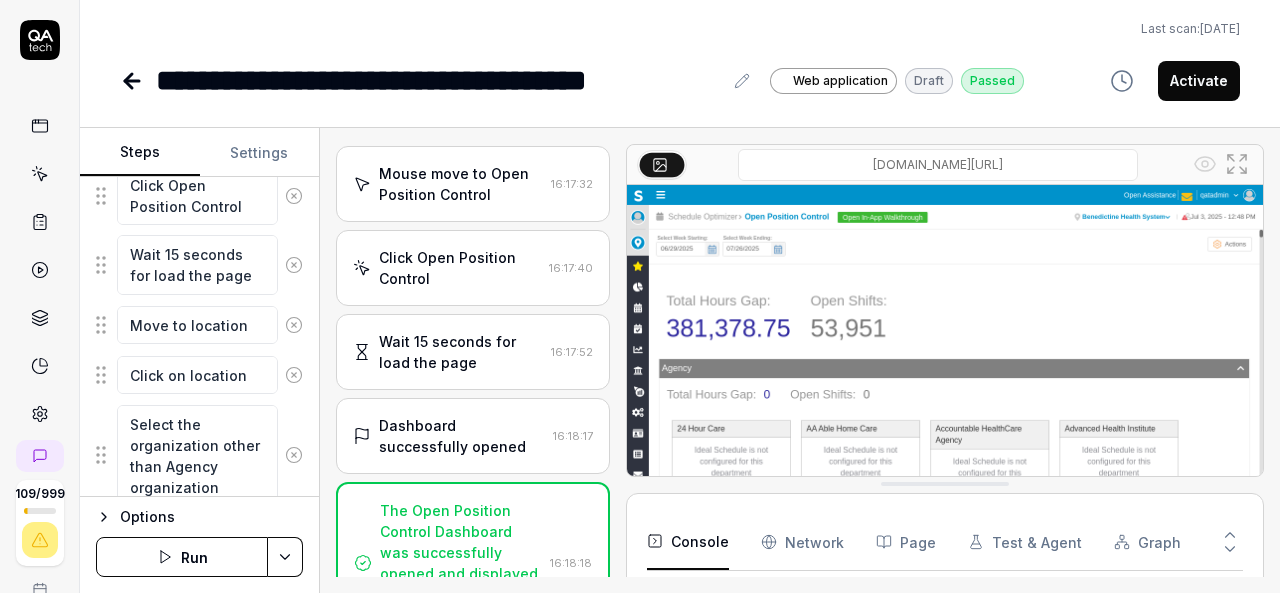 click on "Dashboard successfully opened" at bounding box center (462, 436) 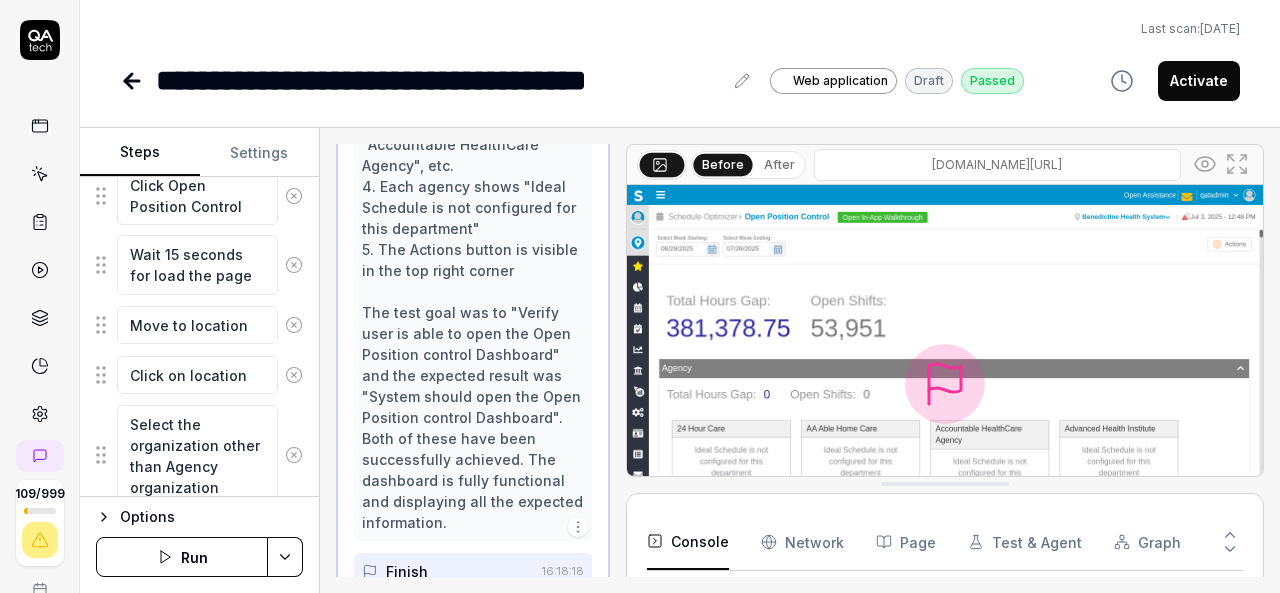 scroll, scrollTop: 1296, scrollLeft: 0, axis: vertical 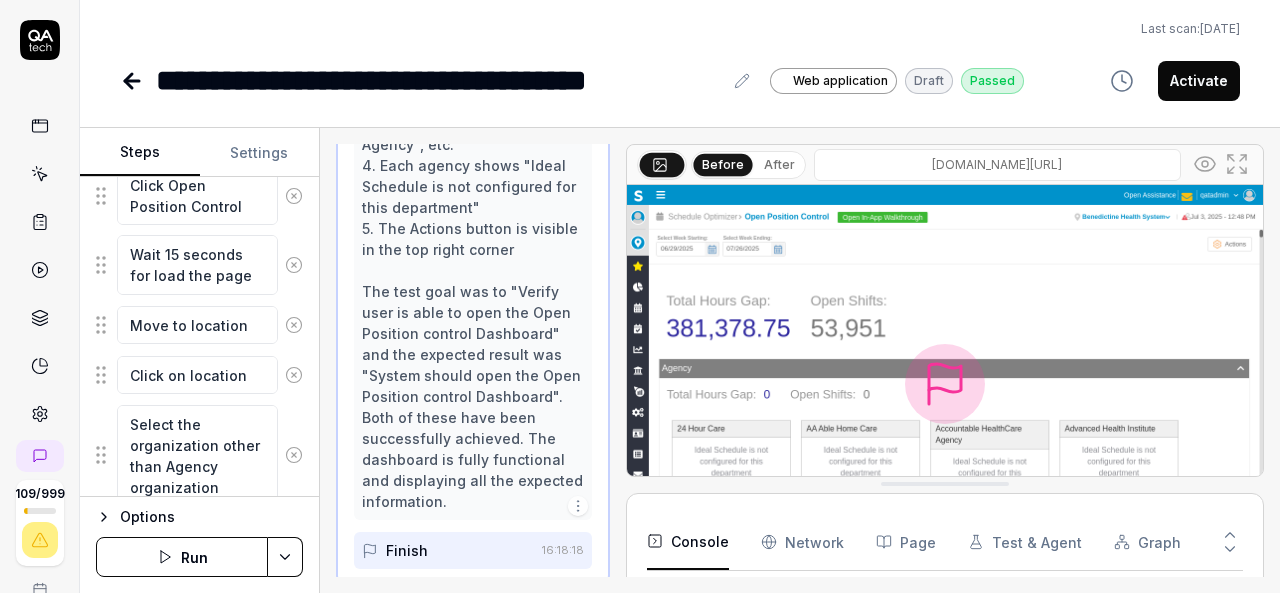 click 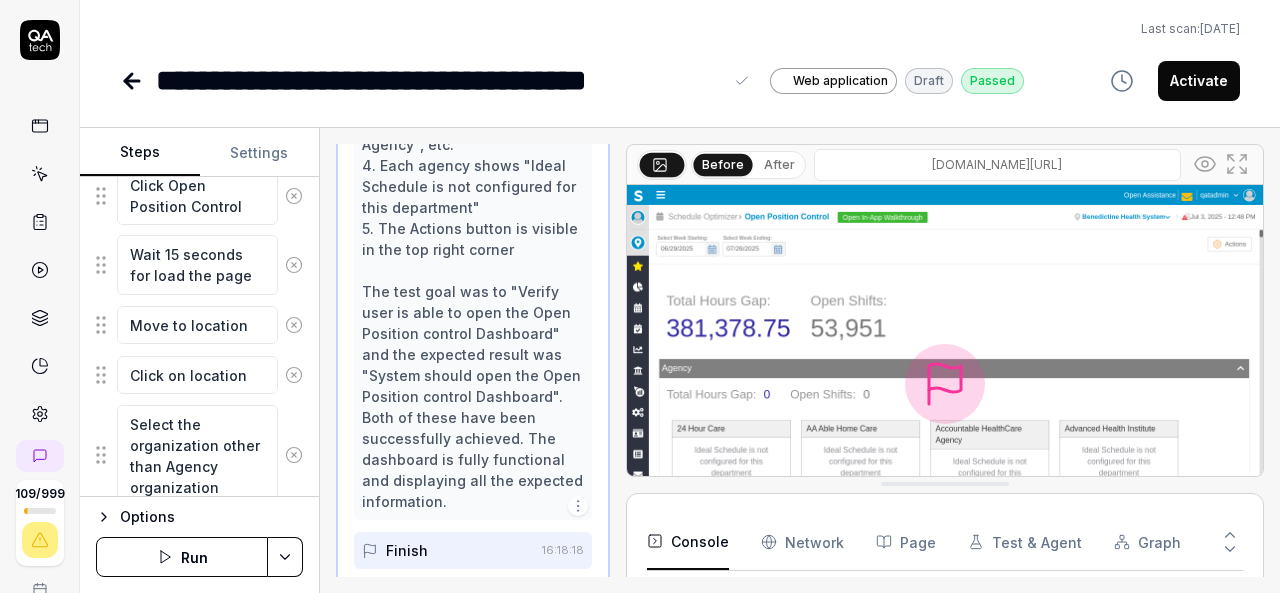 type 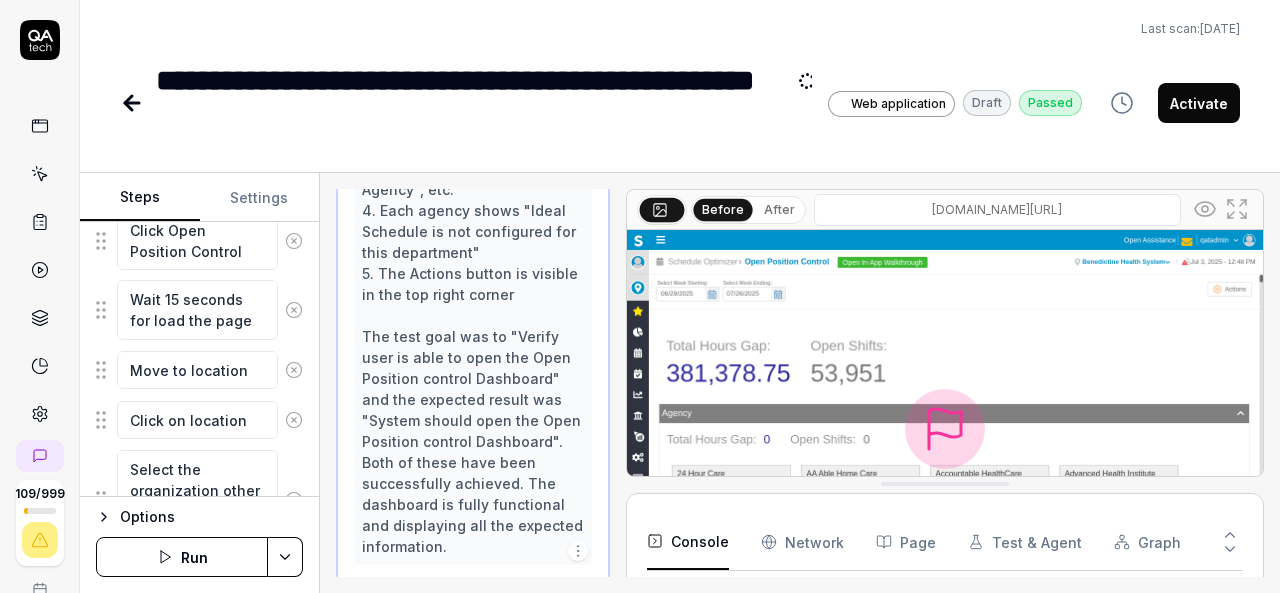 click on "Last scan:  [DATE]" at bounding box center [680, 29] 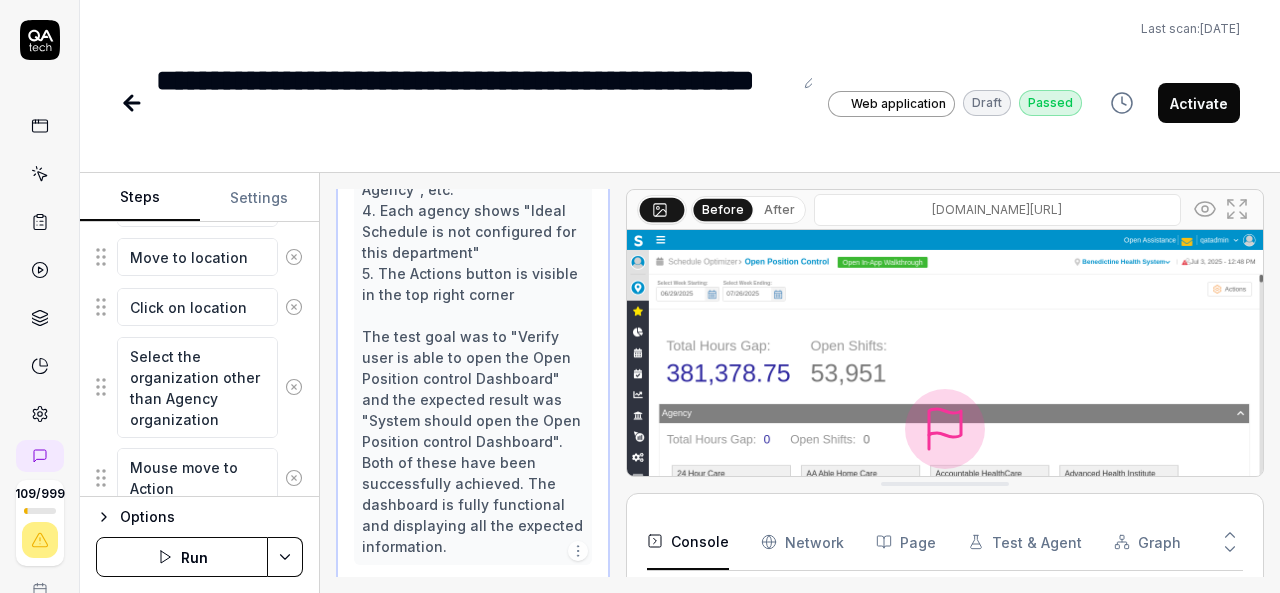 scroll, scrollTop: 1266, scrollLeft: 0, axis: vertical 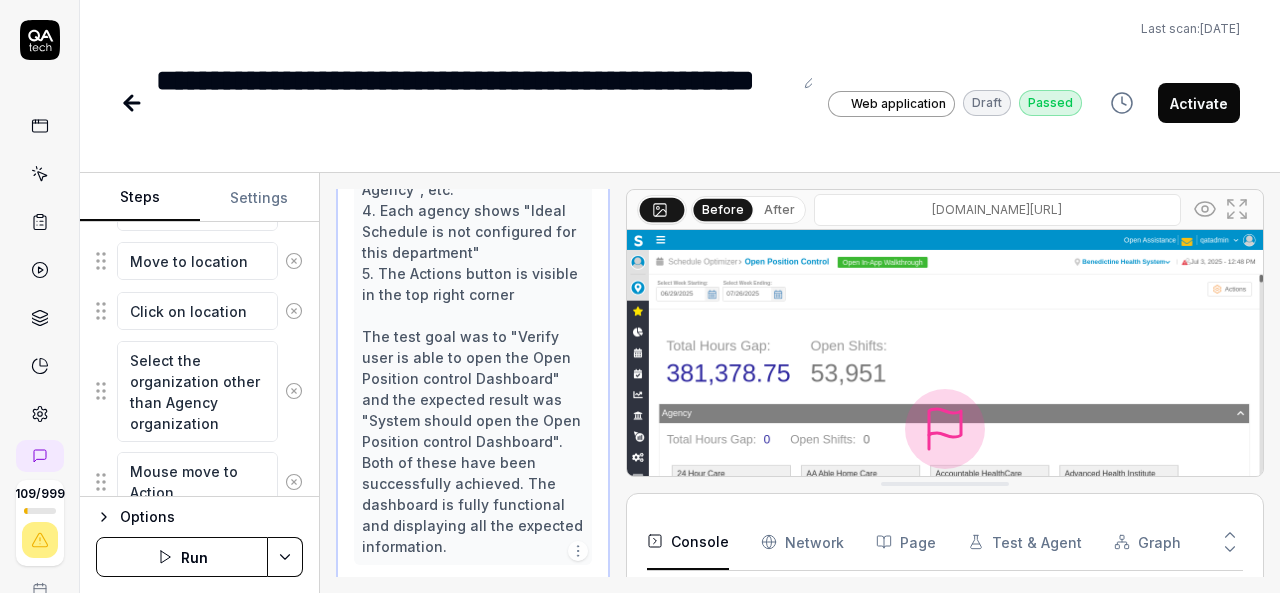 click 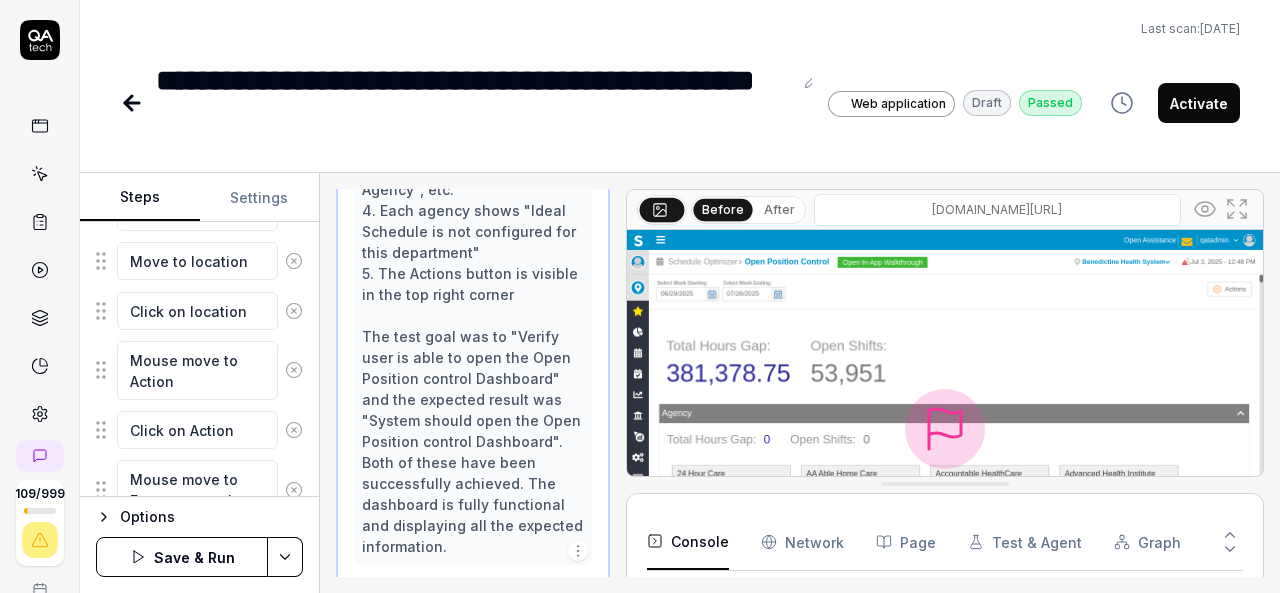 click 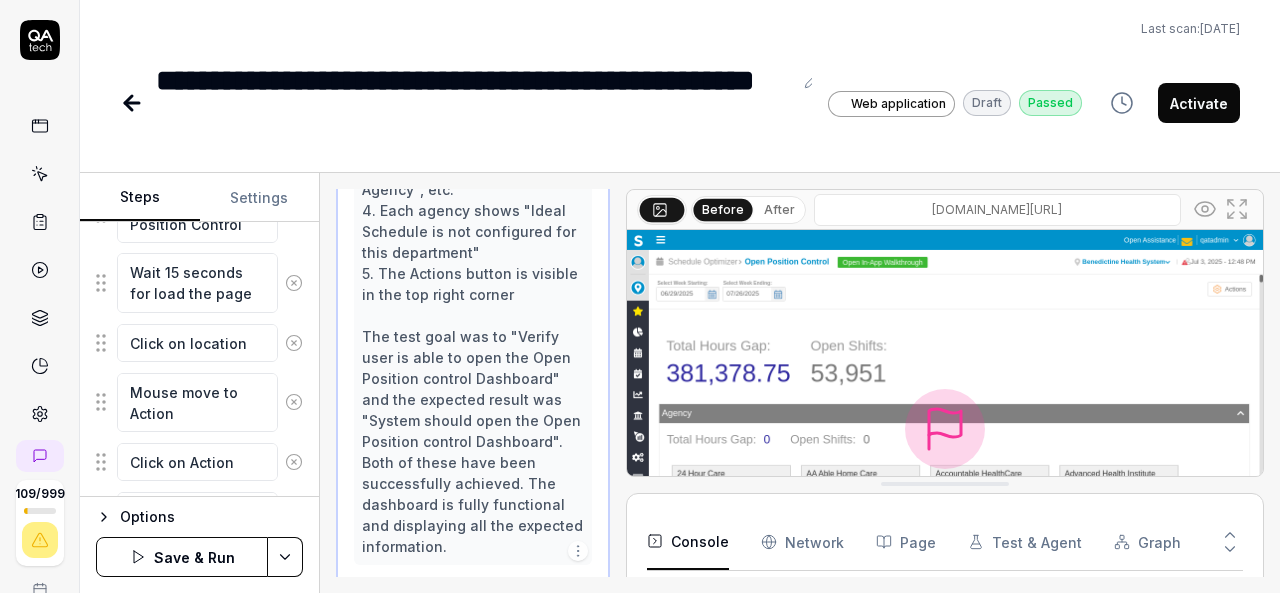 scroll, scrollTop: 1174, scrollLeft: 0, axis: vertical 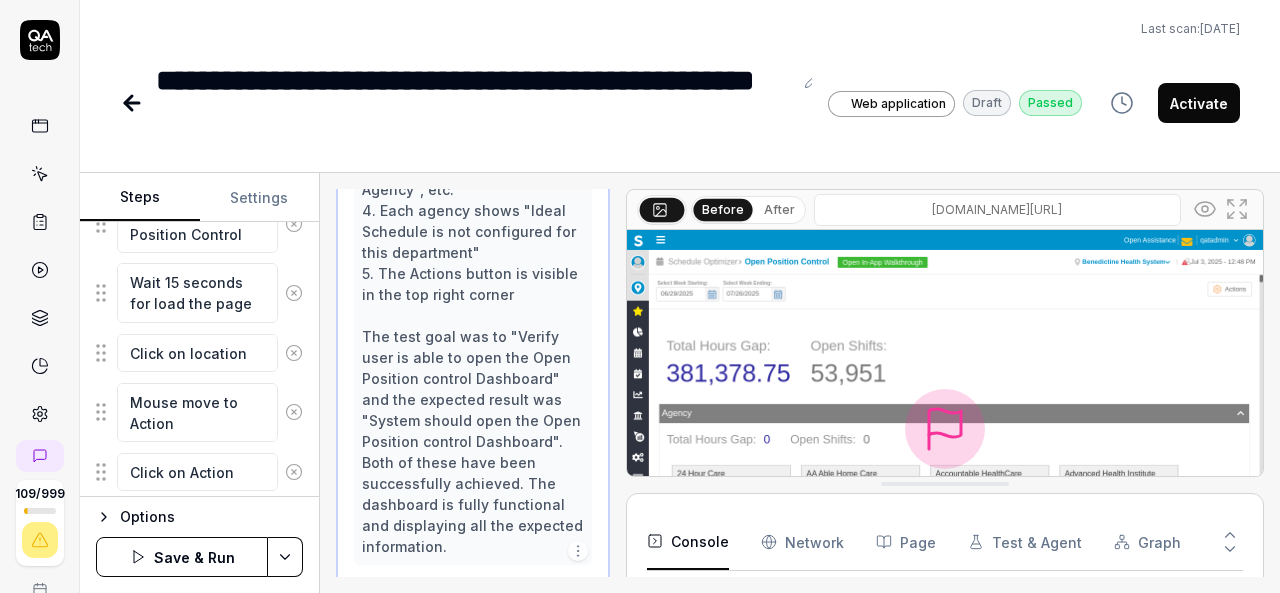 click 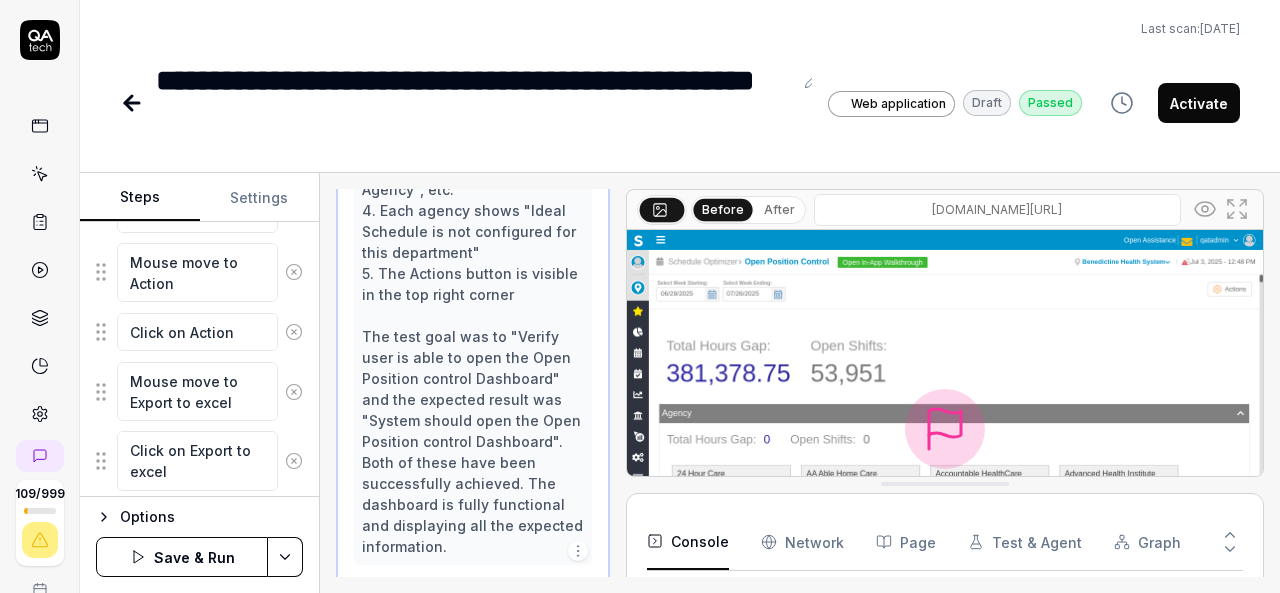 scroll, scrollTop: 1309, scrollLeft: 0, axis: vertical 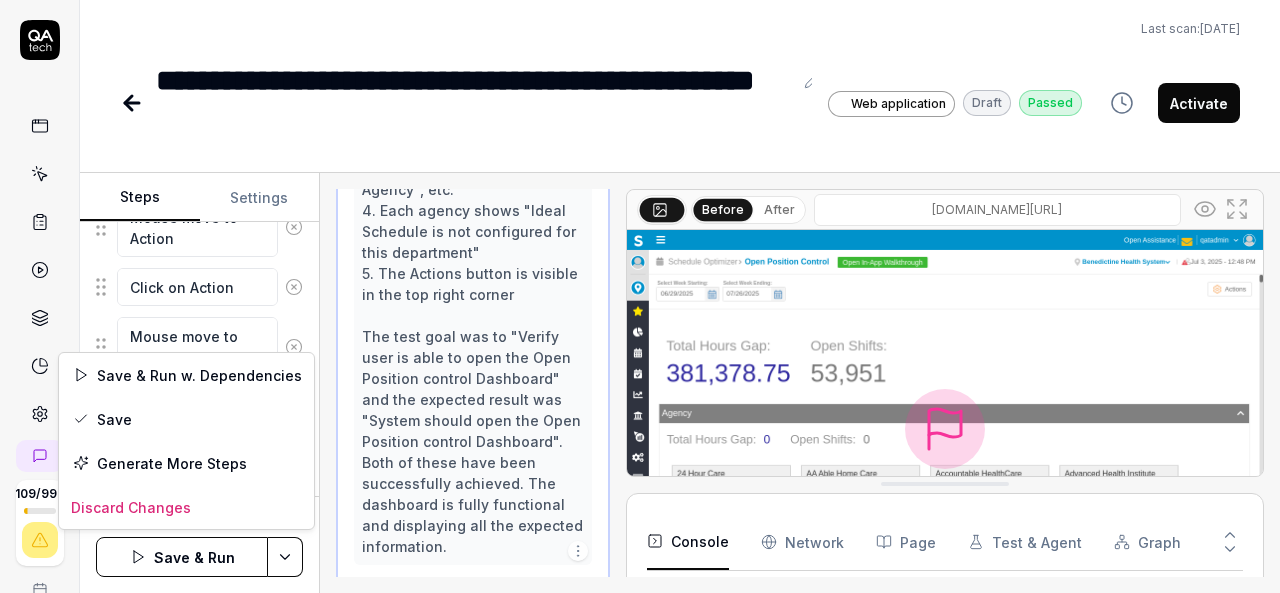 click on "**********" at bounding box center (640, 296) 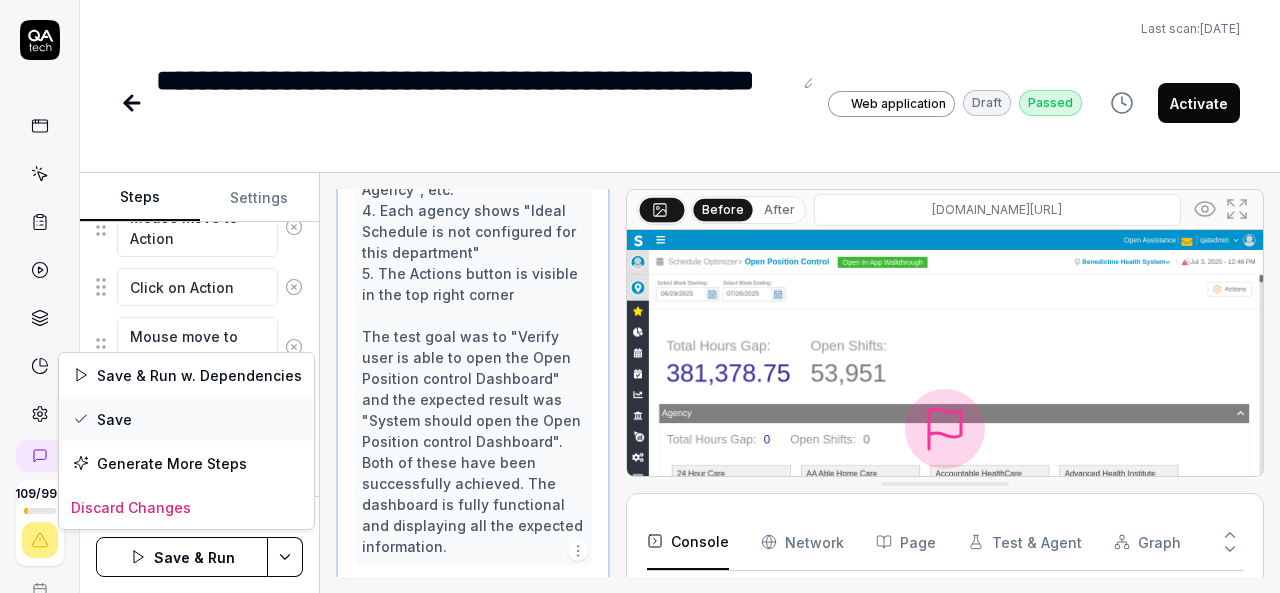click on "Save" at bounding box center (186, 419) 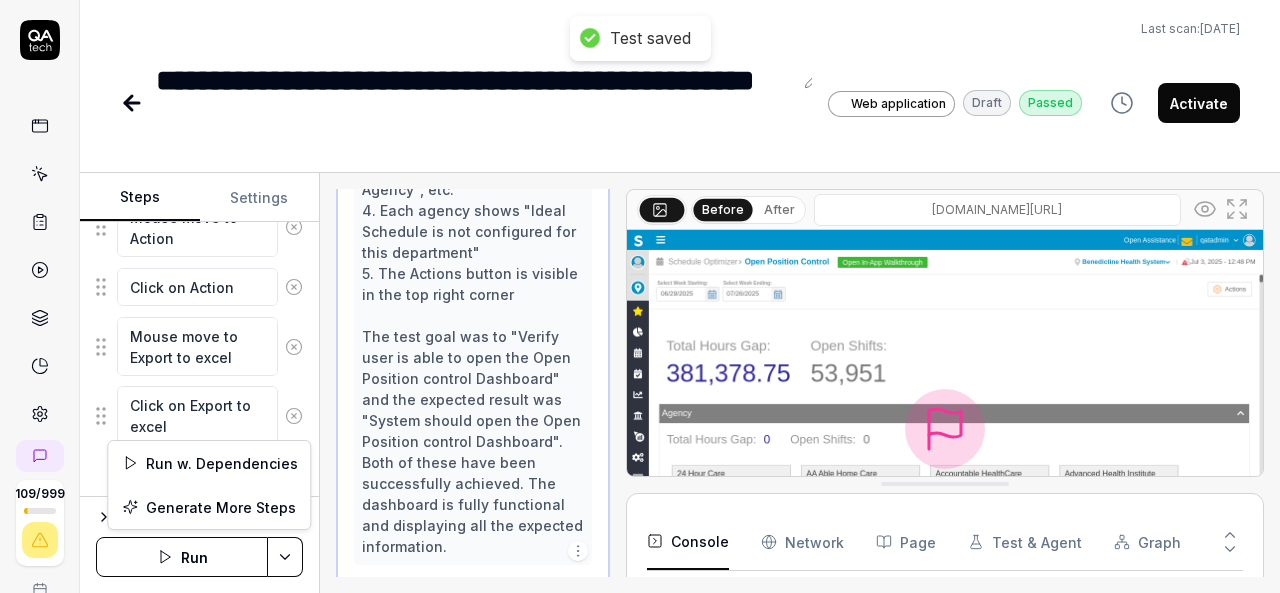 click on "**********" at bounding box center [640, 296] 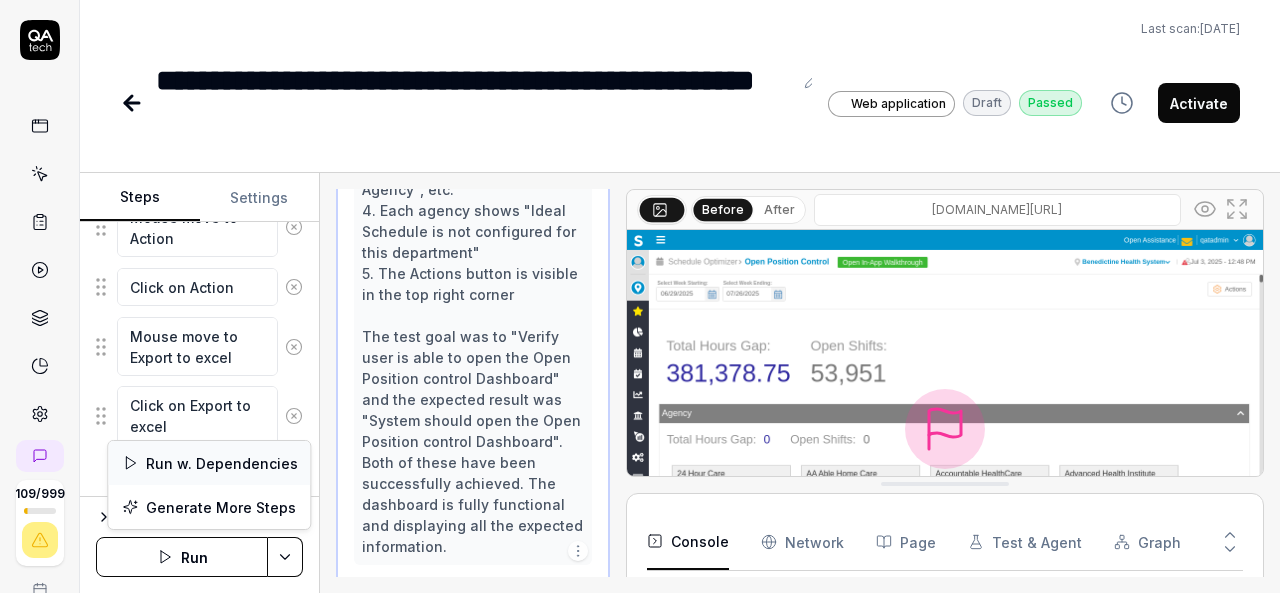 click on "Run w. Dependencies" at bounding box center [209, 463] 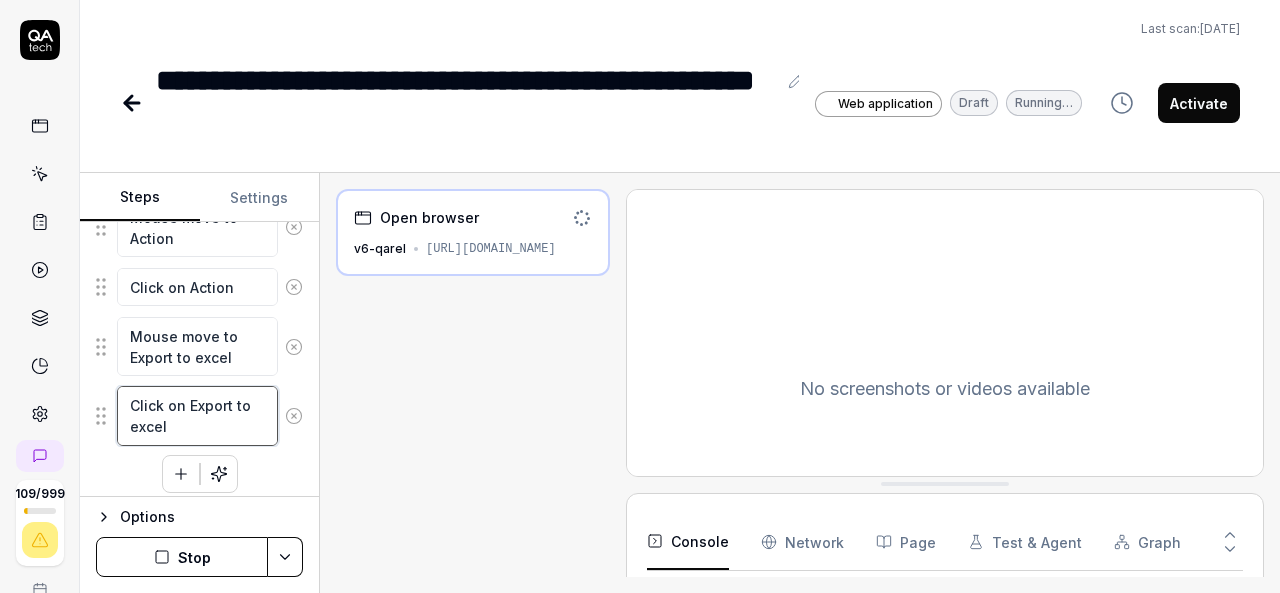 click on "Click on Export to excel" at bounding box center [197, 415] 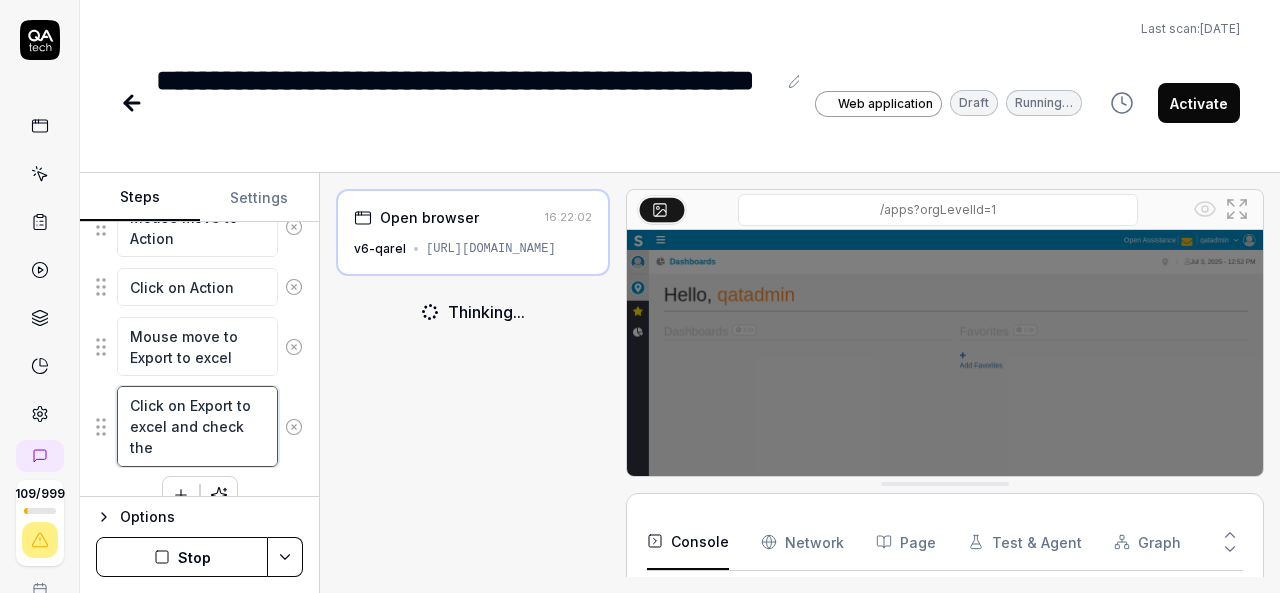 click on "Click on Export to excel and check the" at bounding box center (197, 426) 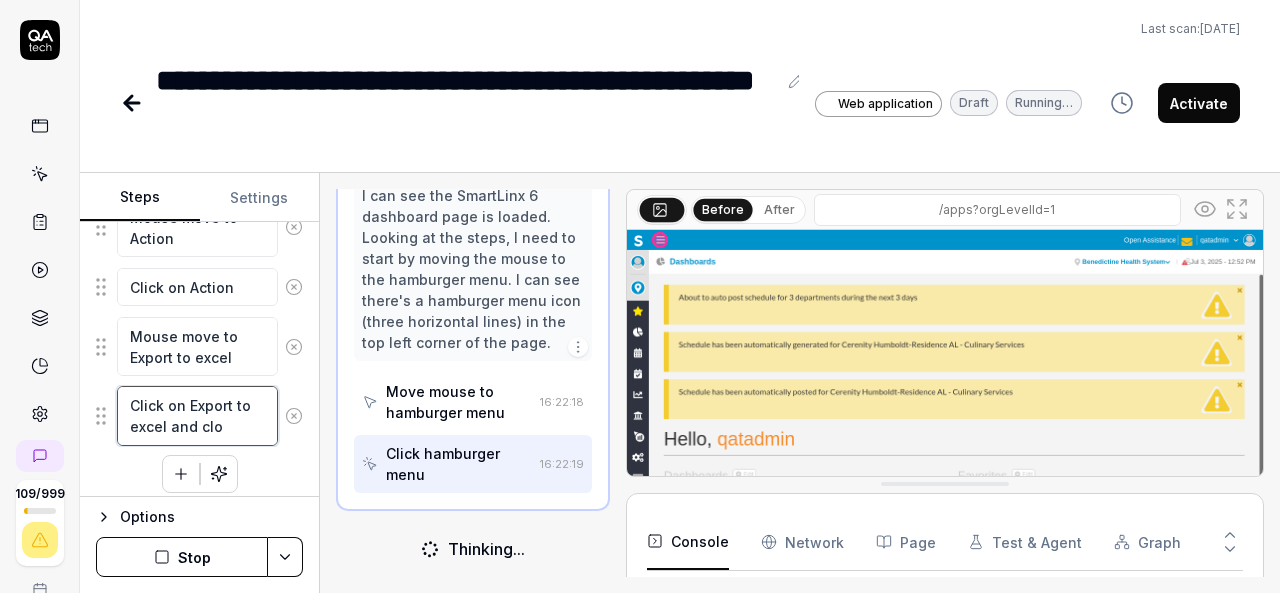 scroll, scrollTop: 192, scrollLeft: 0, axis: vertical 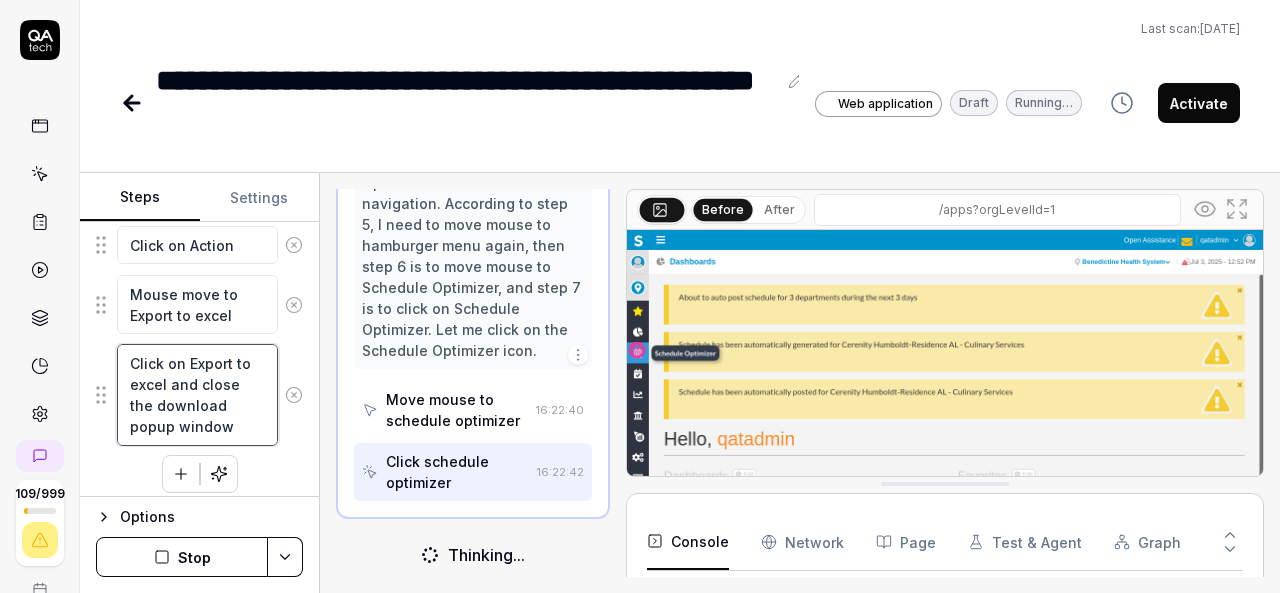 type on "Click on Export to excel and close the download popup window" 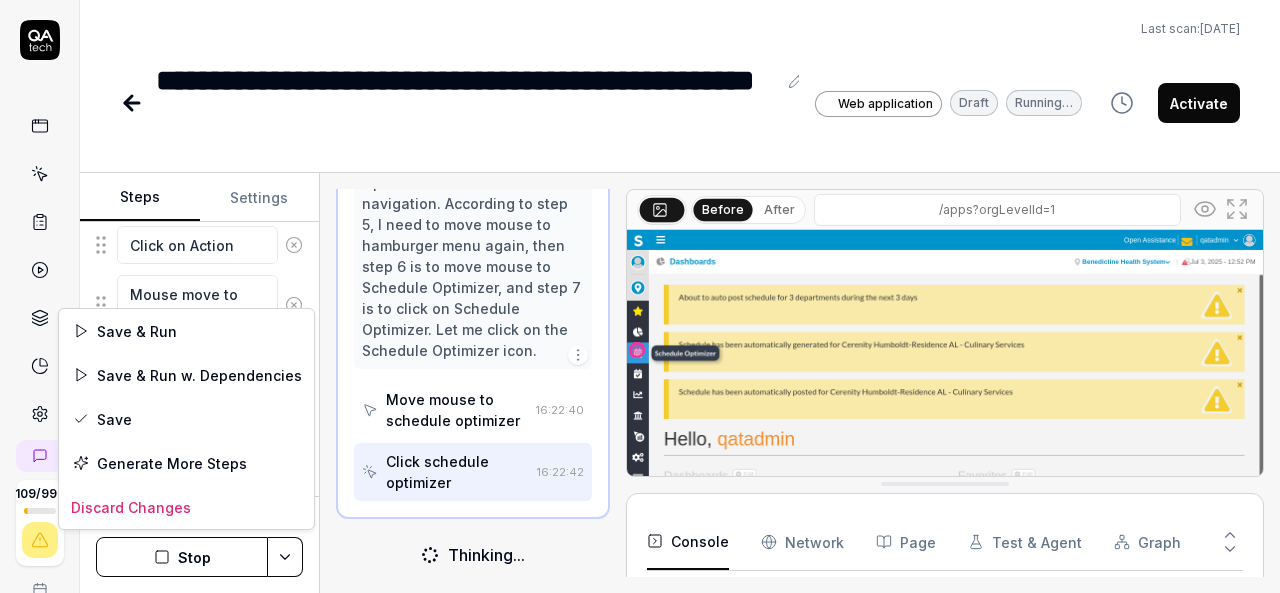 click on "**********" at bounding box center (640, 296) 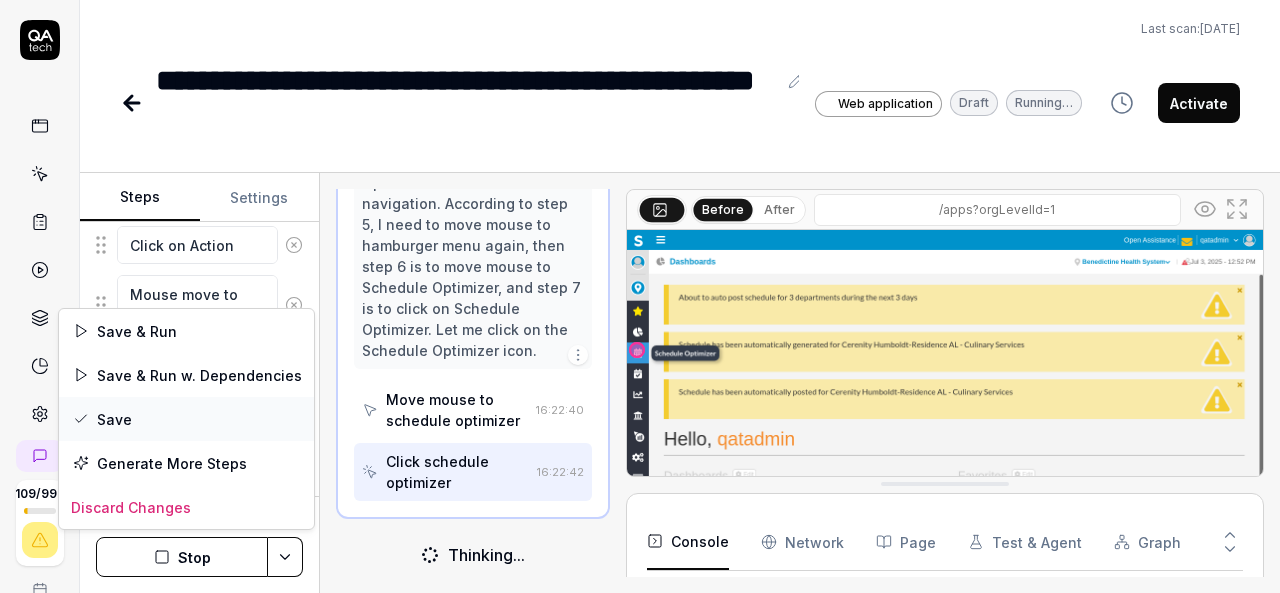 click on "Save" at bounding box center (186, 419) 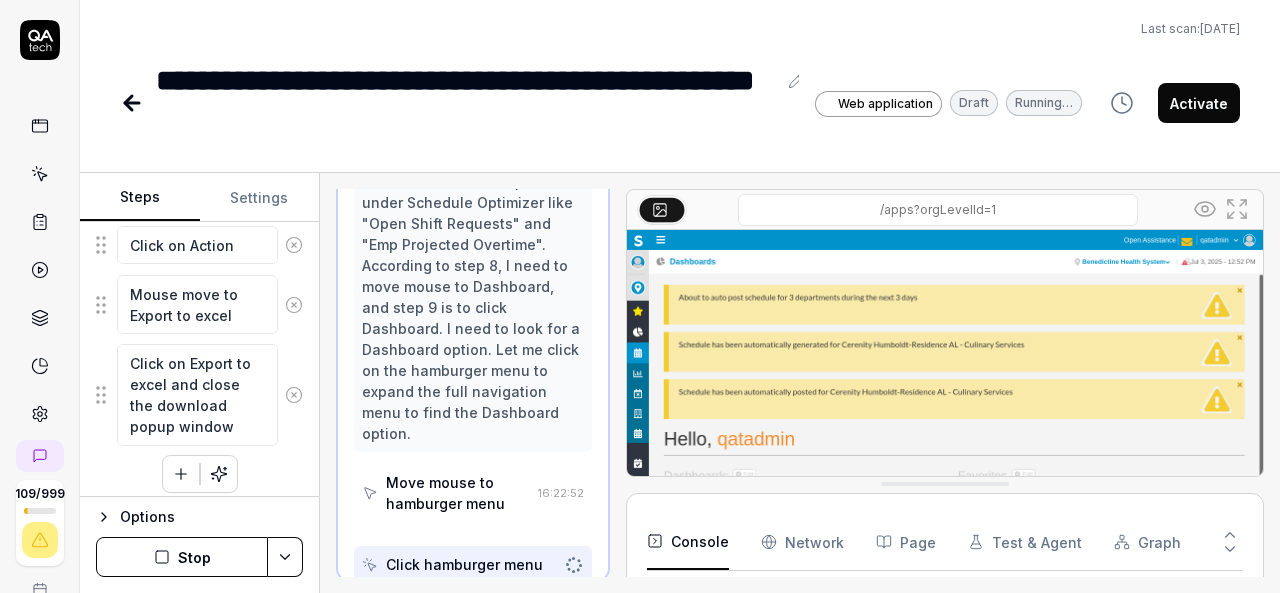scroll, scrollTop: 588, scrollLeft: 0, axis: vertical 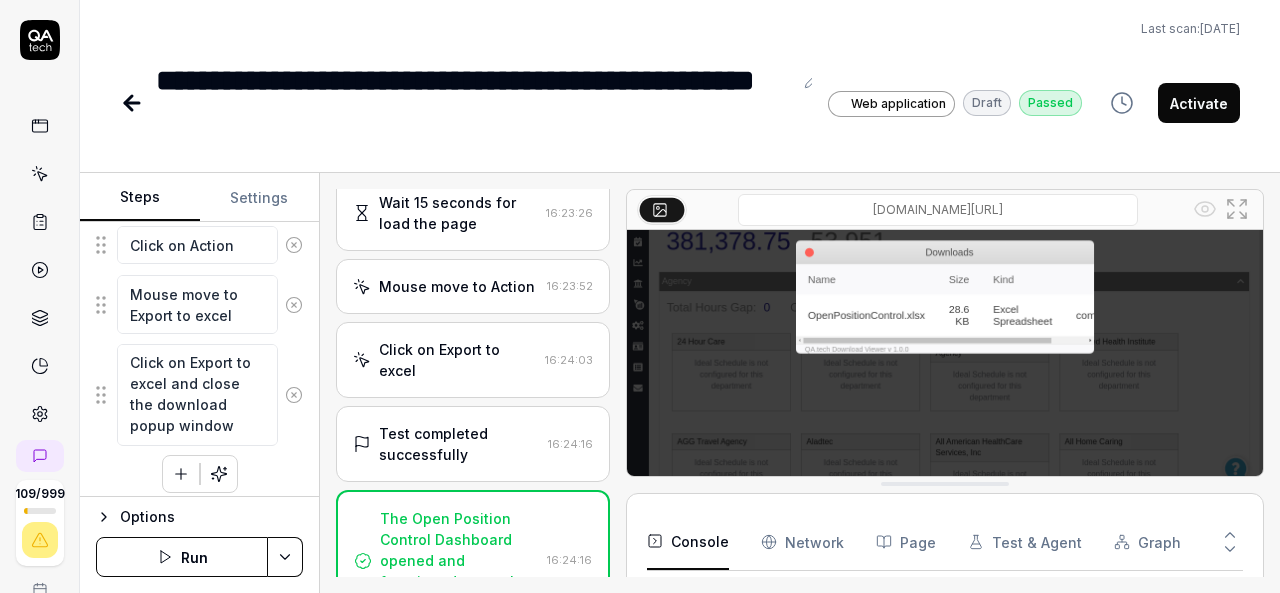 click at bounding box center (945, 297) 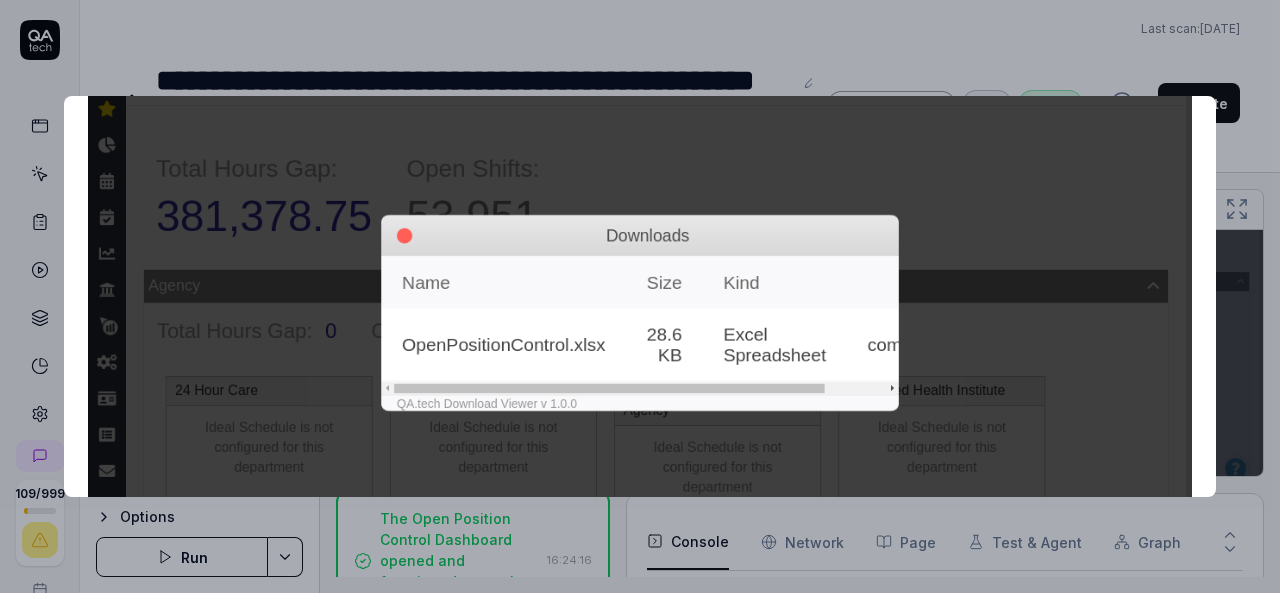 click at bounding box center [640, 313] 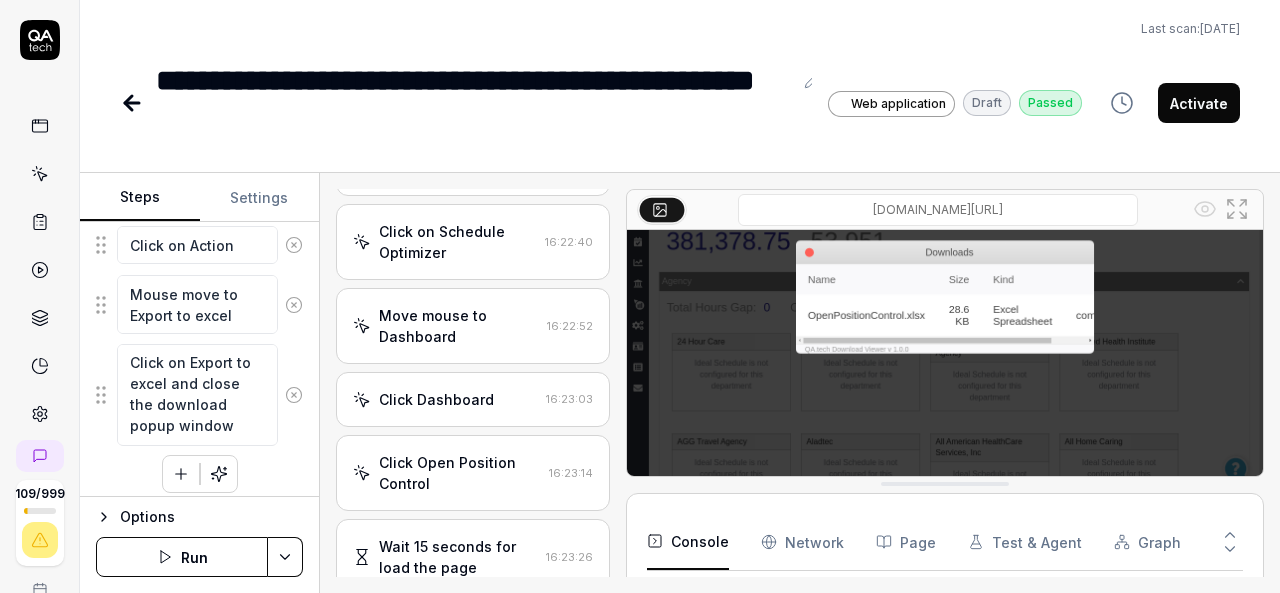 scroll, scrollTop: 282, scrollLeft: 0, axis: vertical 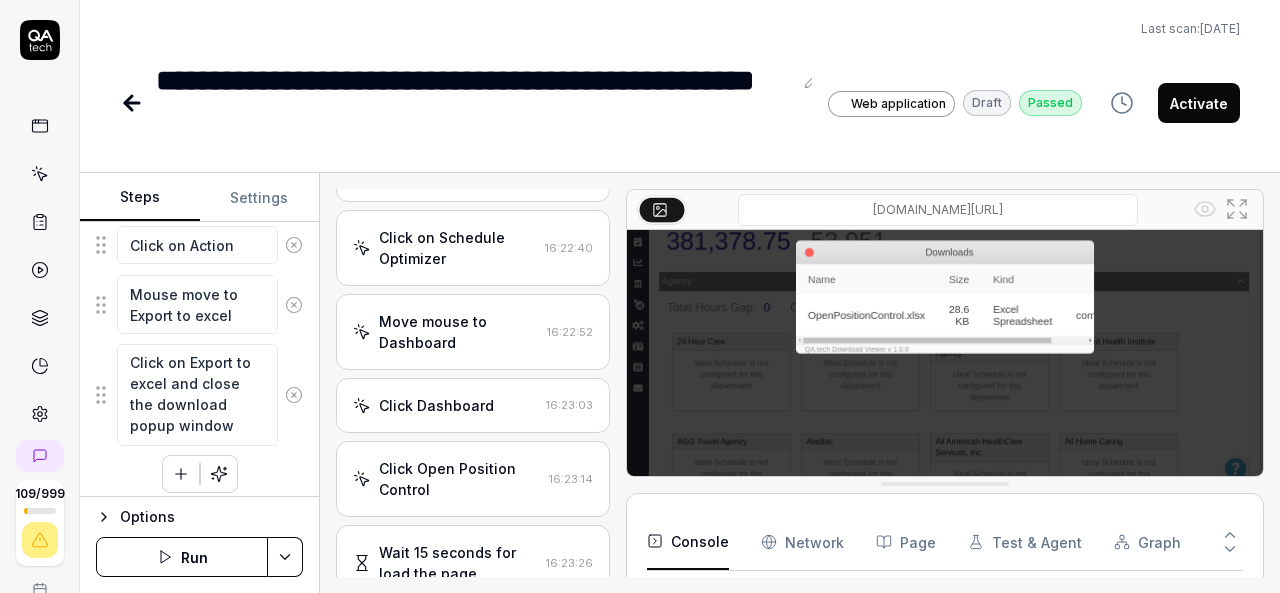 click 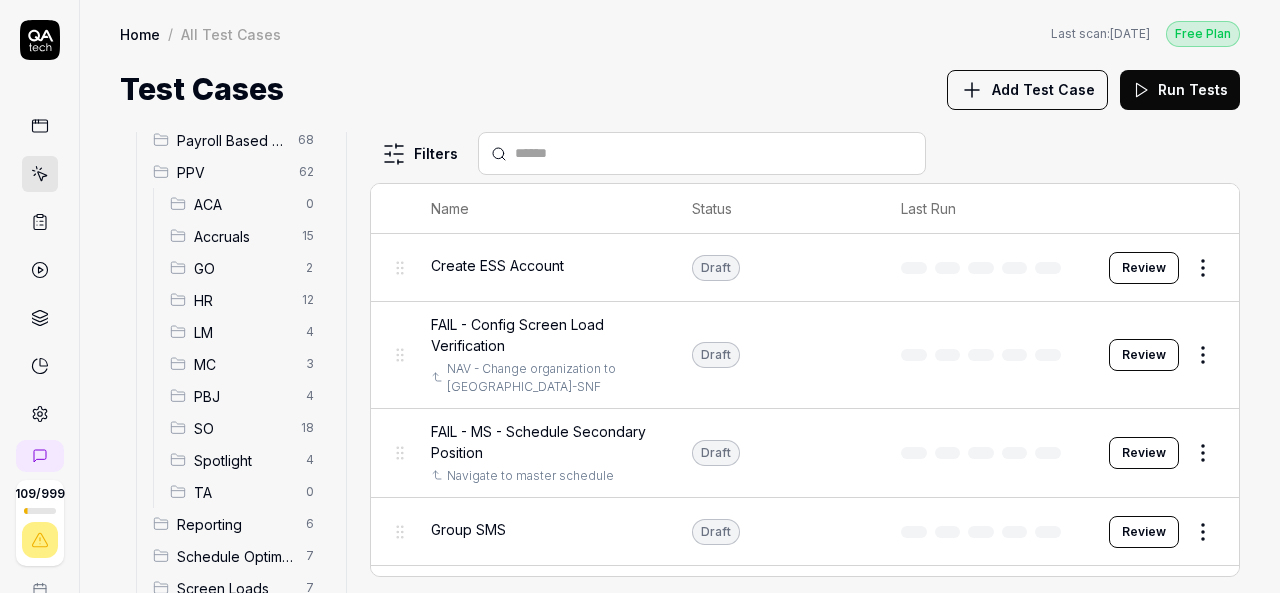 scroll, scrollTop: 352, scrollLeft: 0, axis: vertical 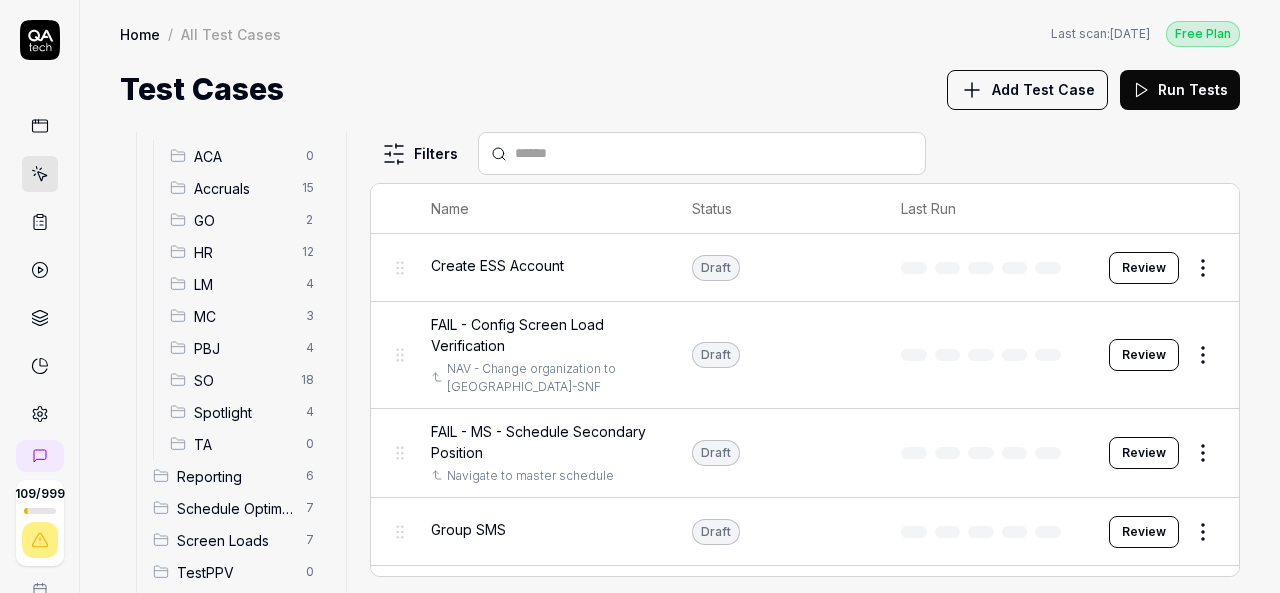 click on "SO" at bounding box center (241, 380) 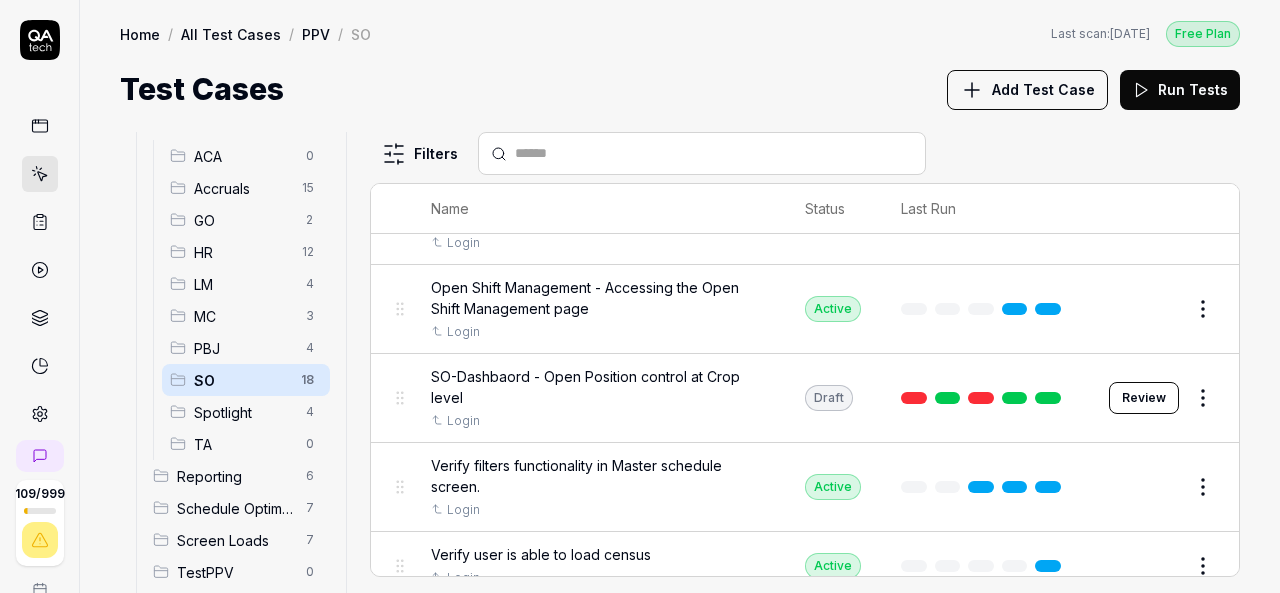 scroll, scrollTop: 341, scrollLeft: 0, axis: vertical 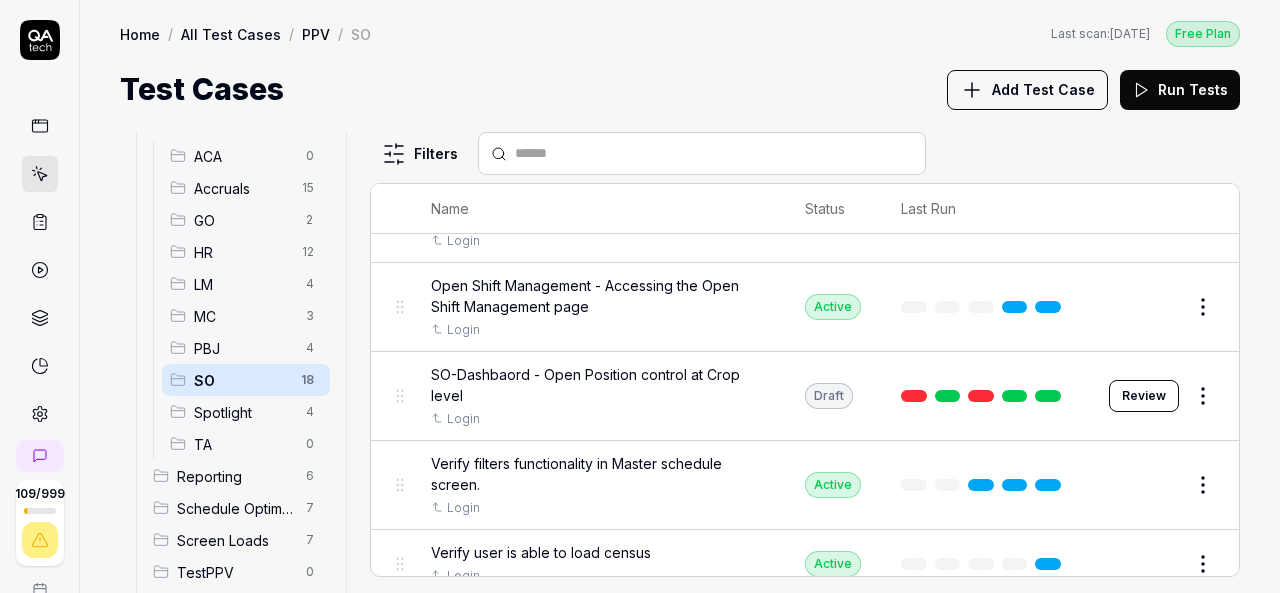 click on "109  /  999 k S Home / All Test Cases / PPV / SO Free Plan Home / All Test Cases / PPV / SO Last scan:  [DATE] Free Plan Test Cases Add Test Case Run Tests All Test Cases 515 Communication 46 Dashboard Management 13 Employee Management 42 Help and Support 19 Login 7 Logout 1 Master Schedule 12 Navigation 27 Payroll Based Journal 68 PPV 62 ACA 0 Accruals 15 GO 2 HR 12 LM 4 MC 3 PBJ 4 SO 18 Spotlight 4 TA 0 Reporting 6 Schedule Optimizer 7 Screen Loads 7 TestPPV 0 Time & Attendance 192 User Profile 1 Filters Name Status Last Run PPV SO Daily unit Assignment - Census Login Active Edit Daily unit Assignment -Add Open shift (Shift on Fly)from Daily unit assigment Login Active Edit Daily unit Assignment -Assign the employee to shift Login Draft Review Ensure the user can successfully post the schedule in Open Shift Management. Login Active Edit Open Shift Management - Accessing the Open Shift Management page Login Active Edit SO-Dashbaord - Open Position control at Crop level Login Draft Review Login Active *" at bounding box center [640, 296] 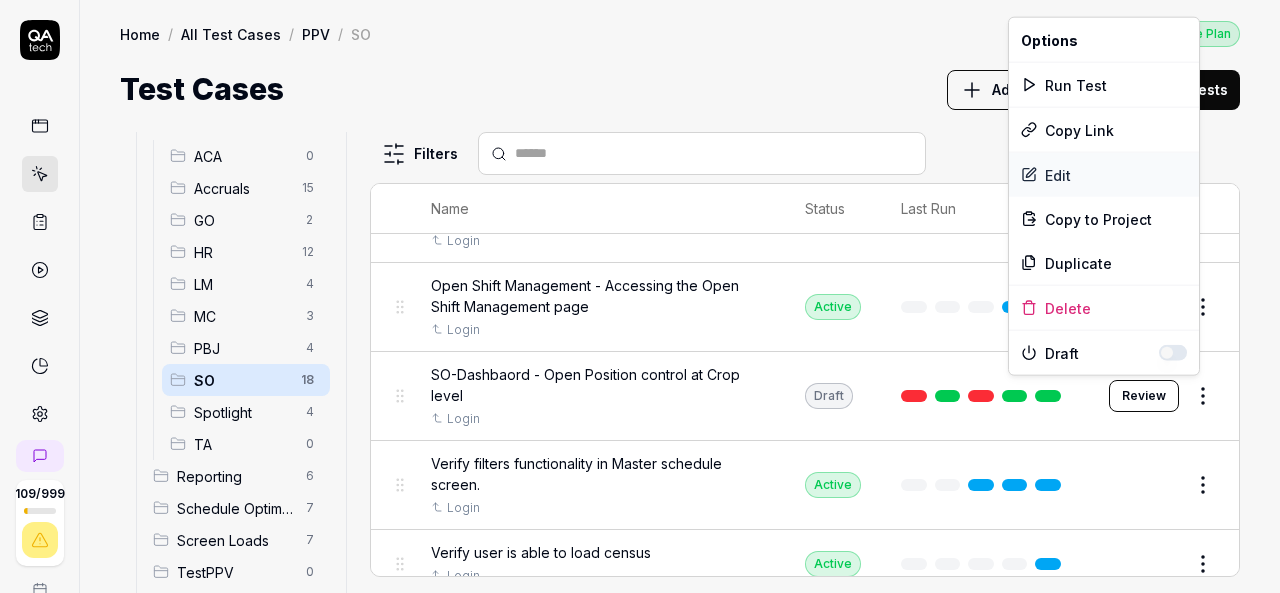 click on "Edit" at bounding box center [1104, 175] 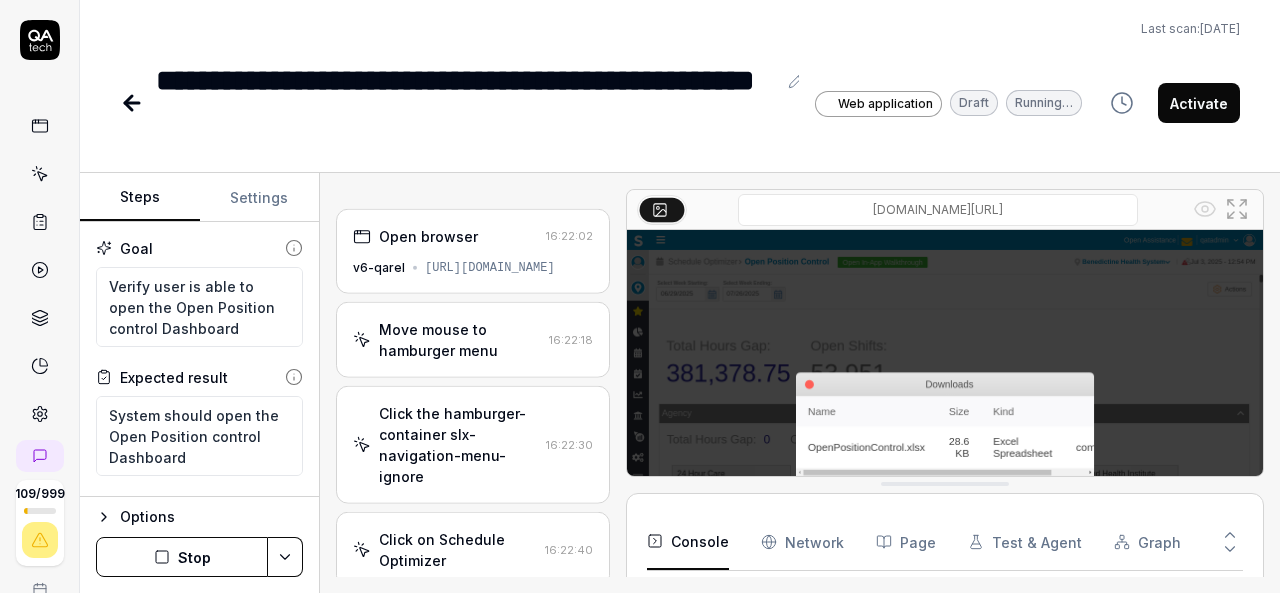 scroll, scrollTop: 157, scrollLeft: 0, axis: vertical 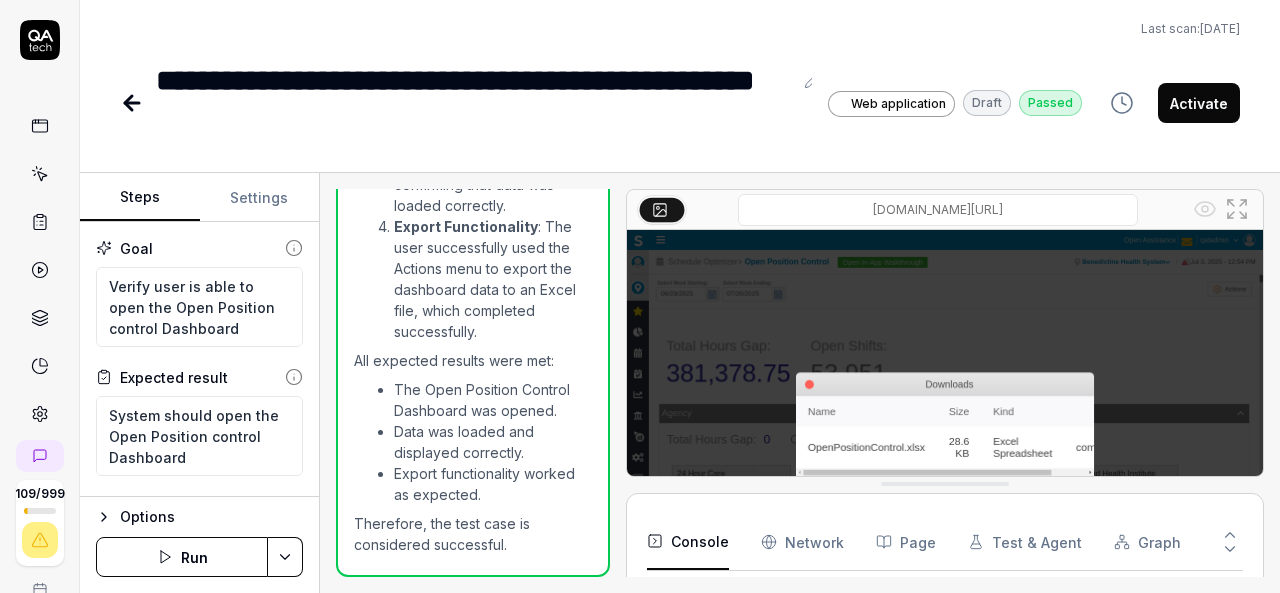 click on "Activate" at bounding box center (1199, 103) 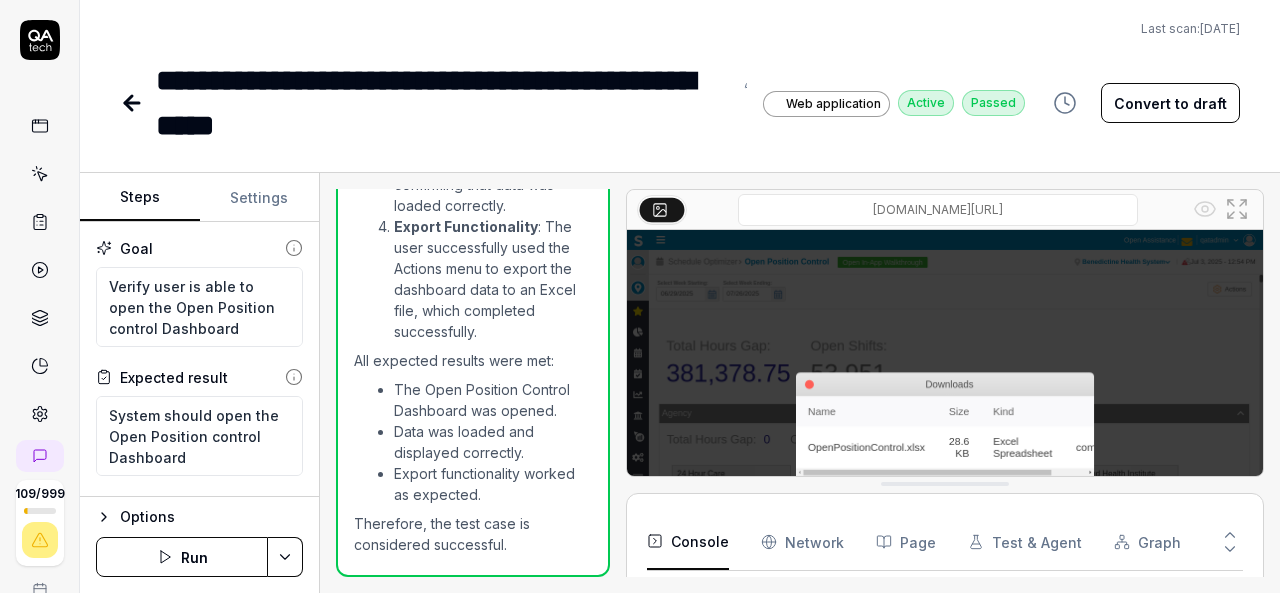 click on "**********" at bounding box center [680, 74] 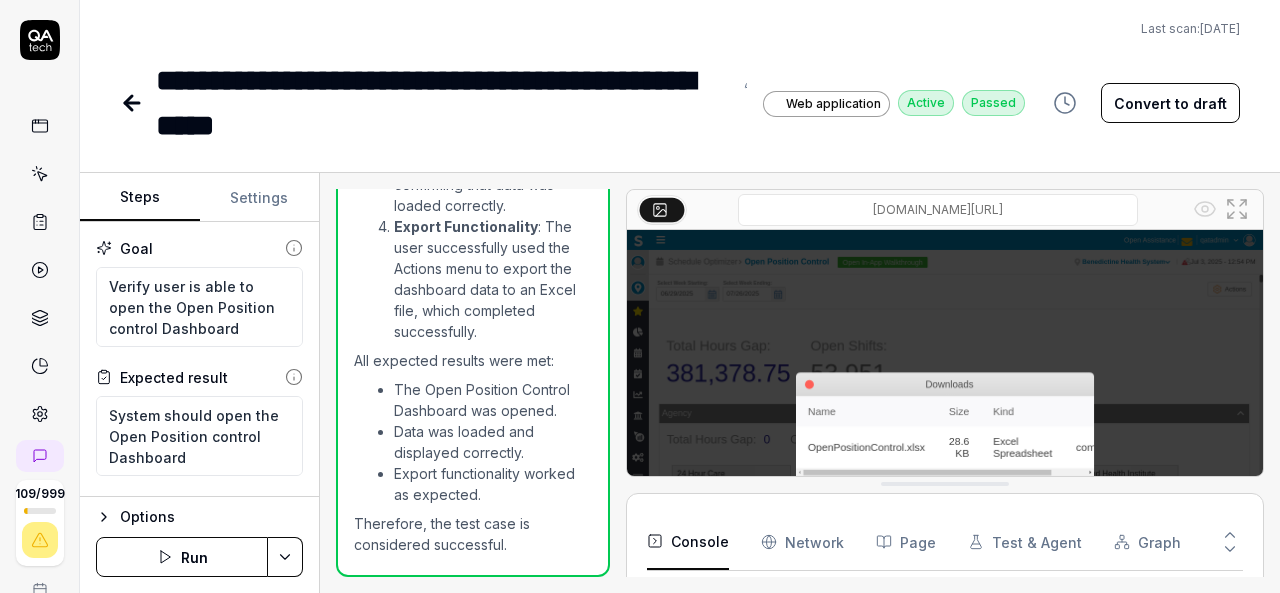 click 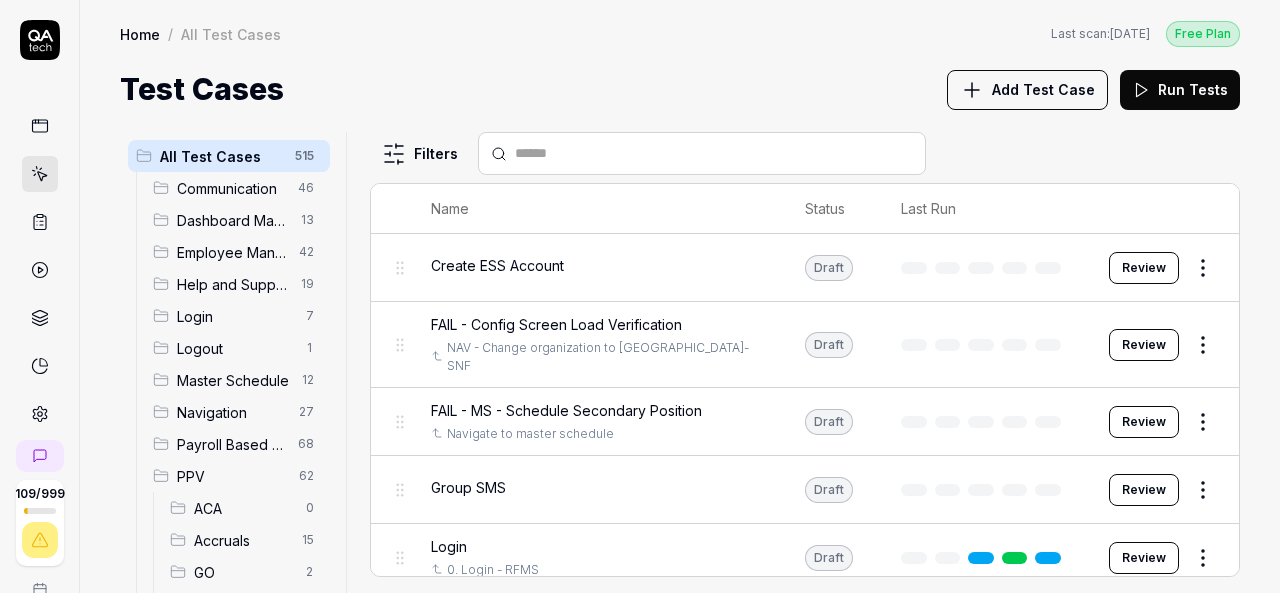 scroll, scrollTop: 393, scrollLeft: 0, axis: vertical 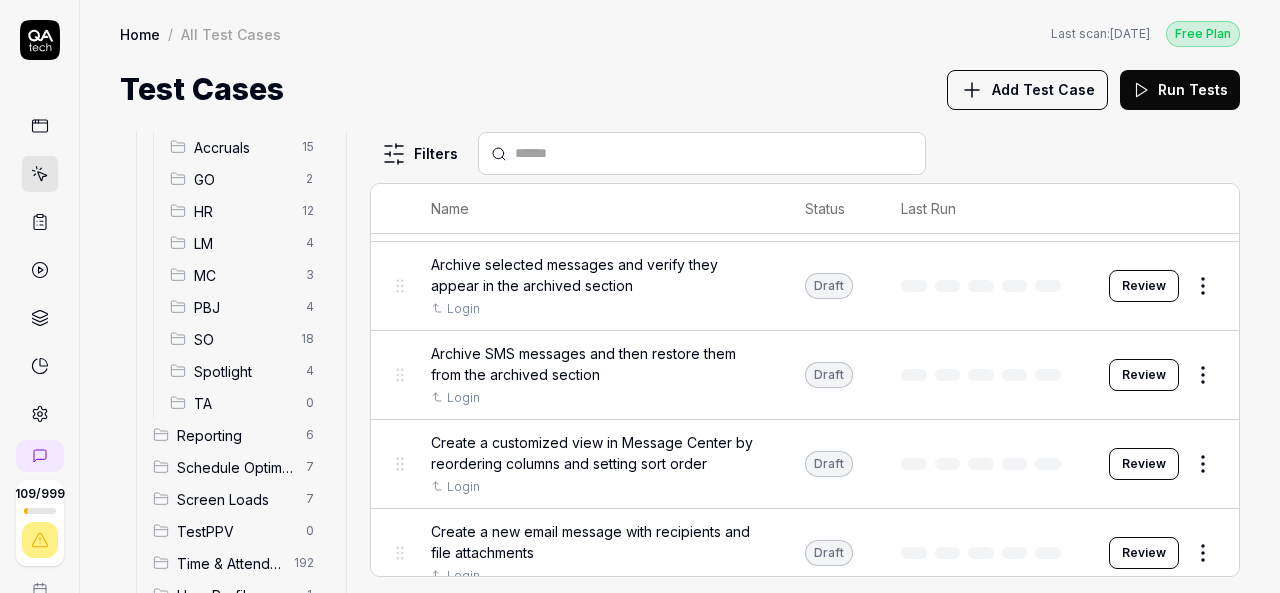 click on "SO" at bounding box center (241, 339) 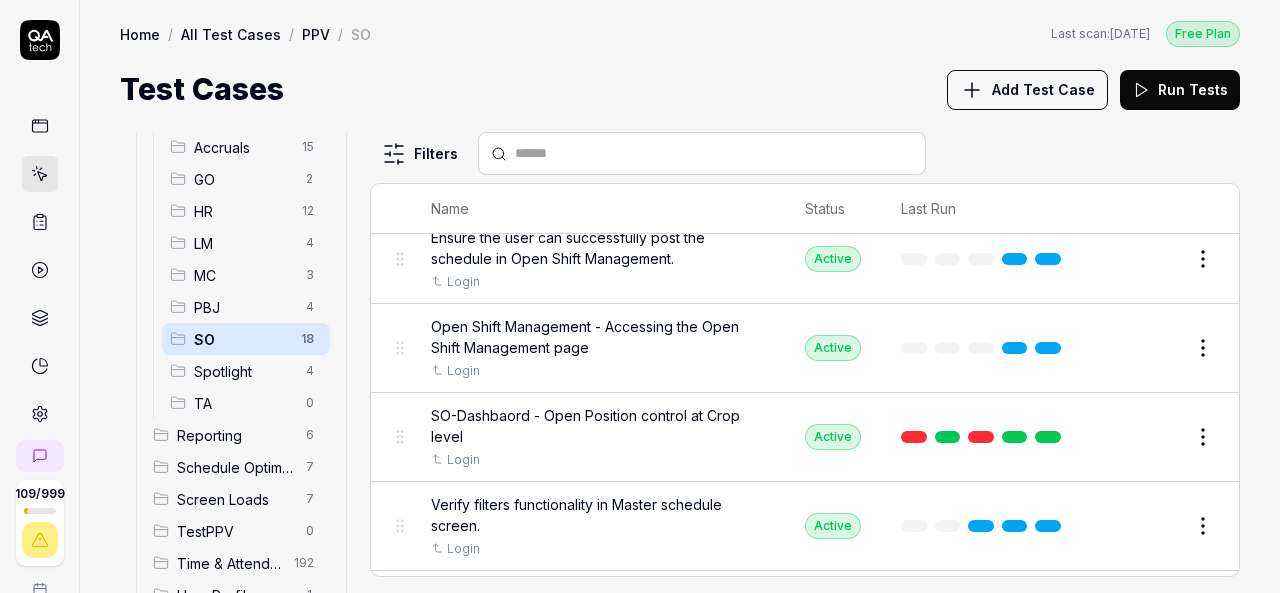 scroll, scrollTop: 298, scrollLeft: 0, axis: vertical 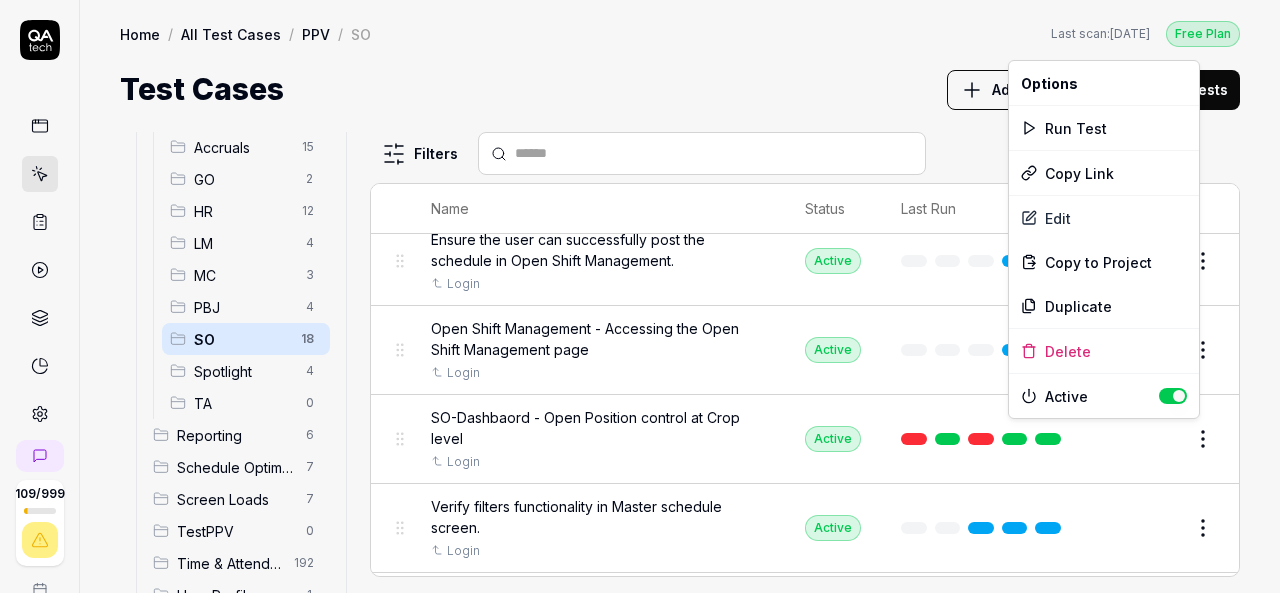click on "109  /  999 k S Home / All Test Cases / PPV / SO Free Plan Home / All Test Cases / PPV / SO Last scan:  [DATE] Free Plan Test Cases Add Test Case Run Tests All Test Cases 515 Communication 46 Dashboard Management 13 Employee Management 42 Help and Support 19 Login 7 Logout 1 Master Schedule 12 Navigation 27 Payroll Based Journal 68 PPV 62 ACA 0 Accruals 15 GO 2 HR 12 LM 4 MC 3 PBJ 4 SO 18 Spotlight 4 TA 0 Reporting 6 Schedule Optimizer 7 Screen Loads 7 TestPPV 0 Time & Attendance 192 User Profile 1 Filters Name Status Last Run PPV SO Daily unit Assignment - Census Login Active Edit Daily unit Assignment -Add Open shift (Shift on Fly)from Daily unit assigment Login Active Edit Daily unit Assignment -Assign the employee to shift Login Draft Review Ensure the user can successfully post the schedule in Open Shift Management. Login Active Edit Open Shift Management - Accessing the Open Shift Management page Login Active Edit SO-Dashbaord - Open Position control at Crop level Login Active Edit Login Active Edit" at bounding box center (640, 296) 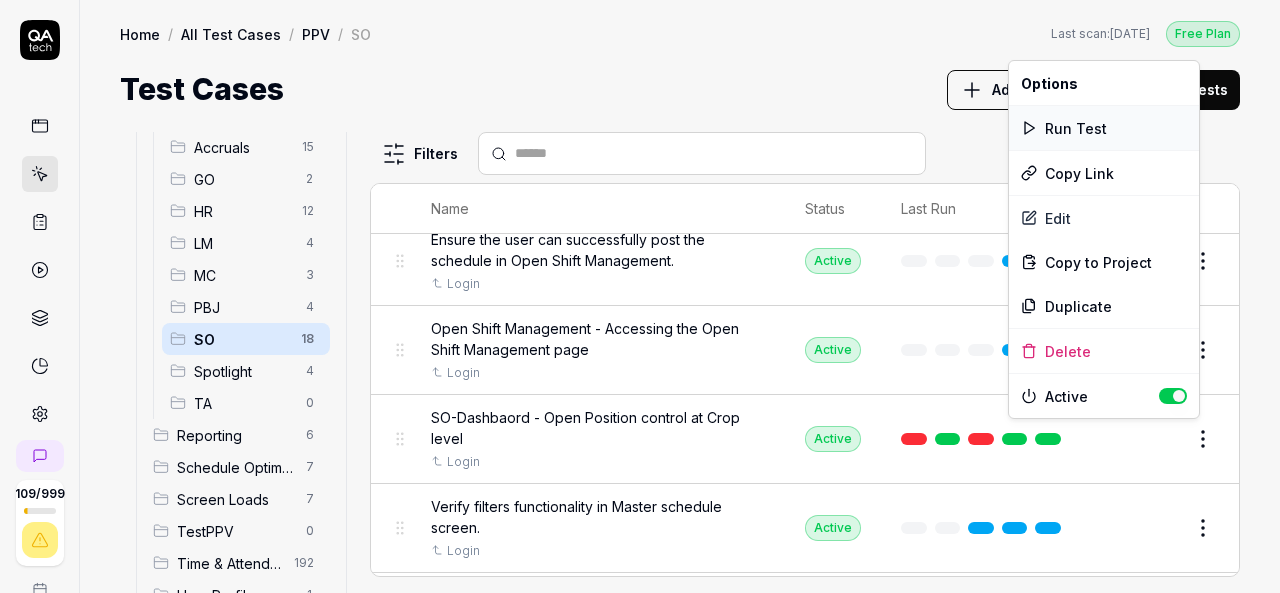 click on "Run Test" at bounding box center [1104, 128] 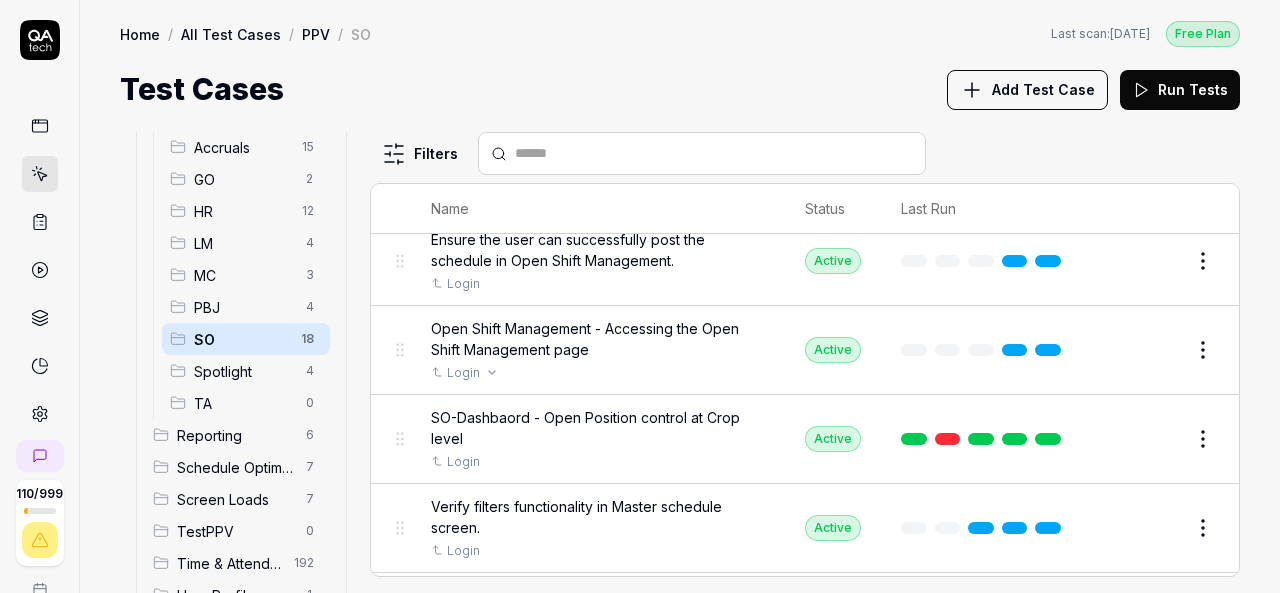 scroll, scrollTop: 304, scrollLeft: 0, axis: vertical 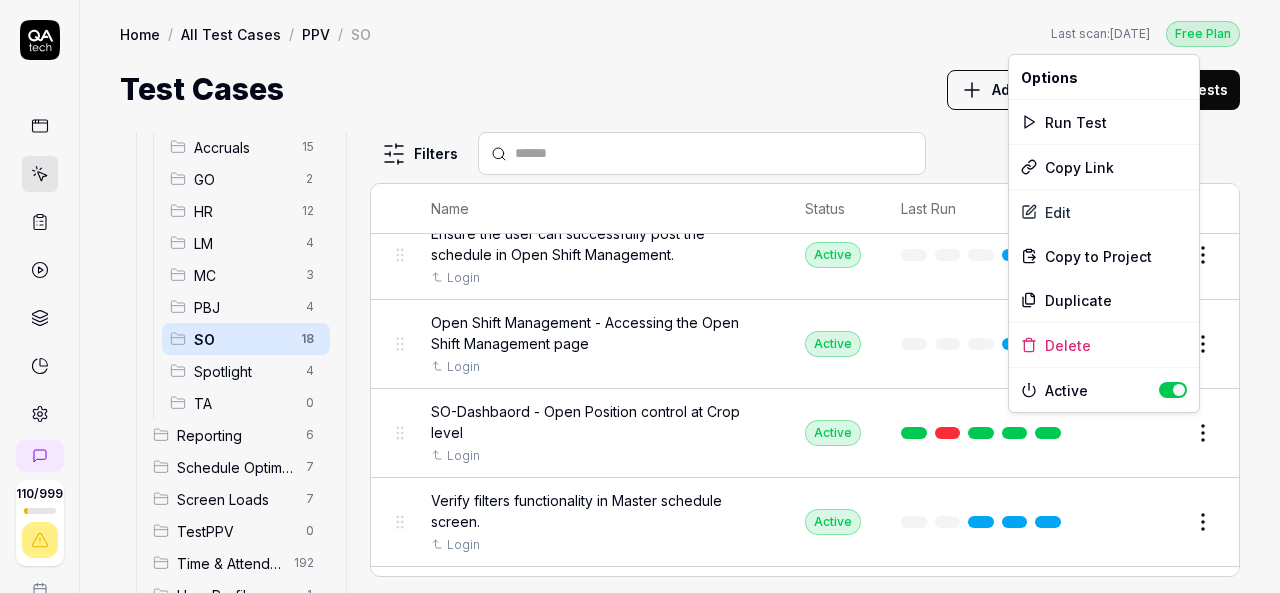 click on "110  /  999 k S Home / All Test Cases / PPV / SO Free Plan Home / All Test Cases / PPV / SO Last scan:  [DATE] Free Plan Test Cases Add Test Case Run Tests All Test Cases 515 Communication 46 Dashboard Management 13 Employee Management 42 Help and Support 19 Login 7 Logout 1 Master Schedule 12 Navigation 27 Payroll Based Journal 68 PPV 62 ACA 0 Accruals 15 GO 2 HR 12 LM 4 MC 3 PBJ 4 SO 18 Spotlight 4 TA 0 Reporting 6 Schedule Optimizer 7 Screen Loads 7 TestPPV 0 Time & Attendance 192 User Profile 1 Filters Name Status Last Run PPV SO Daily unit Assignment - Census Login Active Edit Daily unit Assignment -Add Open shift (Shift on Fly)from Daily unit assigment Login Active Edit Daily unit Assignment -Assign the employee to shift Login Draft Review Ensure the user can successfully post the schedule in Open Shift Management. Login Active Edit Open Shift Management - Accessing the Open Shift Management page Login Active Edit SO-Dashbaord - Open Position control at Crop level Login Active Edit Login Active Edit" at bounding box center (640, 296) 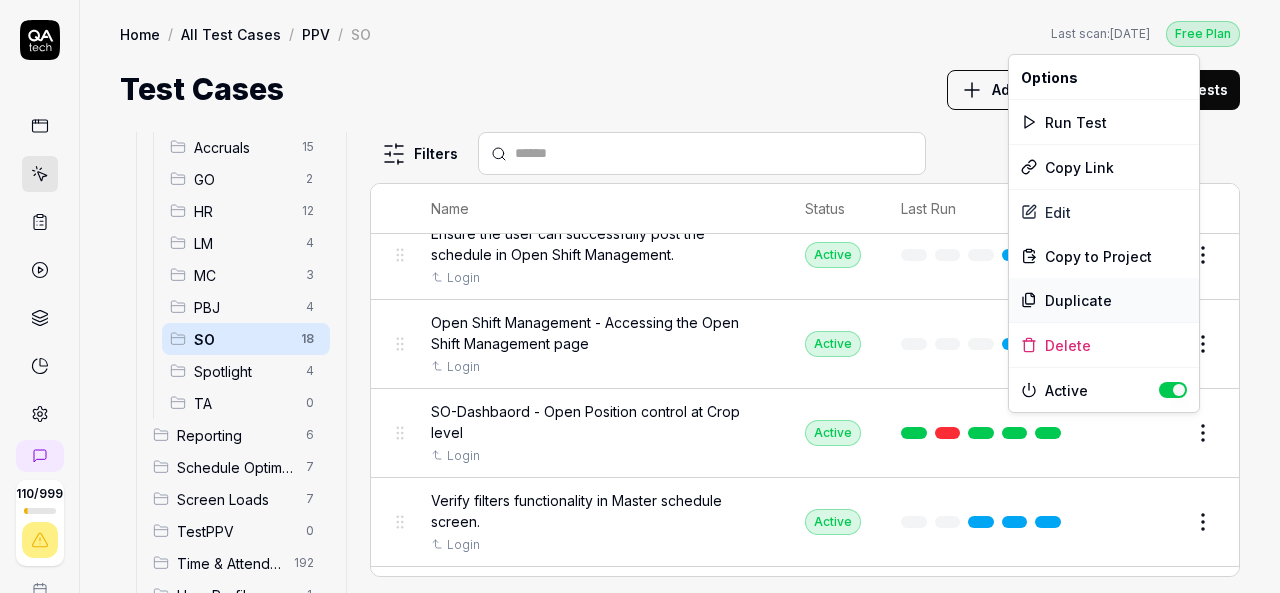 click on "Duplicate" at bounding box center (1104, 300) 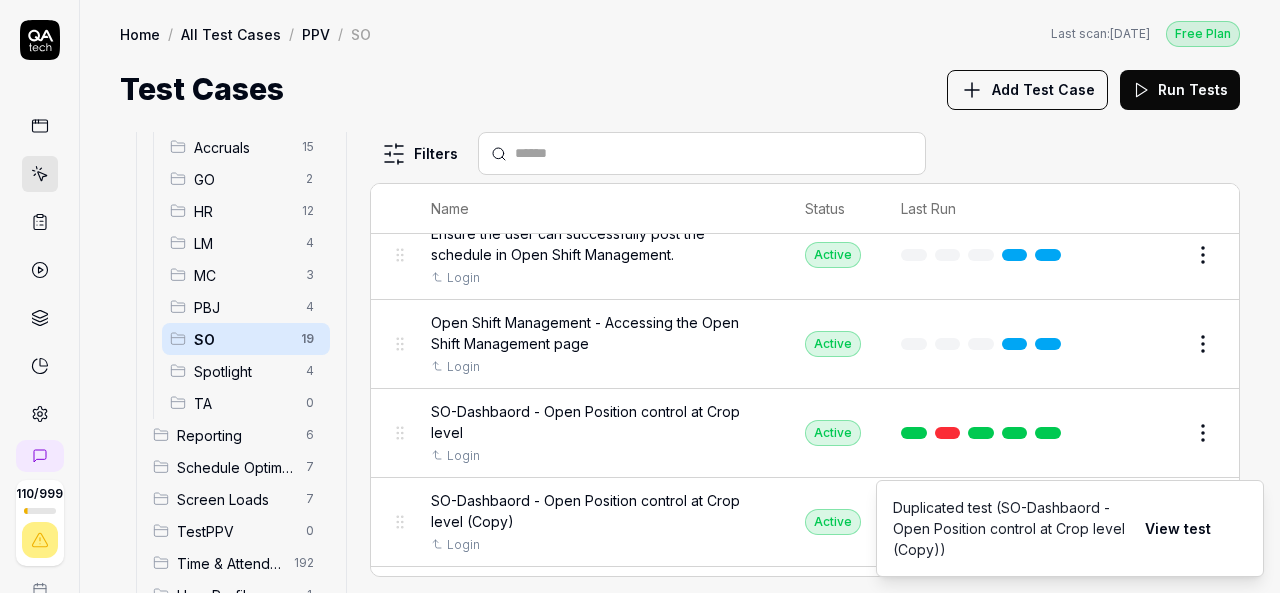 click on "View test" at bounding box center [1178, 529] 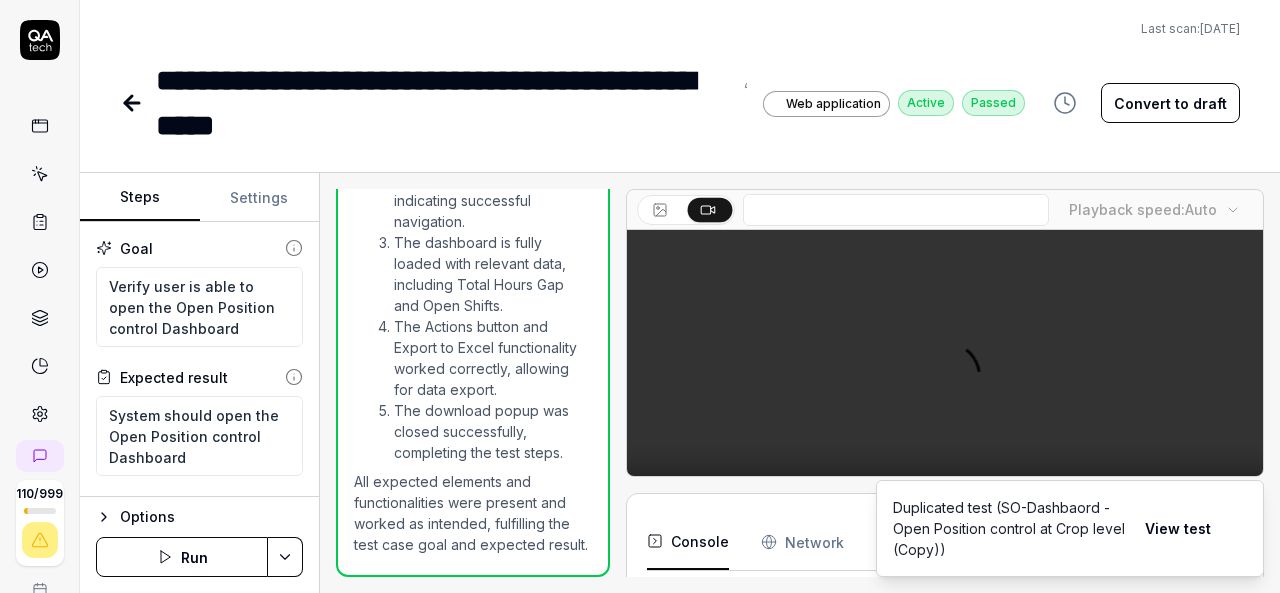 scroll, scrollTop: 1196, scrollLeft: 0, axis: vertical 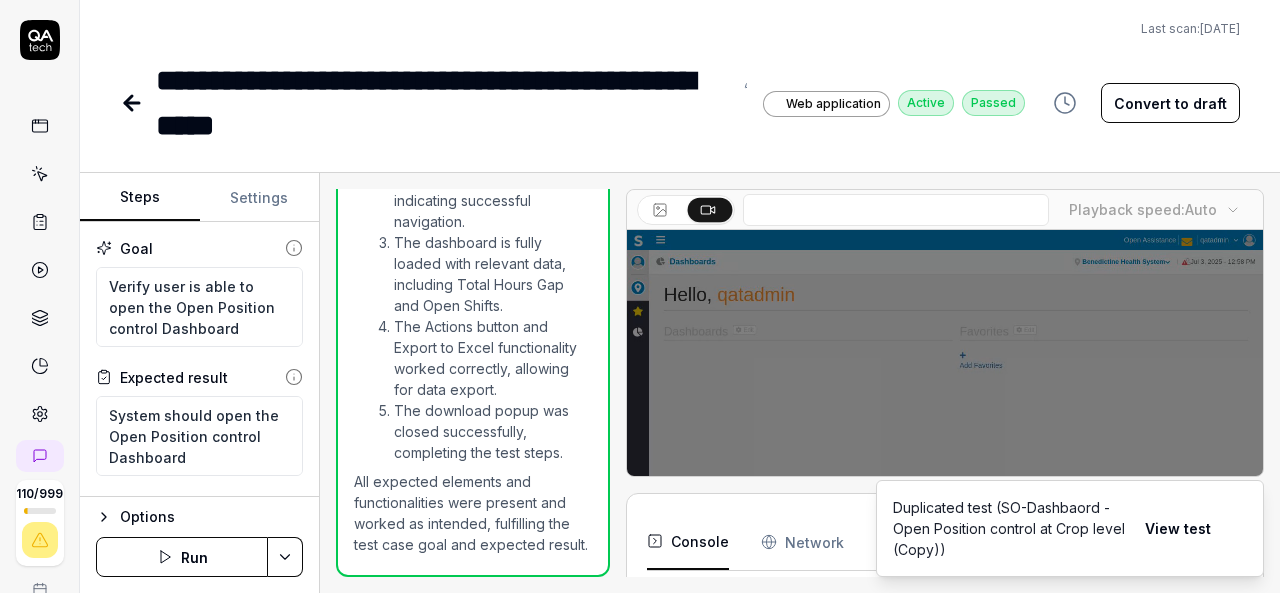 click 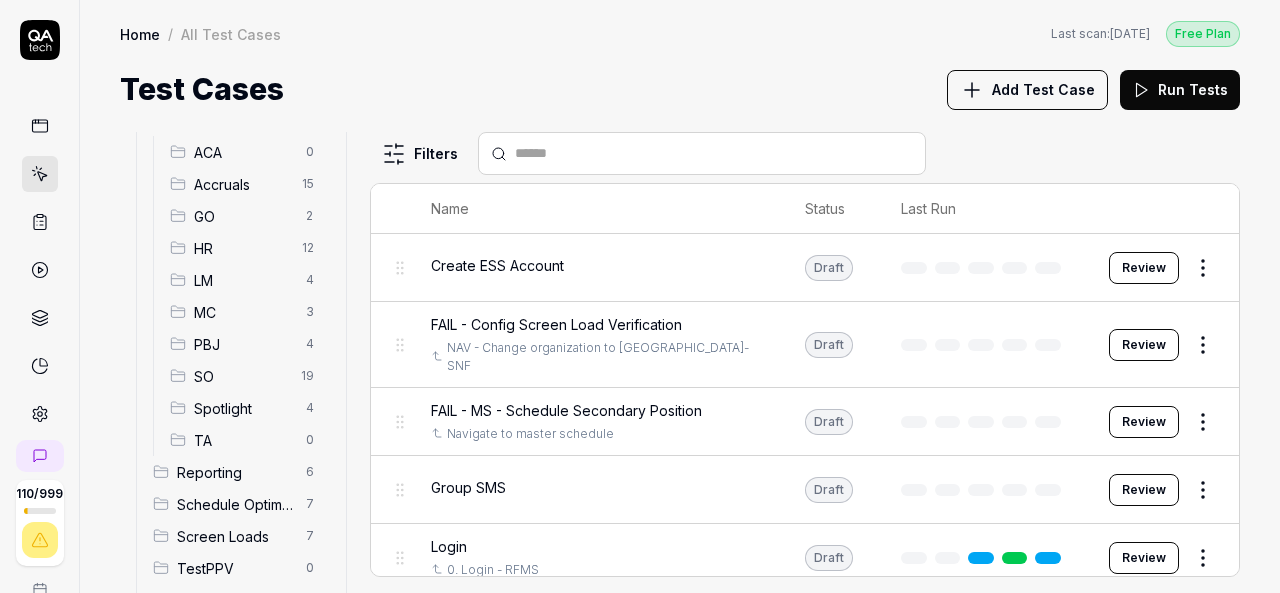 scroll, scrollTop: 441, scrollLeft: 0, axis: vertical 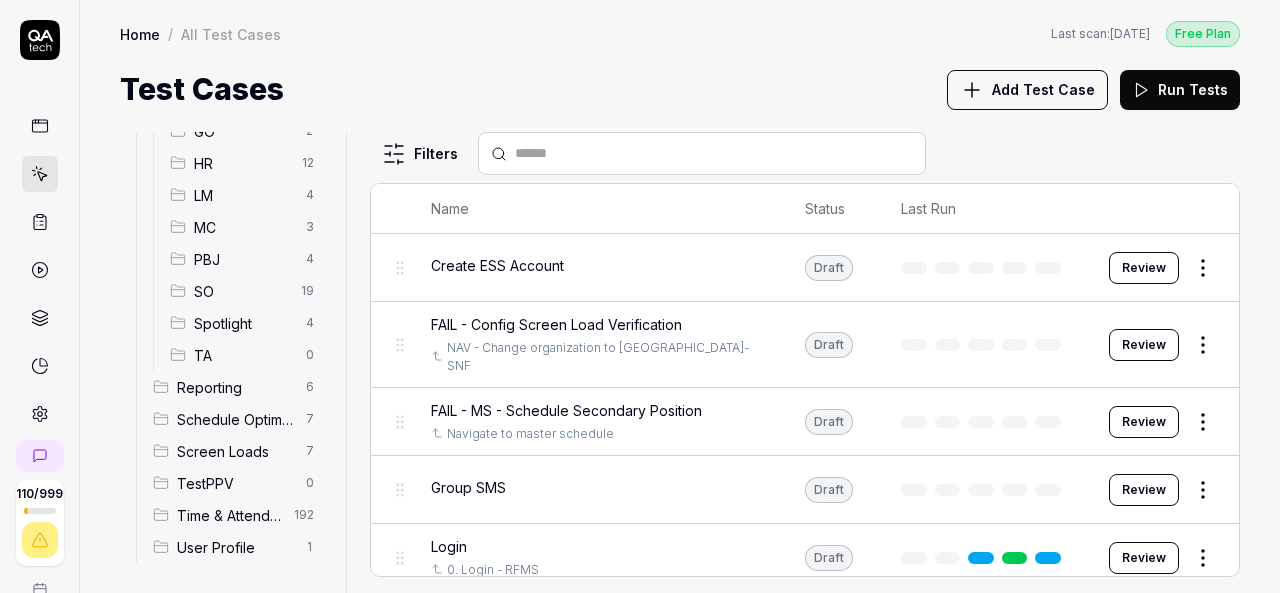 click on "SO" at bounding box center (241, 291) 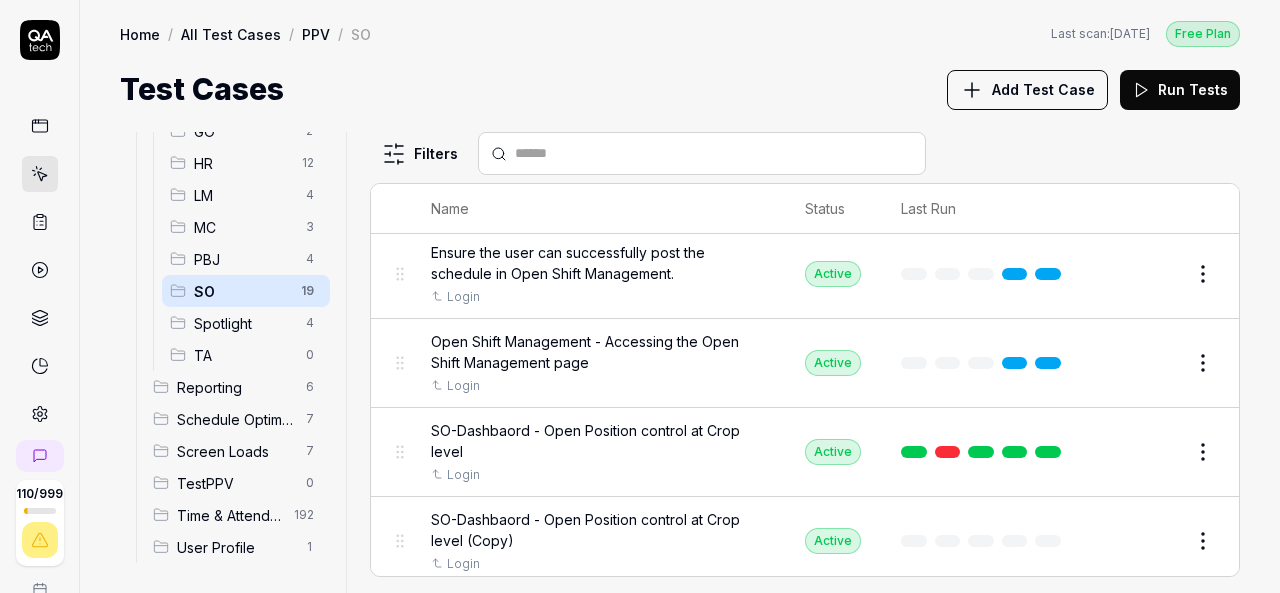 scroll, scrollTop: 302, scrollLeft: 0, axis: vertical 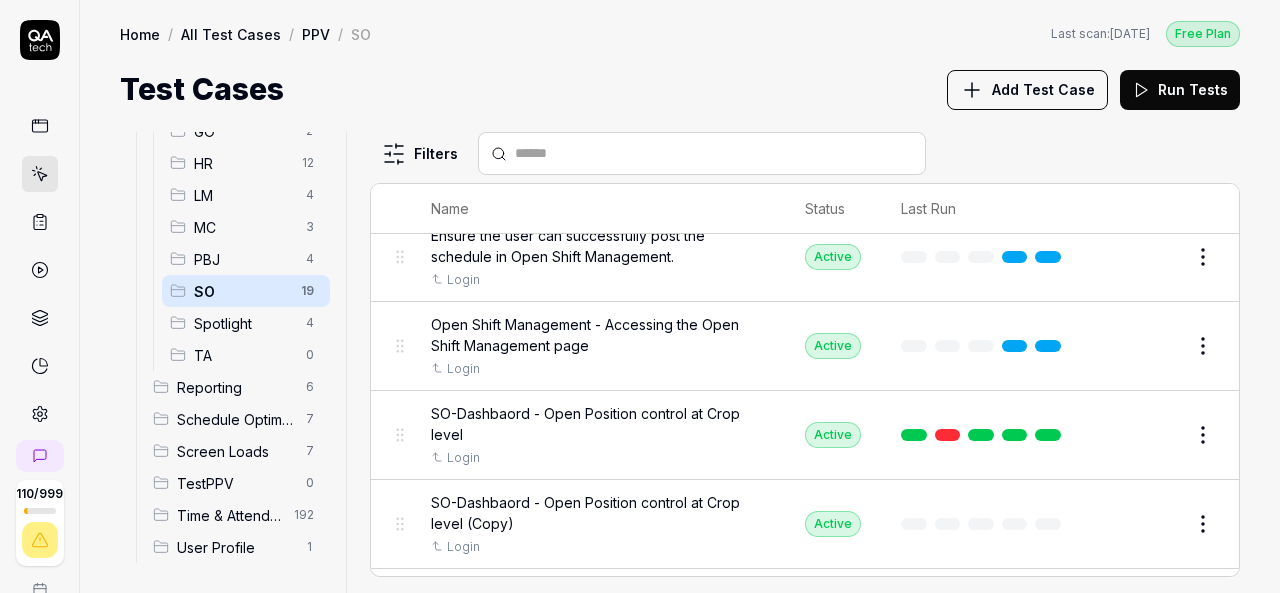 click on "Edit" at bounding box center [1155, 524] 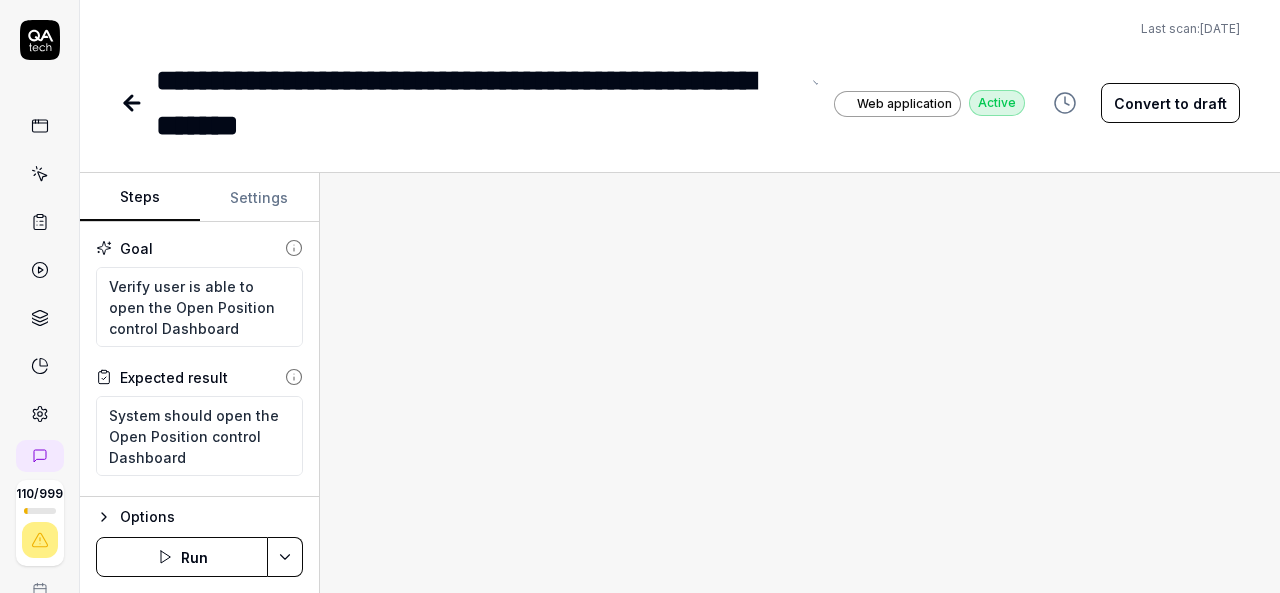 click on "**********" at bounding box center (477, 103) 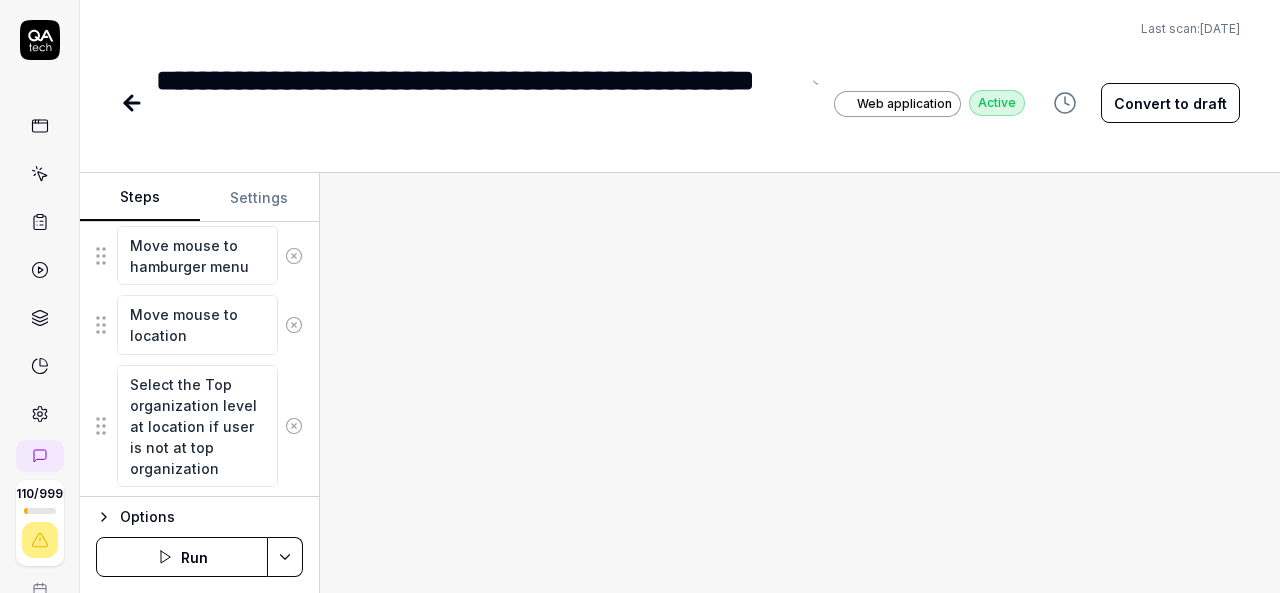 scroll, scrollTop: 304, scrollLeft: 0, axis: vertical 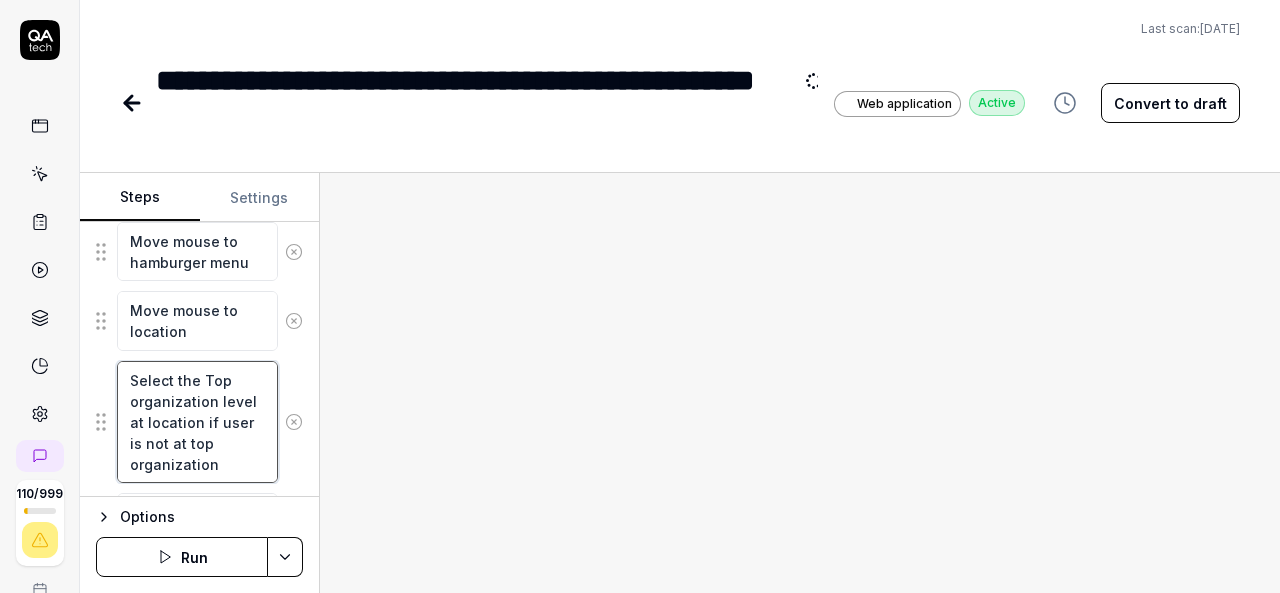 click on "Select the Top organization level at location if user is not at top organization" at bounding box center (197, 422) 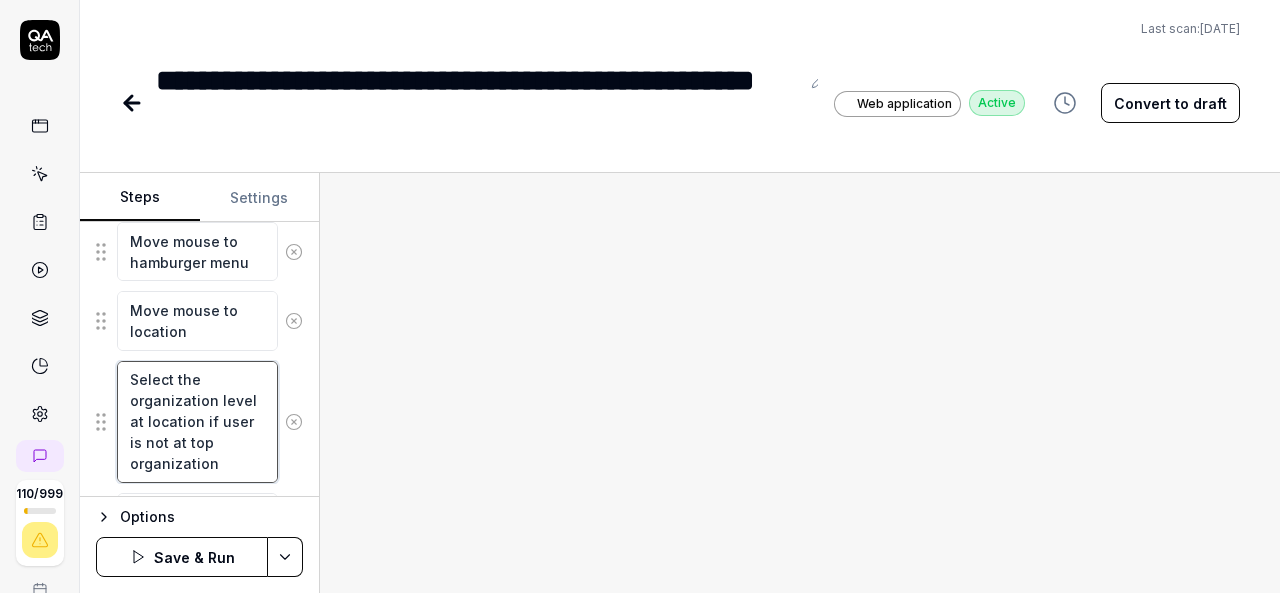 scroll, scrollTop: 14, scrollLeft: 0, axis: vertical 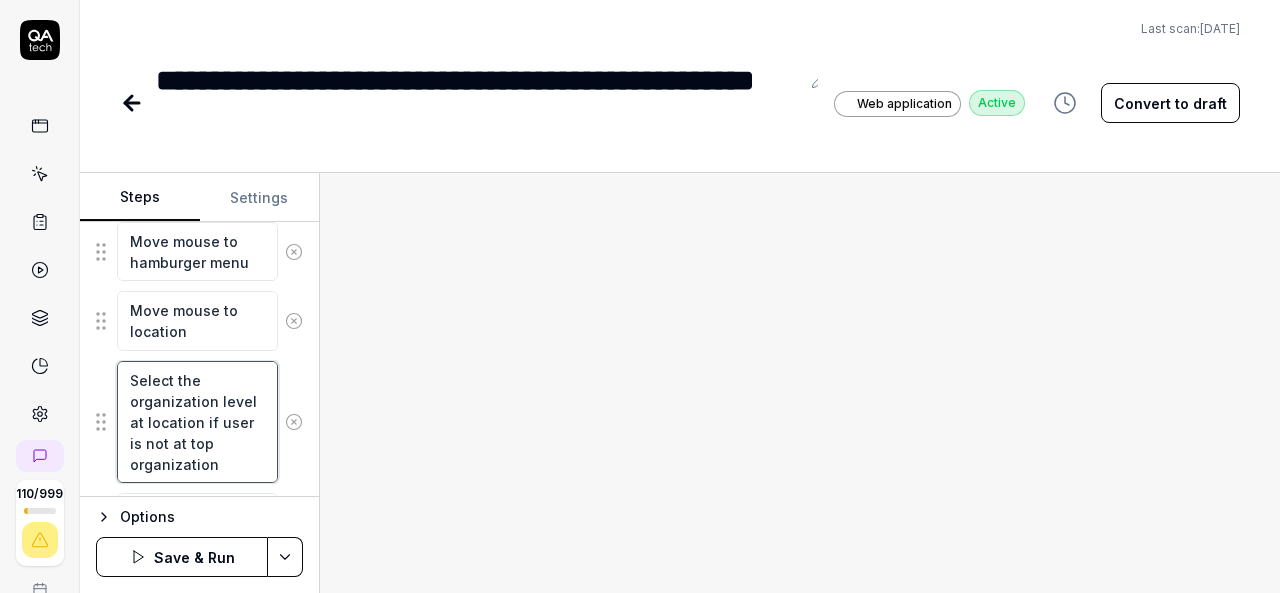 click on "Select the  organization level at location if user is not at top organization" at bounding box center (197, 422) 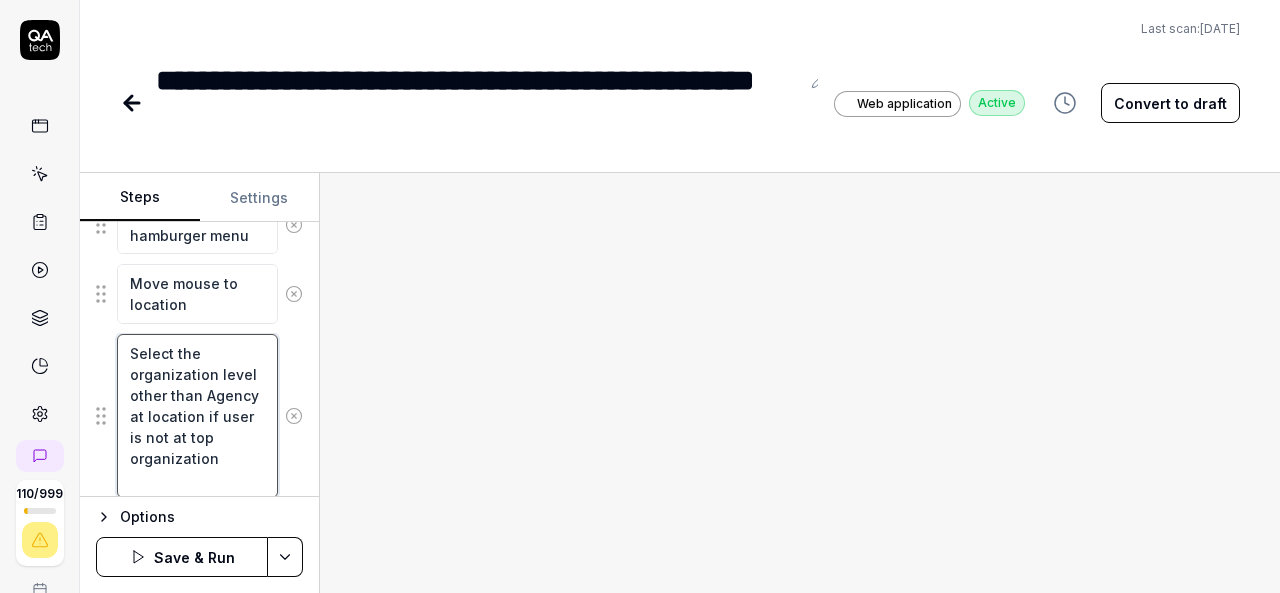 scroll, scrollTop: 336, scrollLeft: 0, axis: vertical 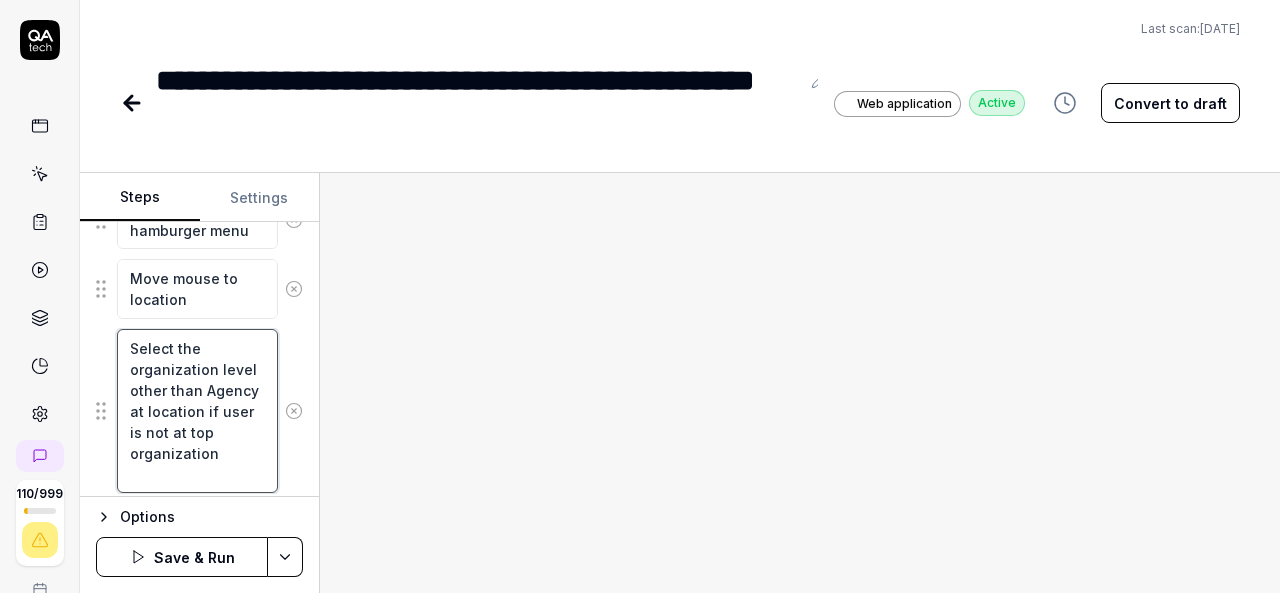 click on "Select the  organization level other than Agency at location if user is not at top organization" at bounding box center [197, 411] 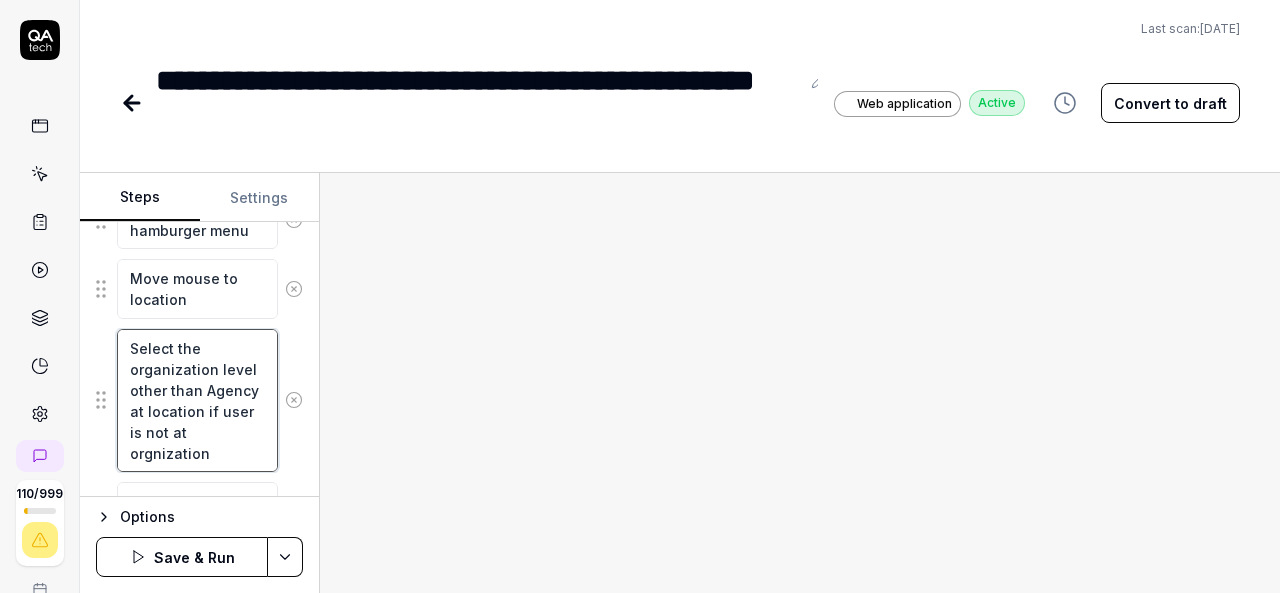 click on "Select the  organization level other than Agency at location if user is not at orgnization" at bounding box center (197, 400) 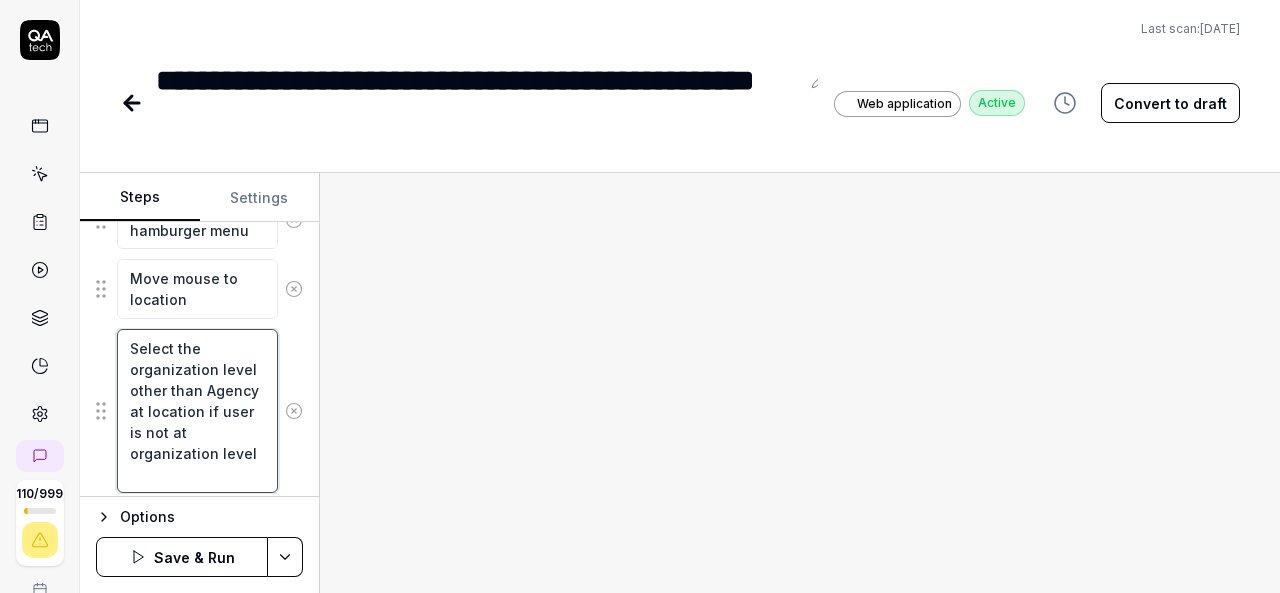type on "Select the  organization level other than Agency at location if user is not at organization level" 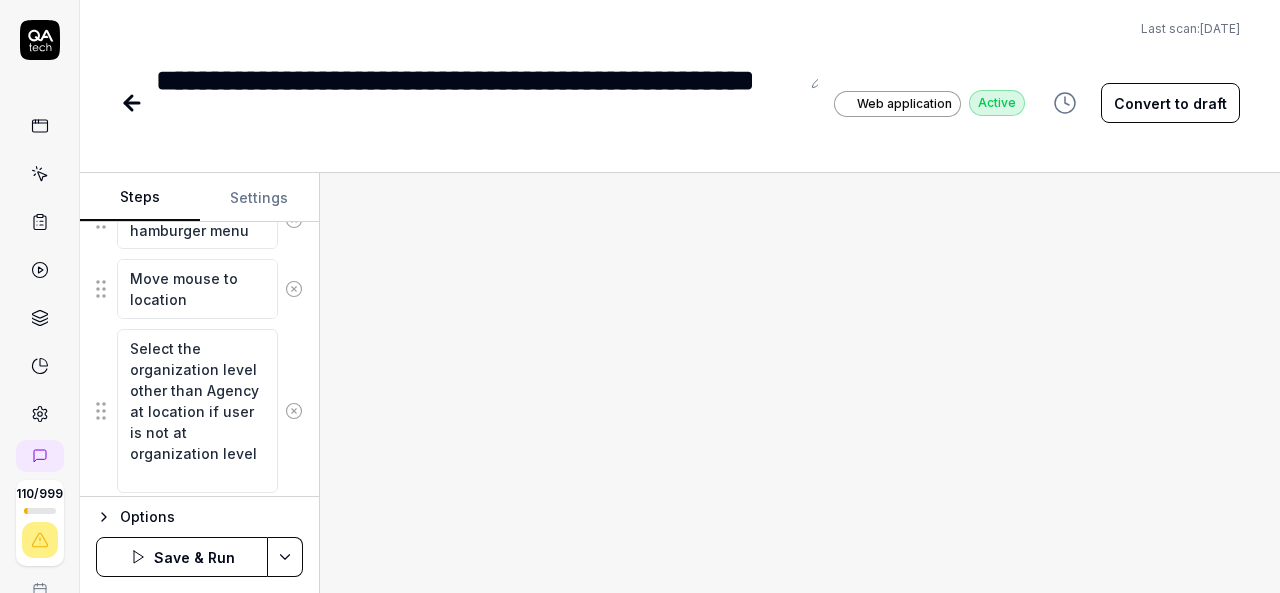 click at bounding box center (800, 383) 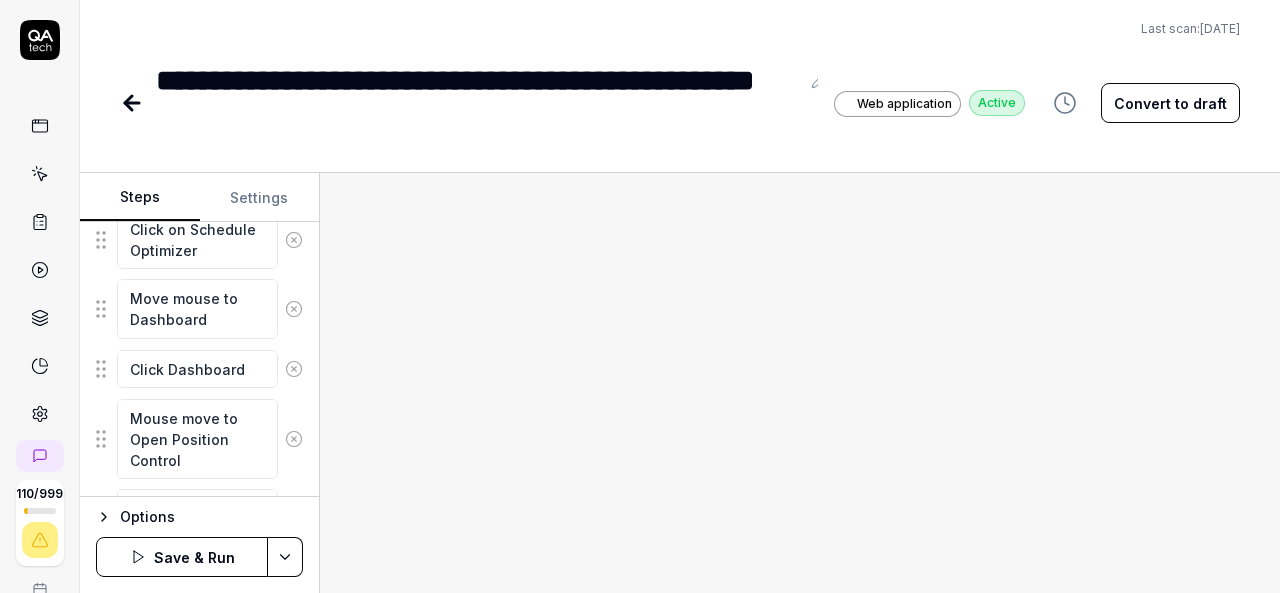scroll, scrollTop: 974, scrollLeft: 0, axis: vertical 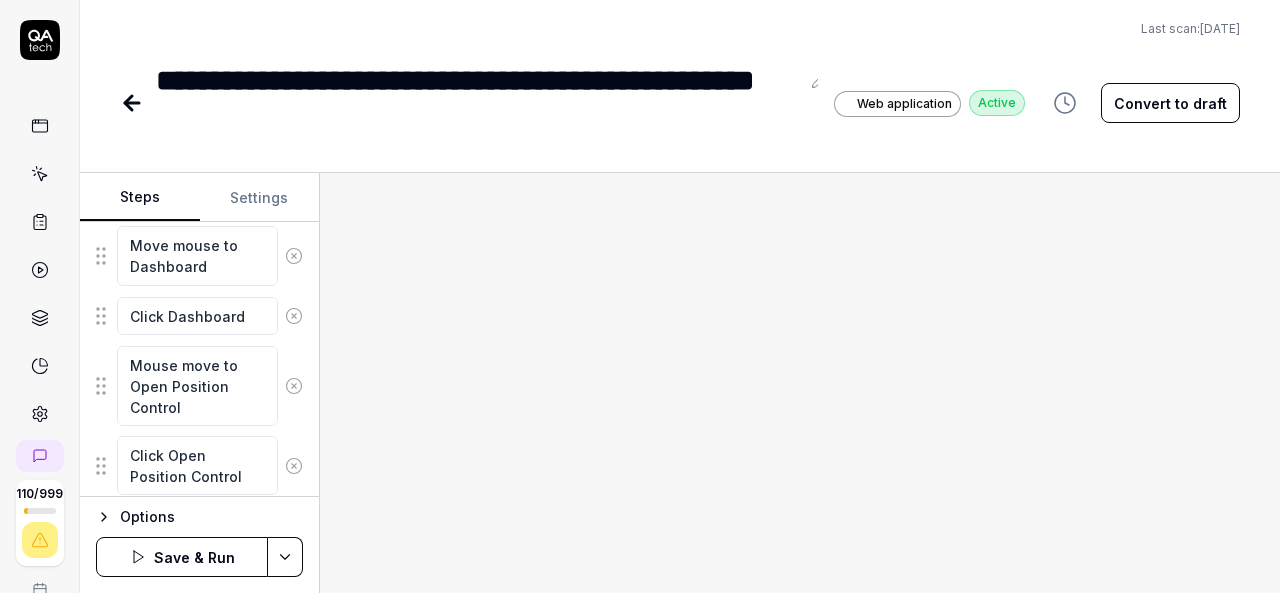 click on "**********" at bounding box center [640, 296] 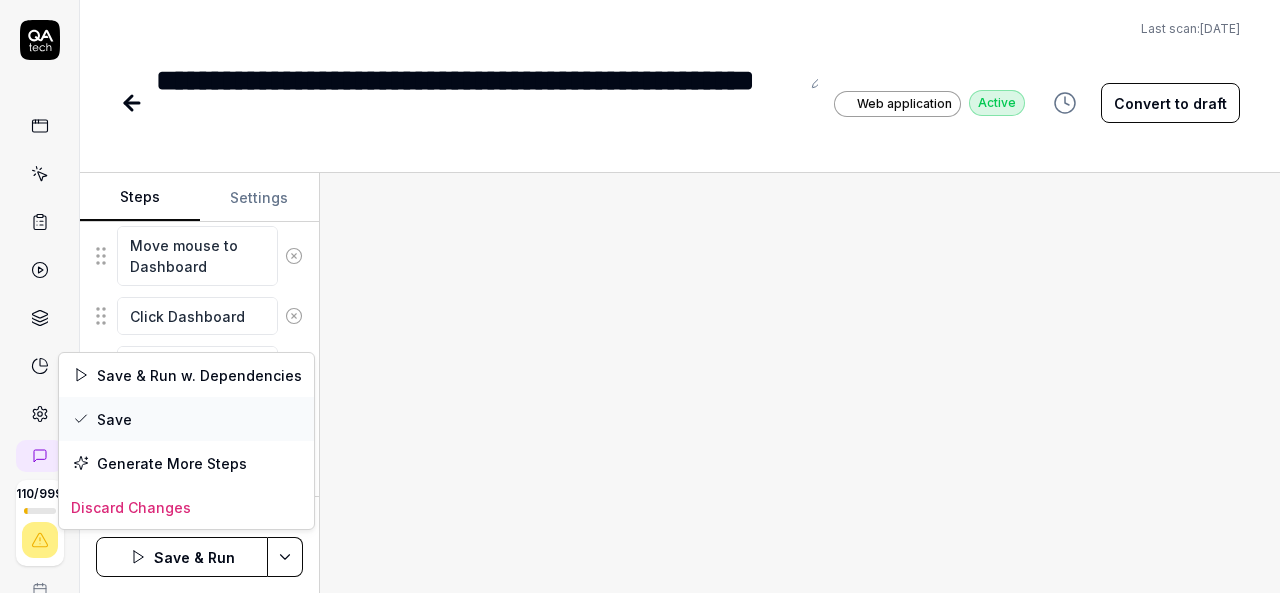 click on "Save" at bounding box center [186, 419] 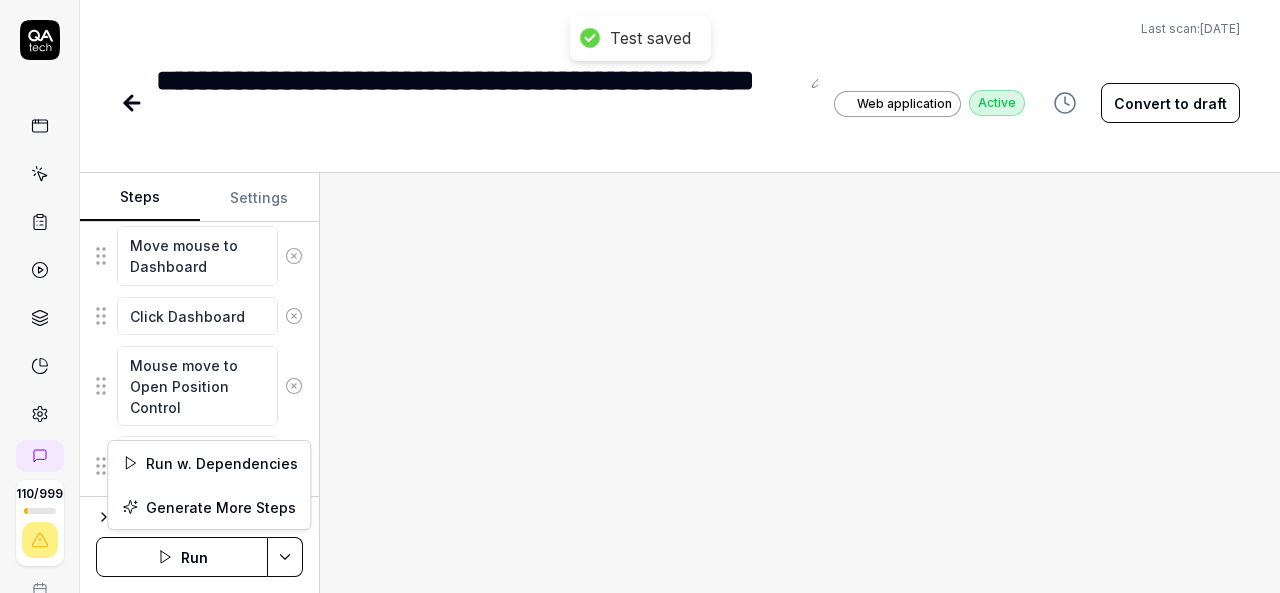 click on "**********" at bounding box center [640, 296] 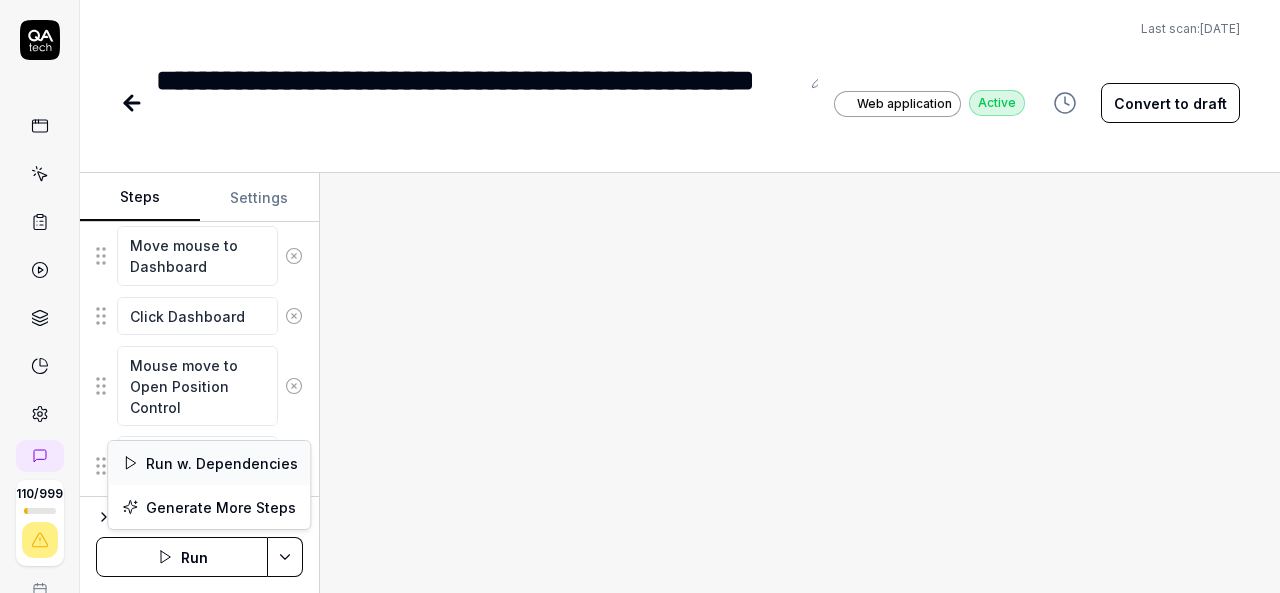 click on "Run w. Dependencies" at bounding box center (209, 463) 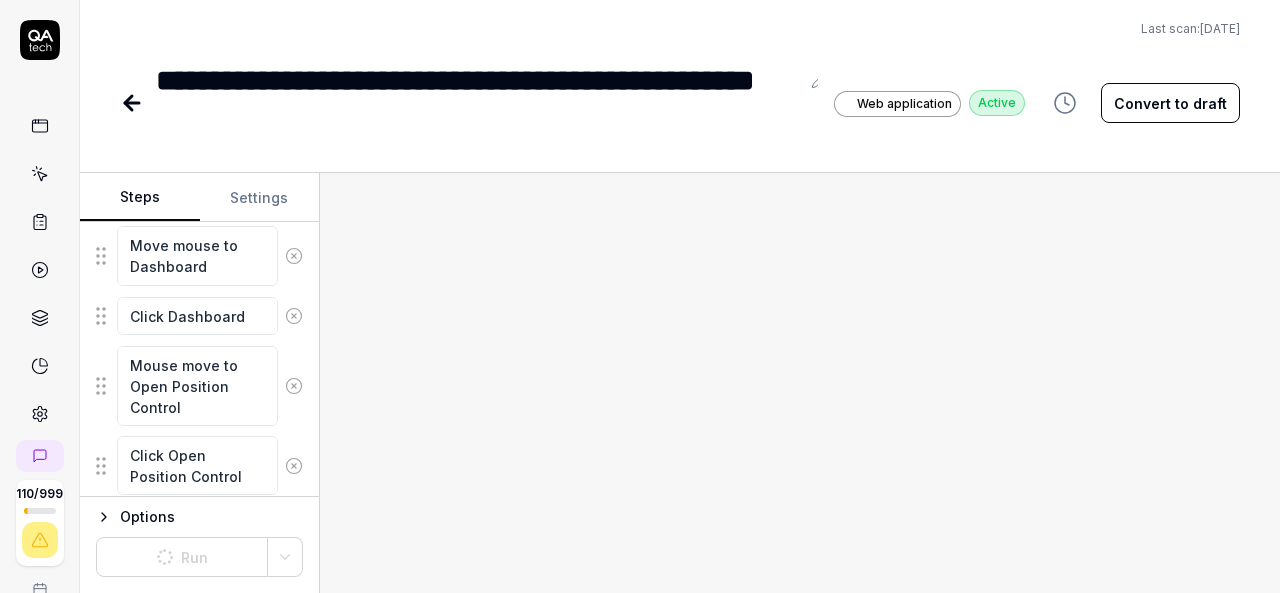 click at bounding box center [800, 383] 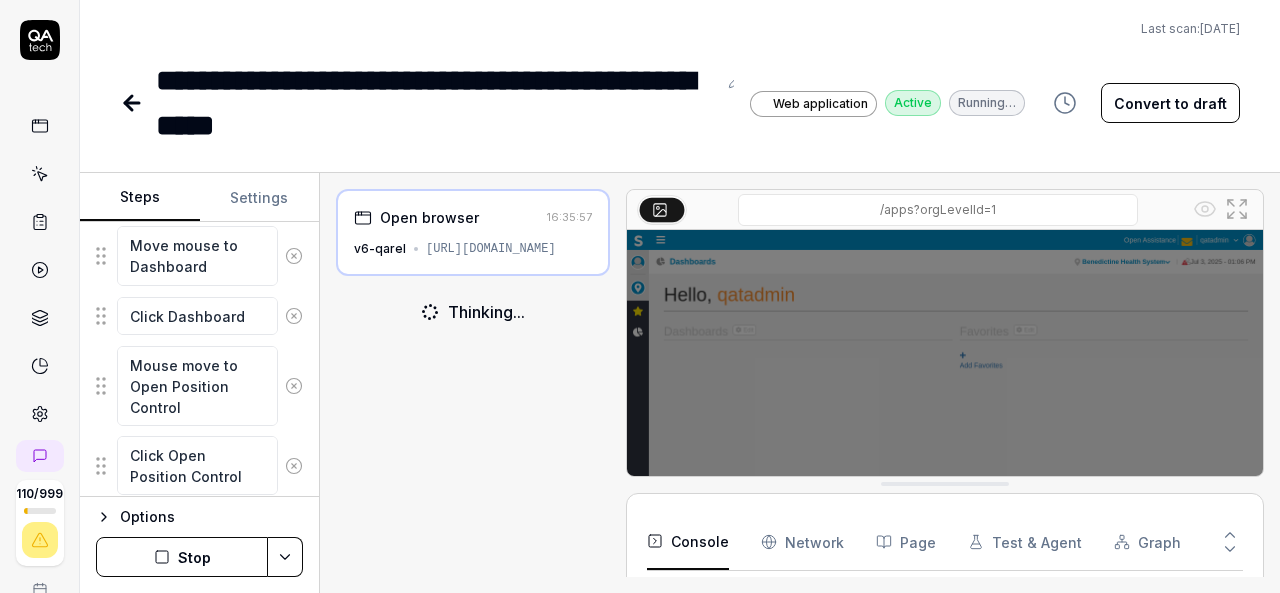 scroll, scrollTop: 32, scrollLeft: 0, axis: vertical 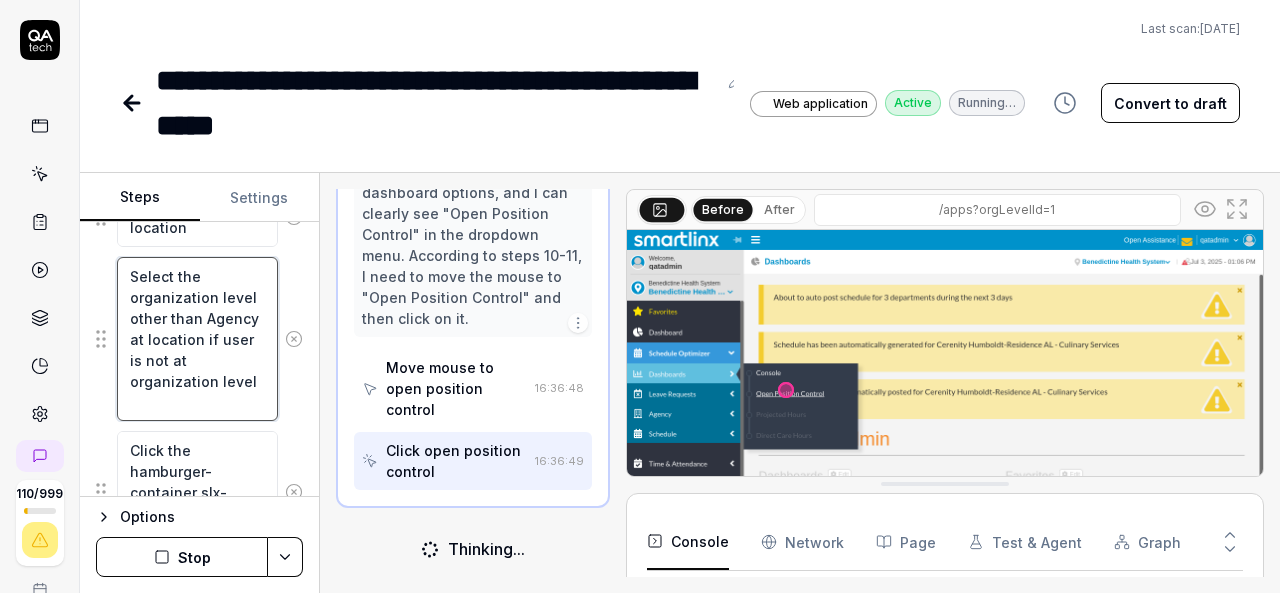 click on "Select the  organization level other than Agency at location if user is not at organization level" at bounding box center (197, 339) 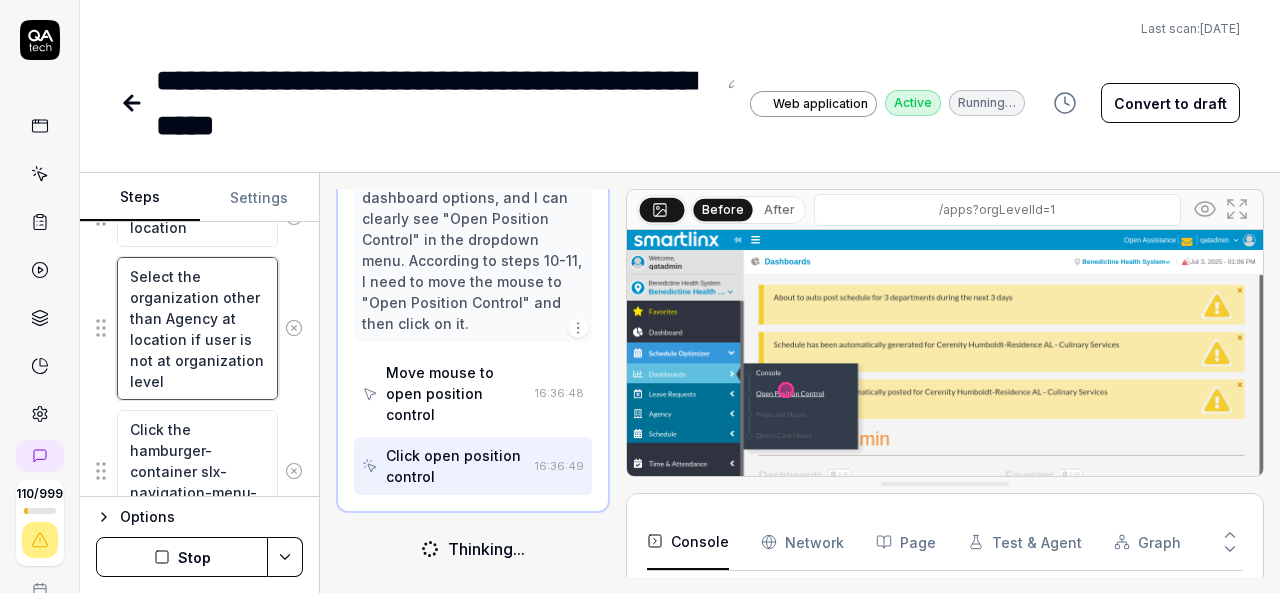 type on "Select the  organization other than Agency at location if user is not at organization level" 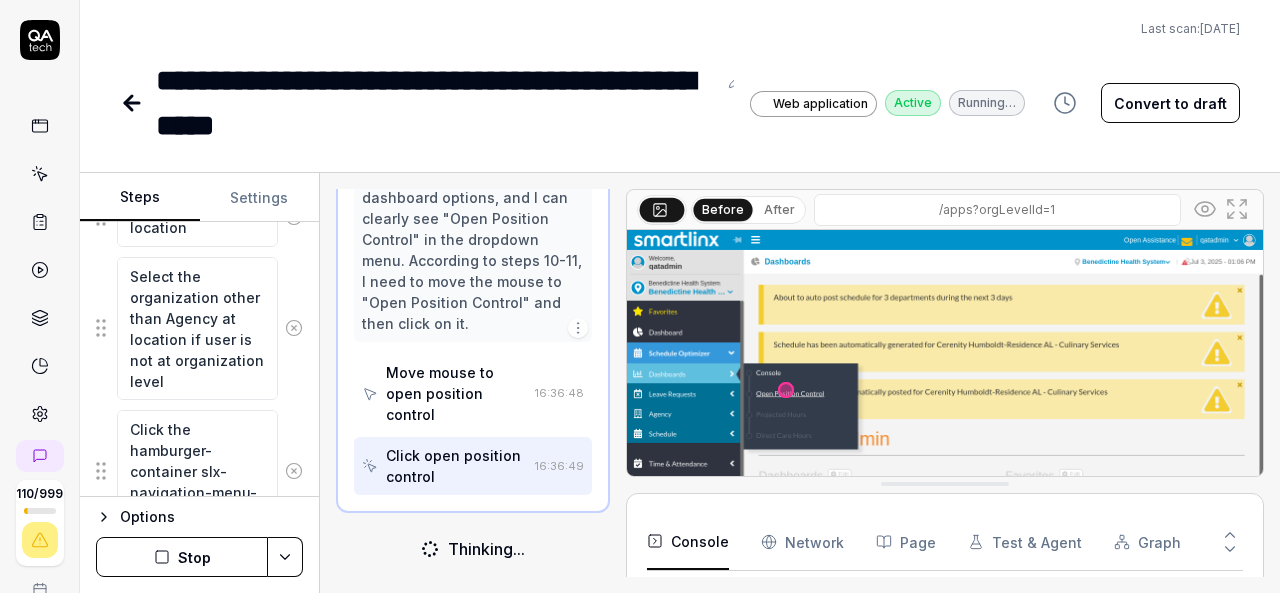 click on "Stop" at bounding box center [182, 557] 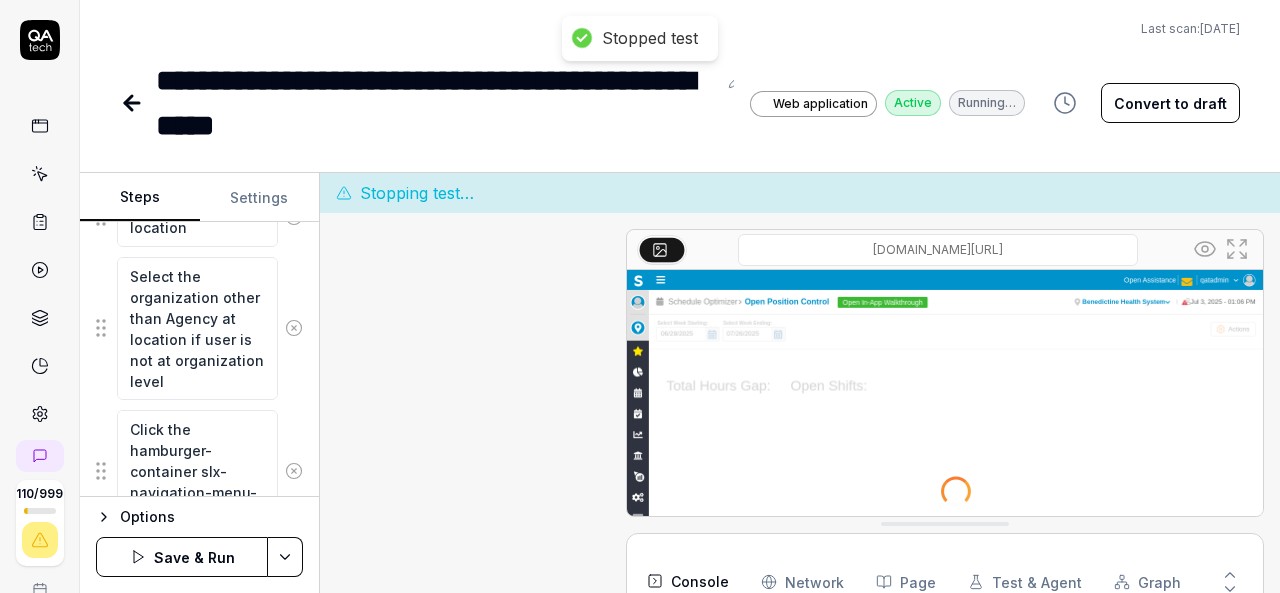 scroll, scrollTop: 714, scrollLeft: 0, axis: vertical 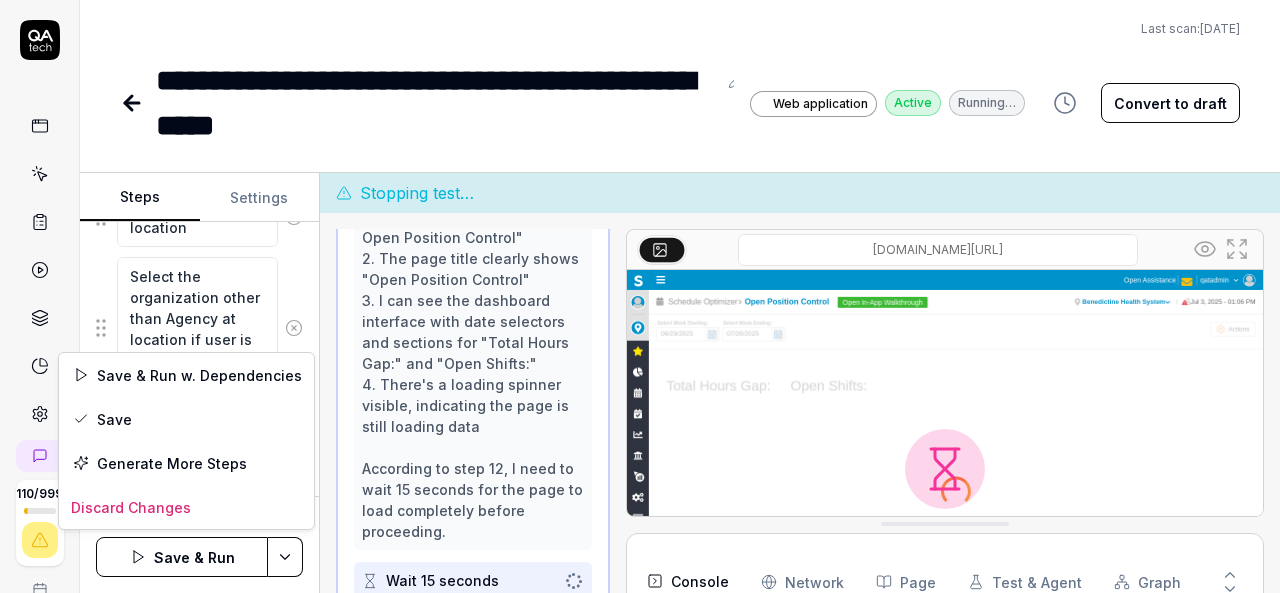click on "**********" at bounding box center (640, 296) 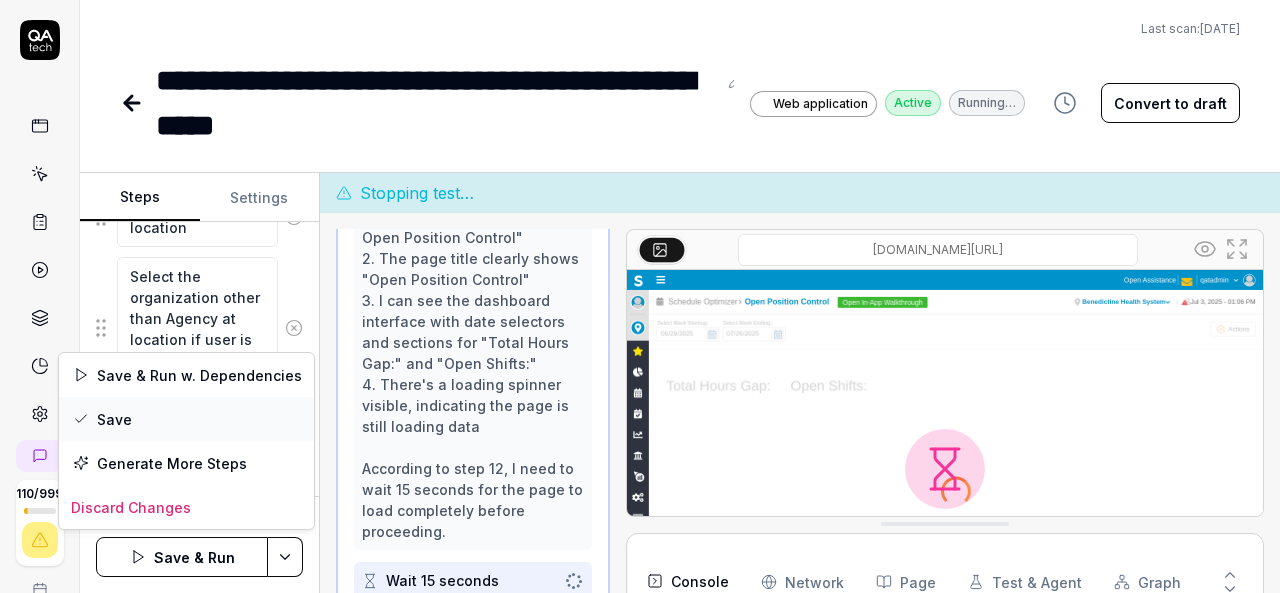 click on "Save" at bounding box center (186, 419) 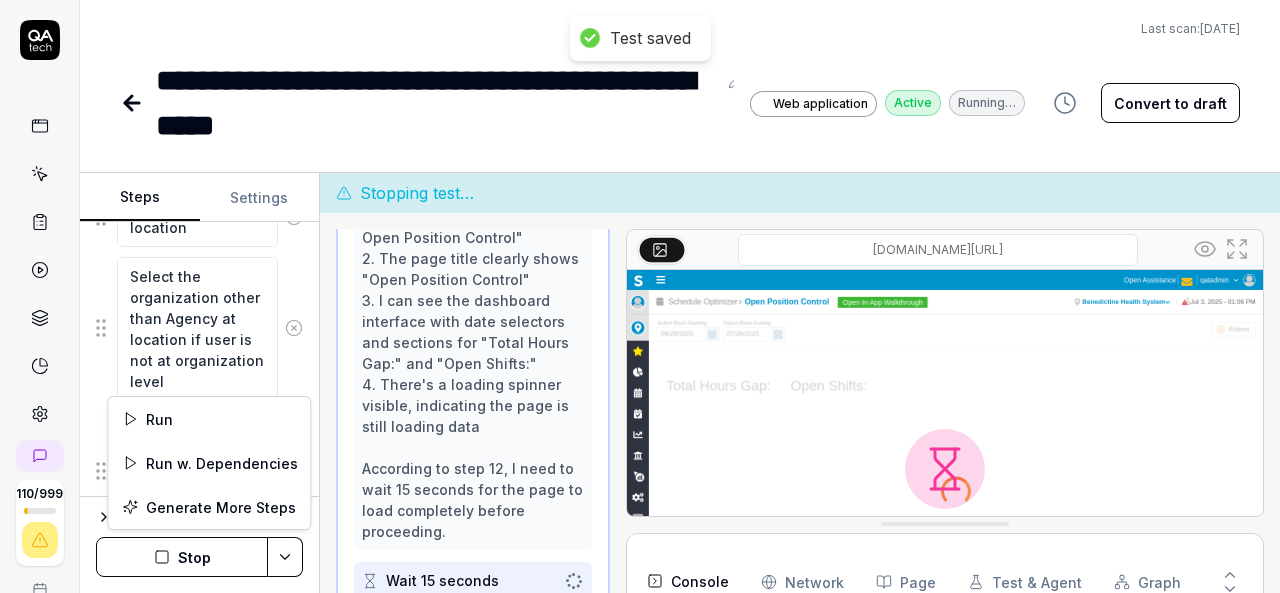 click on "**********" at bounding box center (640, 296) 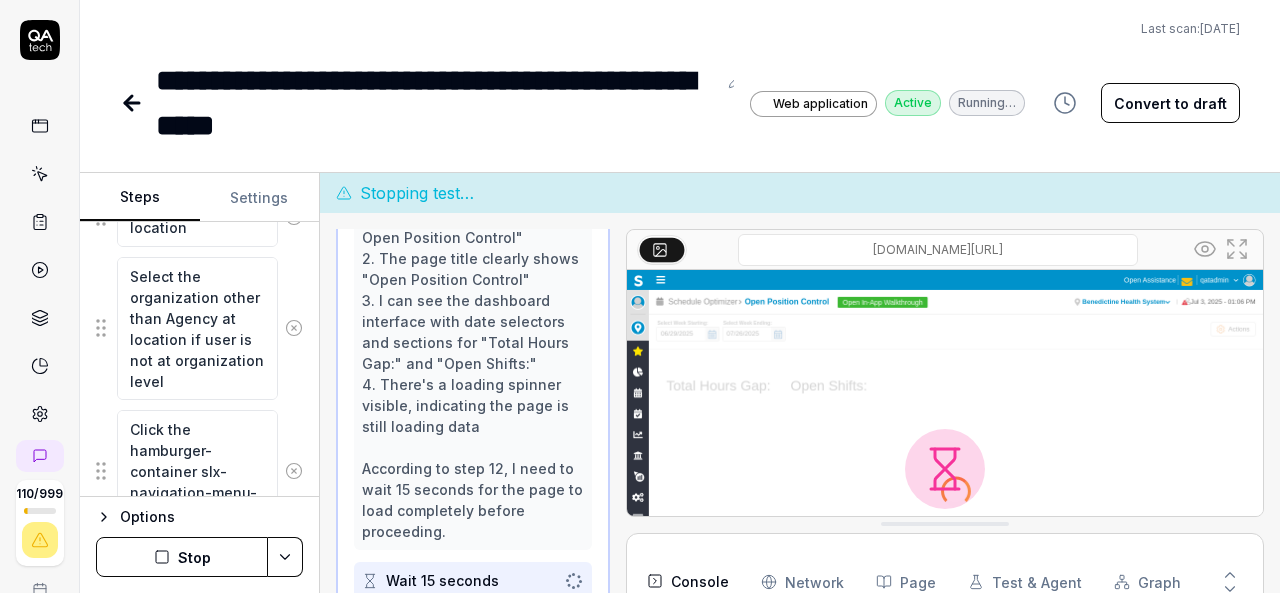 click on "**********" at bounding box center [640, 296] 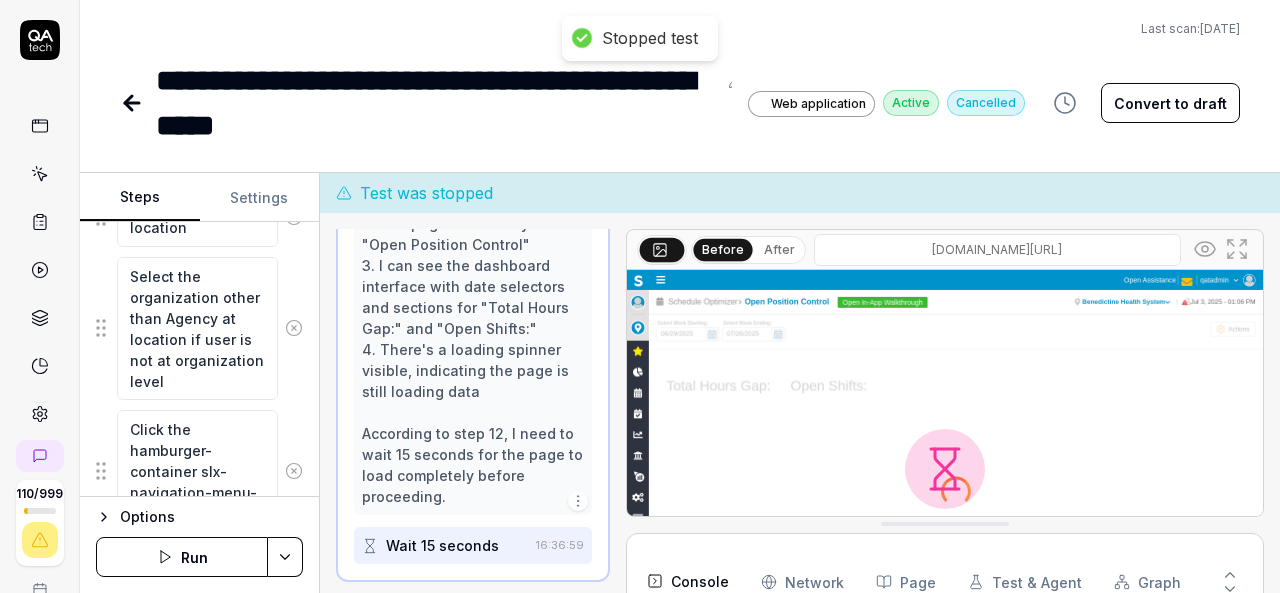 scroll, scrollTop: 798, scrollLeft: 0, axis: vertical 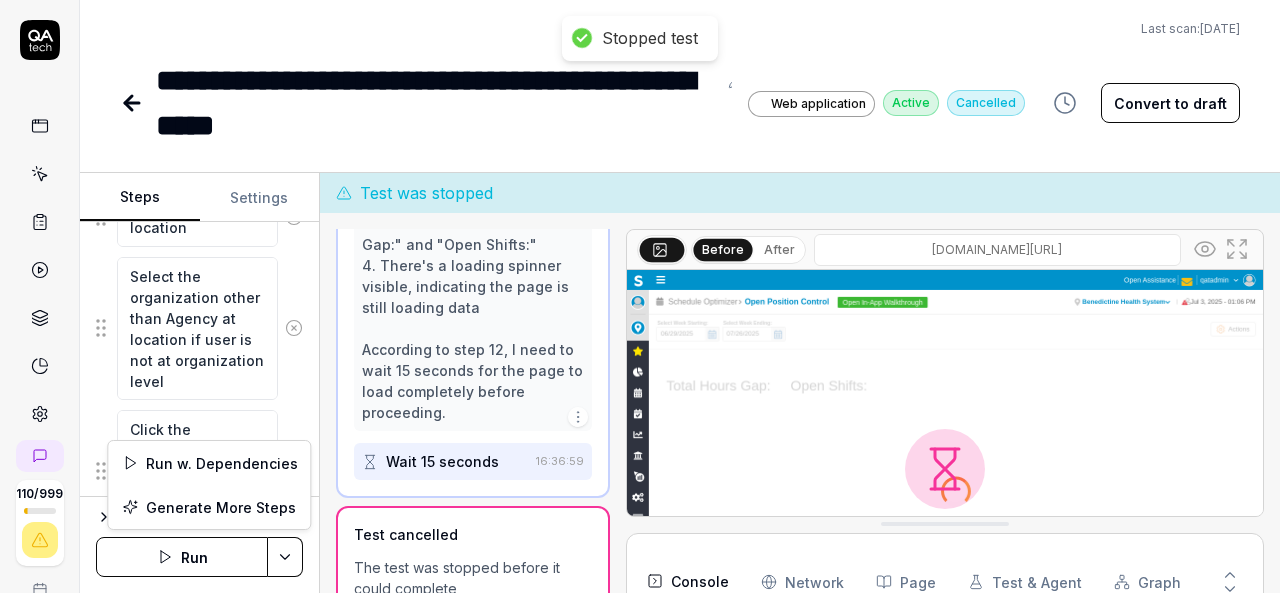click on "**********" at bounding box center (640, 296) 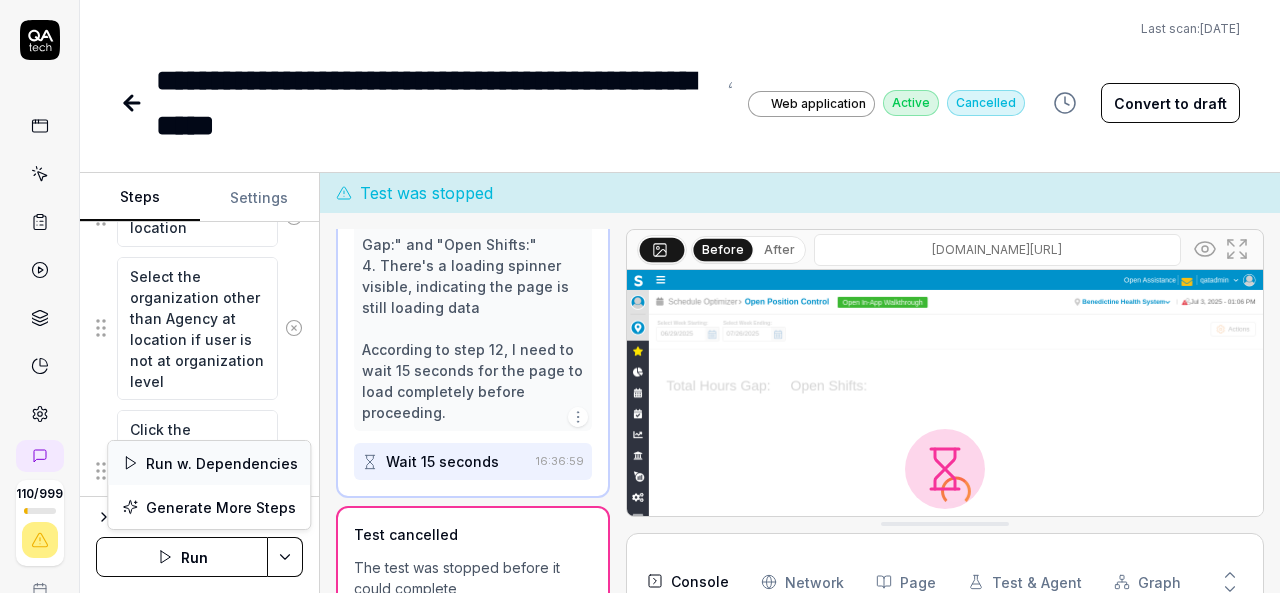click on "Run w. Dependencies" at bounding box center [209, 463] 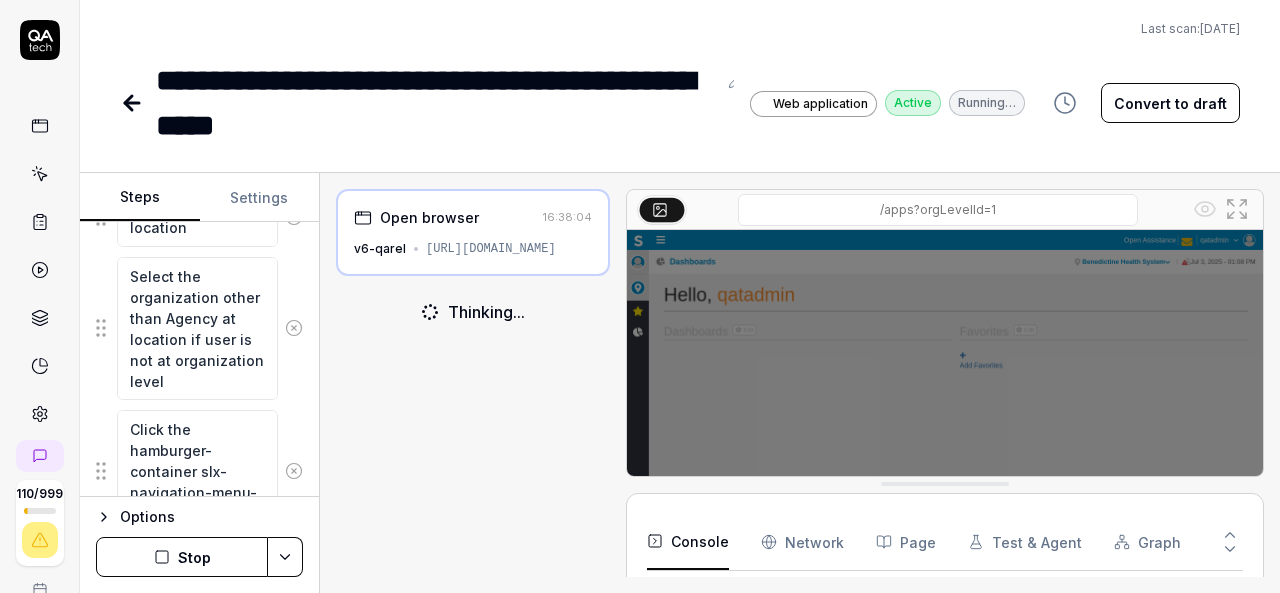 scroll, scrollTop: 32, scrollLeft: 0, axis: vertical 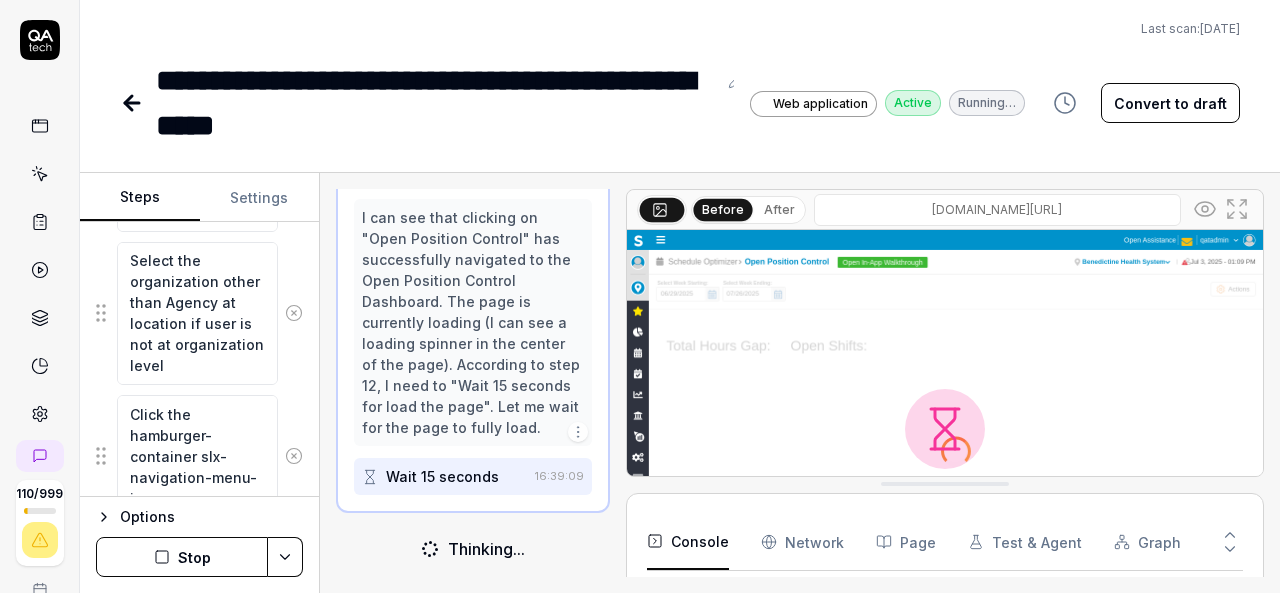 click on "Stop" at bounding box center [182, 557] 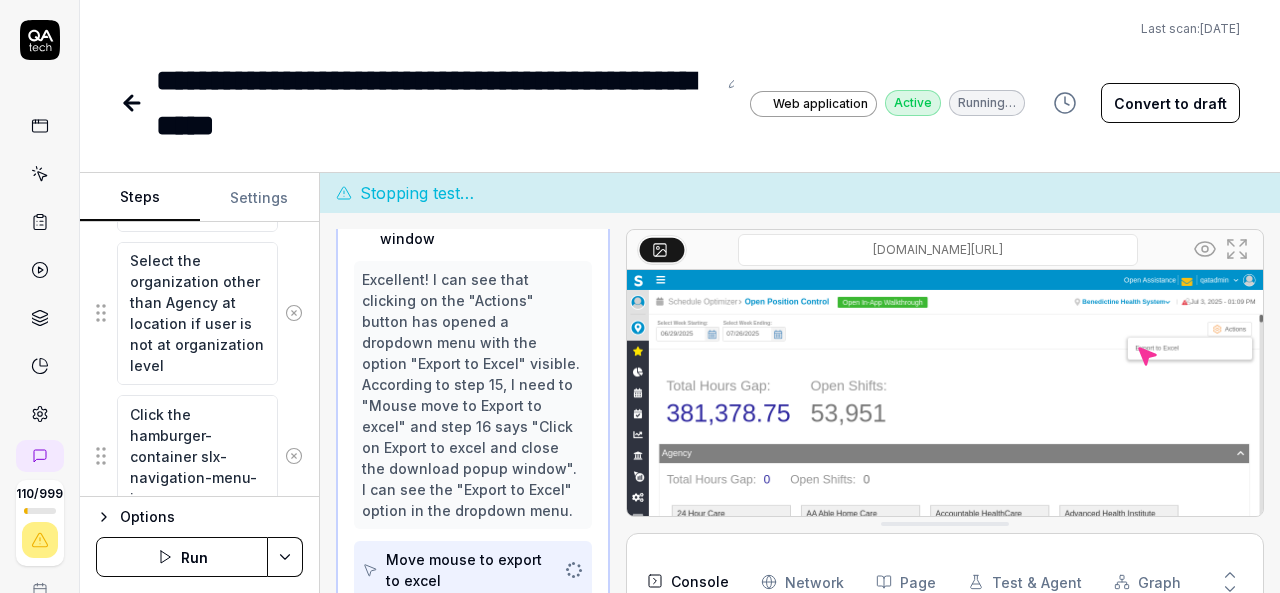 scroll, scrollTop: 775, scrollLeft: 0, axis: vertical 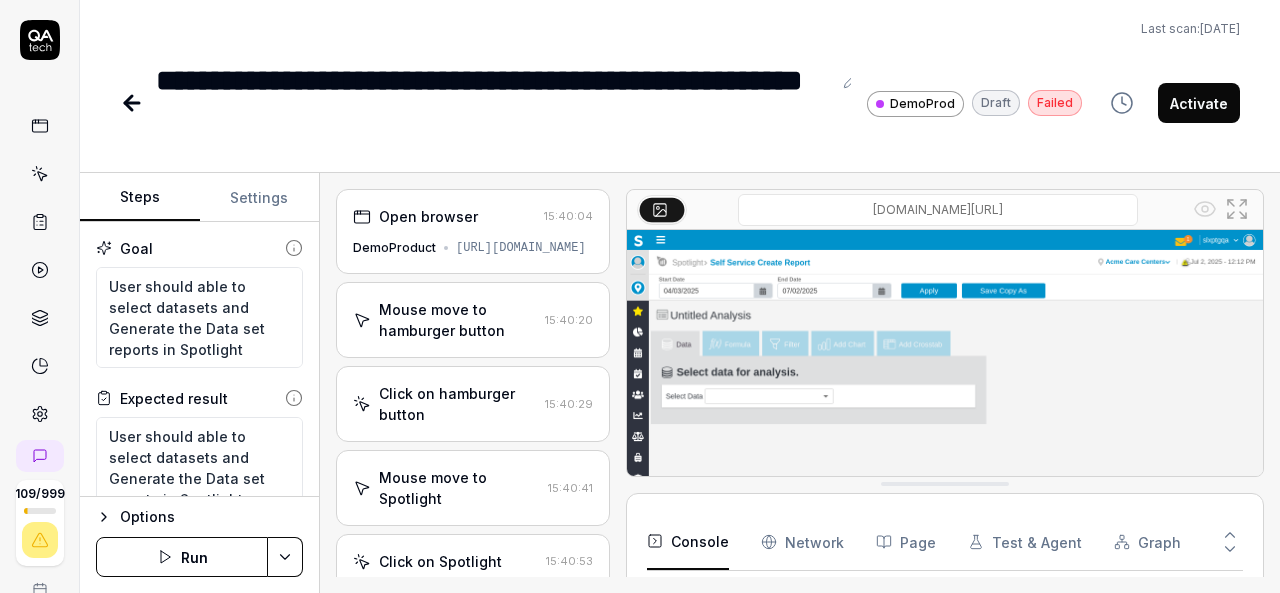 type on "*" 